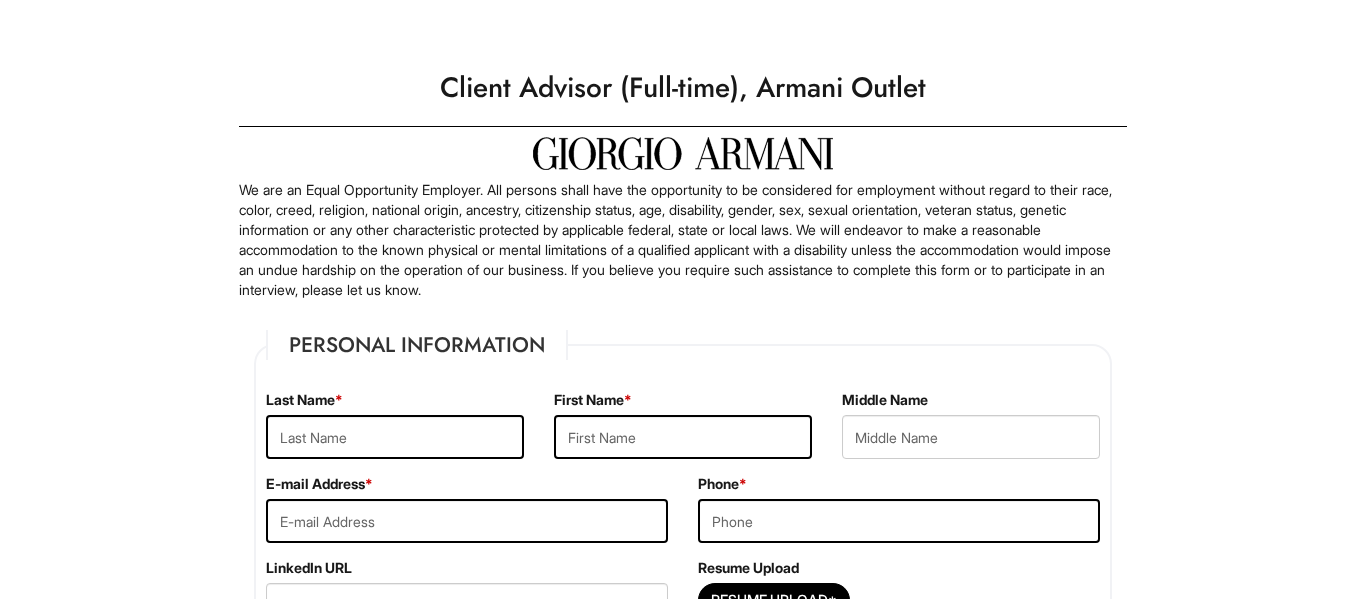 scroll, scrollTop: 0, scrollLeft: 0, axis: both 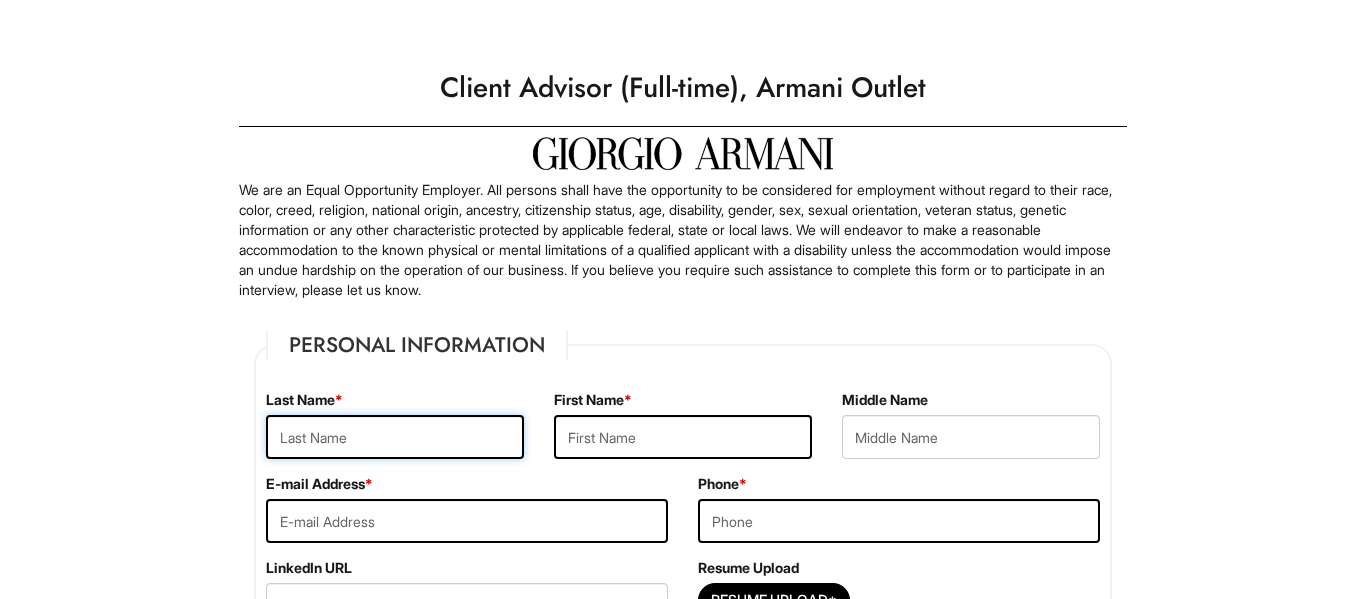 click at bounding box center (395, 437) 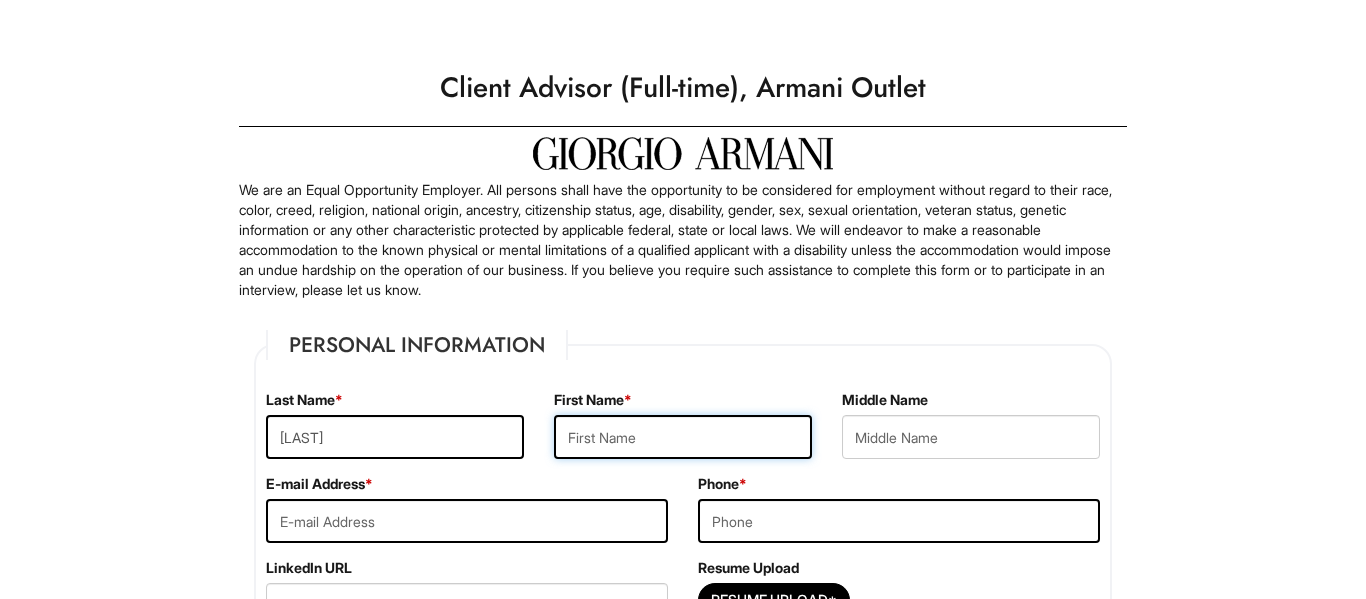 type on "[FIRST]" 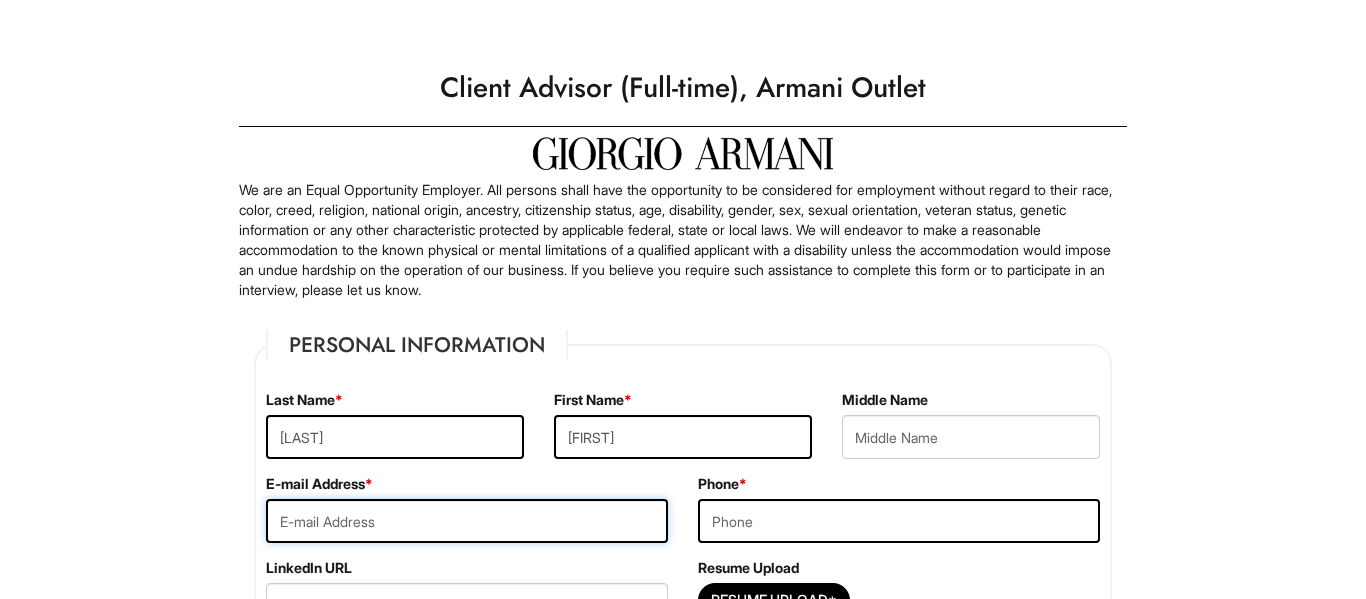 type on "[EMAIL]" 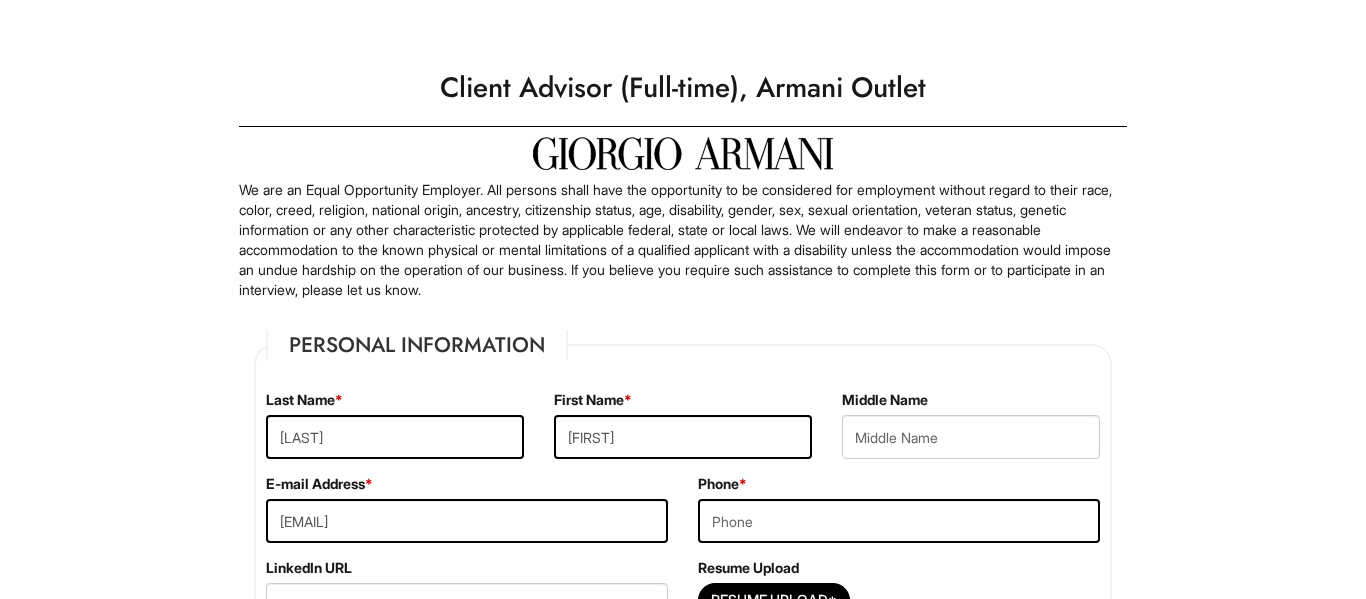 type on "[PHONE]" 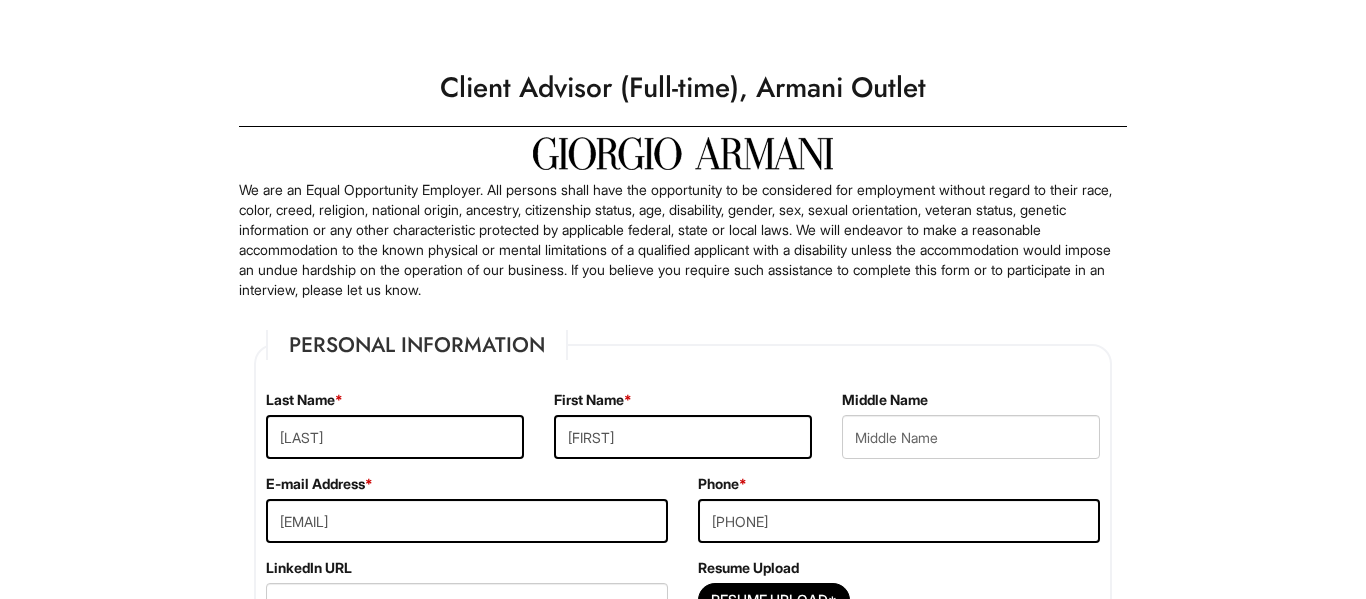 type on "[NUMBER] [STREET]" 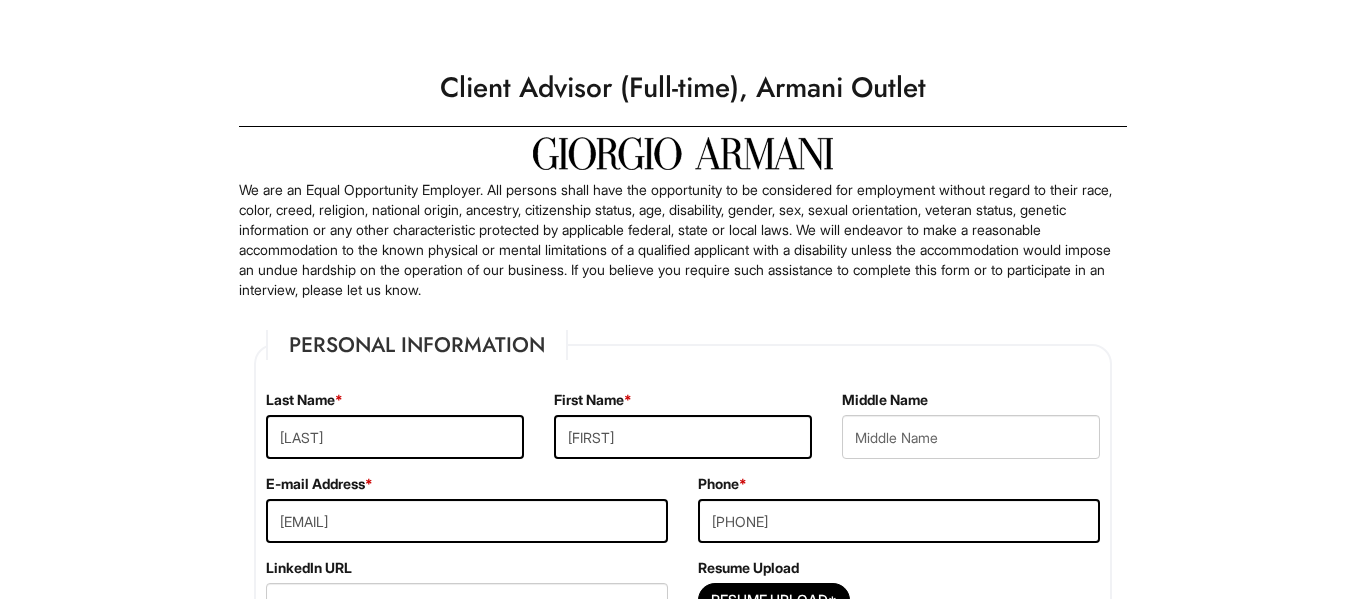 select on "[STATE]" 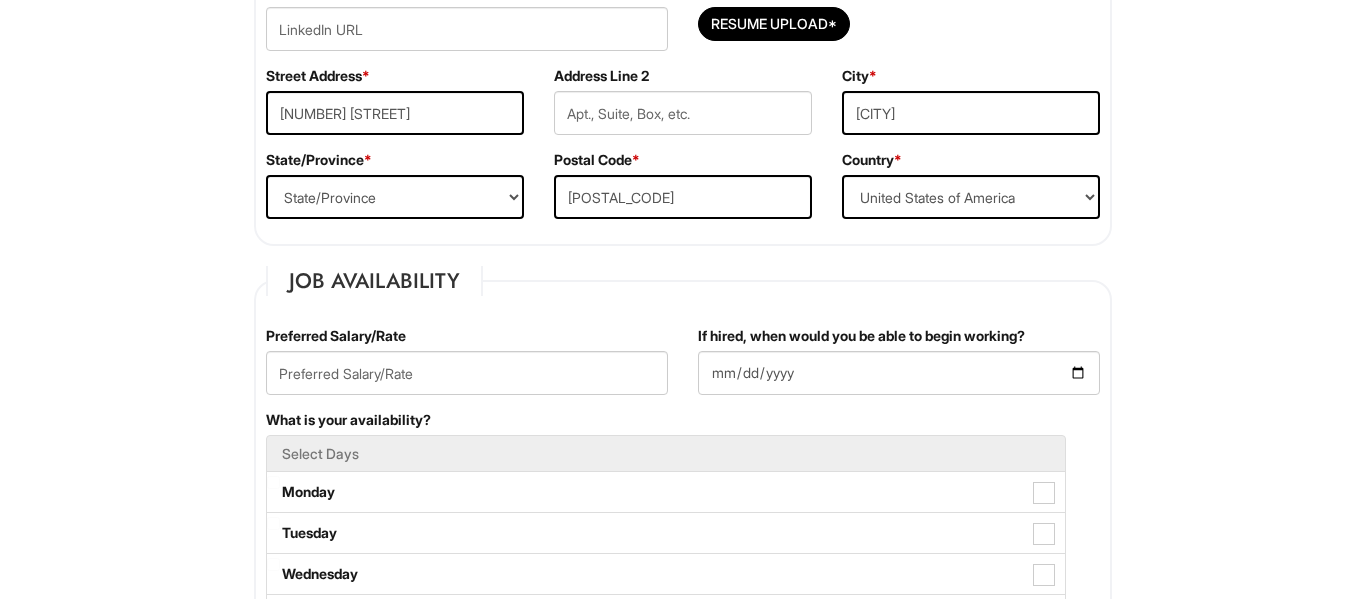 scroll, scrollTop: 592, scrollLeft: 0, axis: vertical 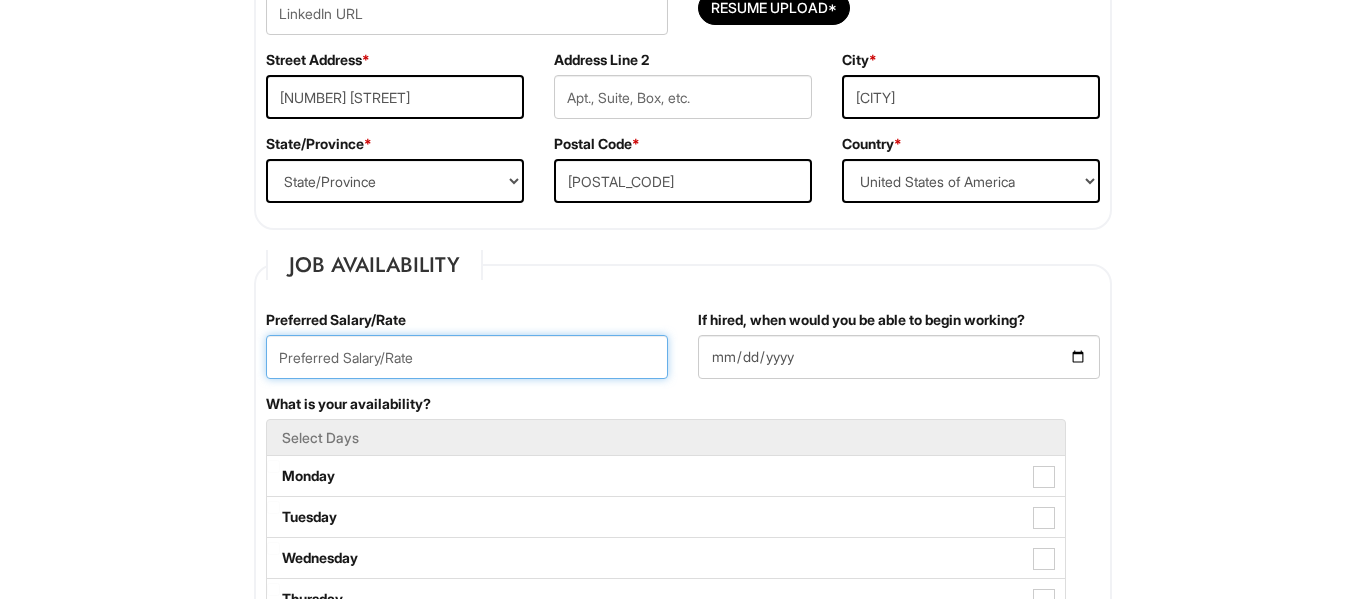 click at bounding box center [467, 357] 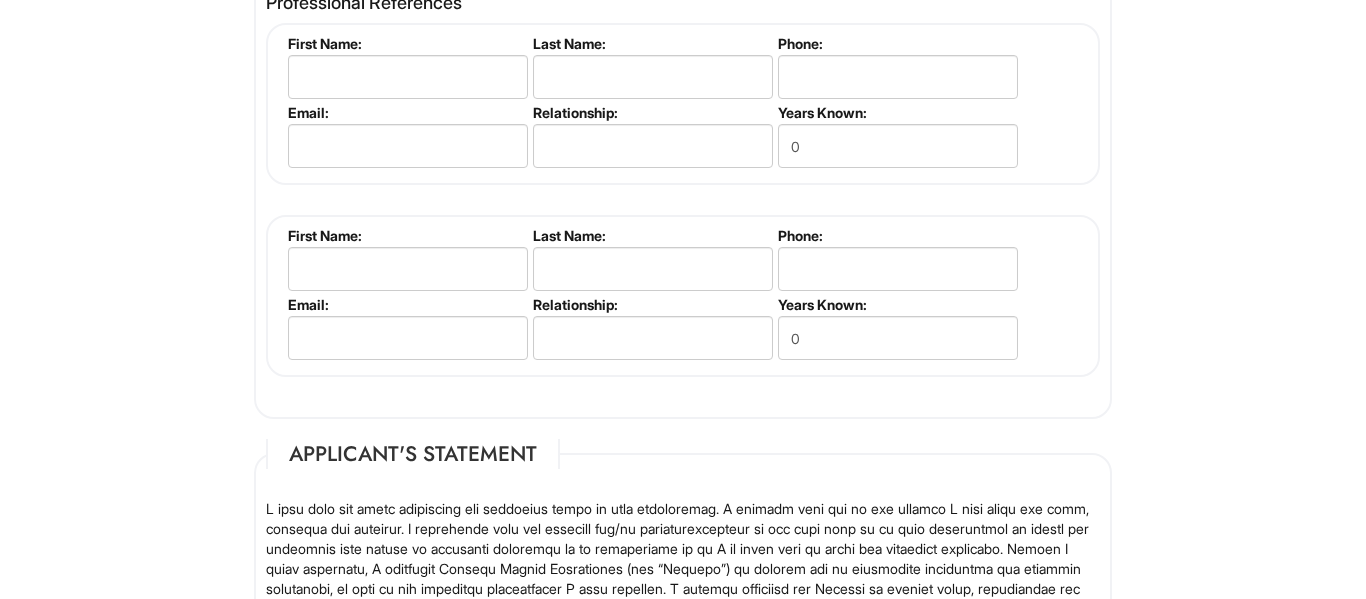 scroll, scrollTop: 3388, scrollLeft: 0, axis: vertical 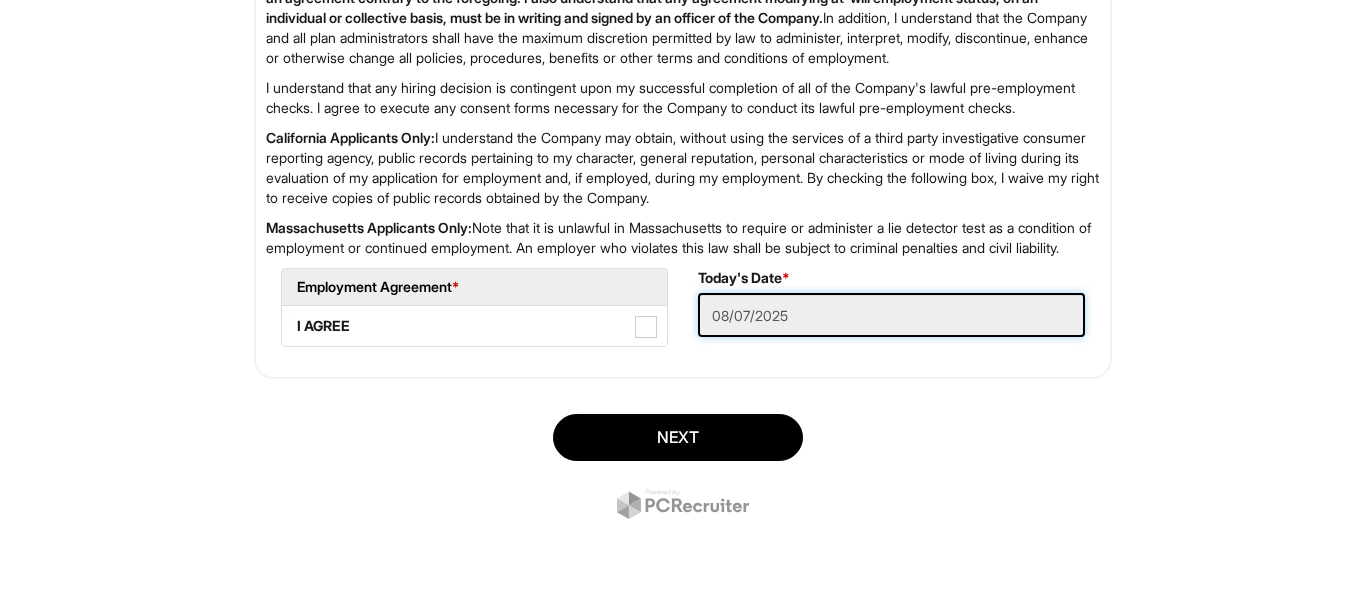 click on "08/07/2025" at bounding box center [891, 315] 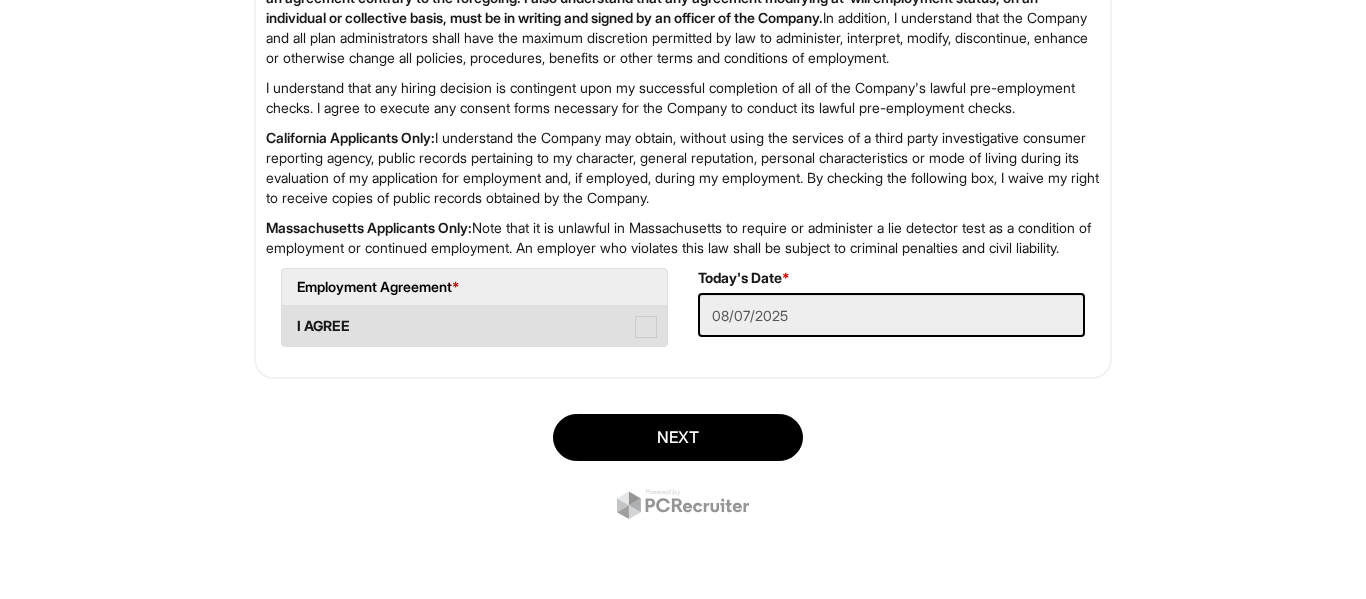 click at bounding box center (646, 327) 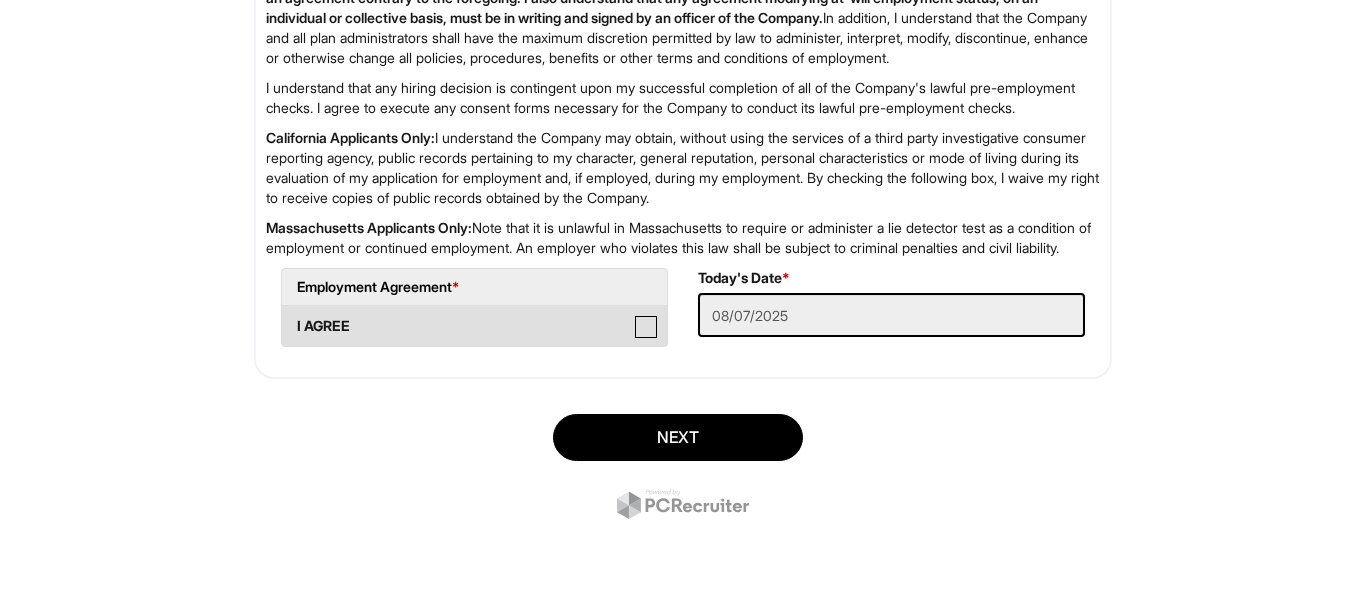 click on "I AGREE" at bounding box center [288, 316] 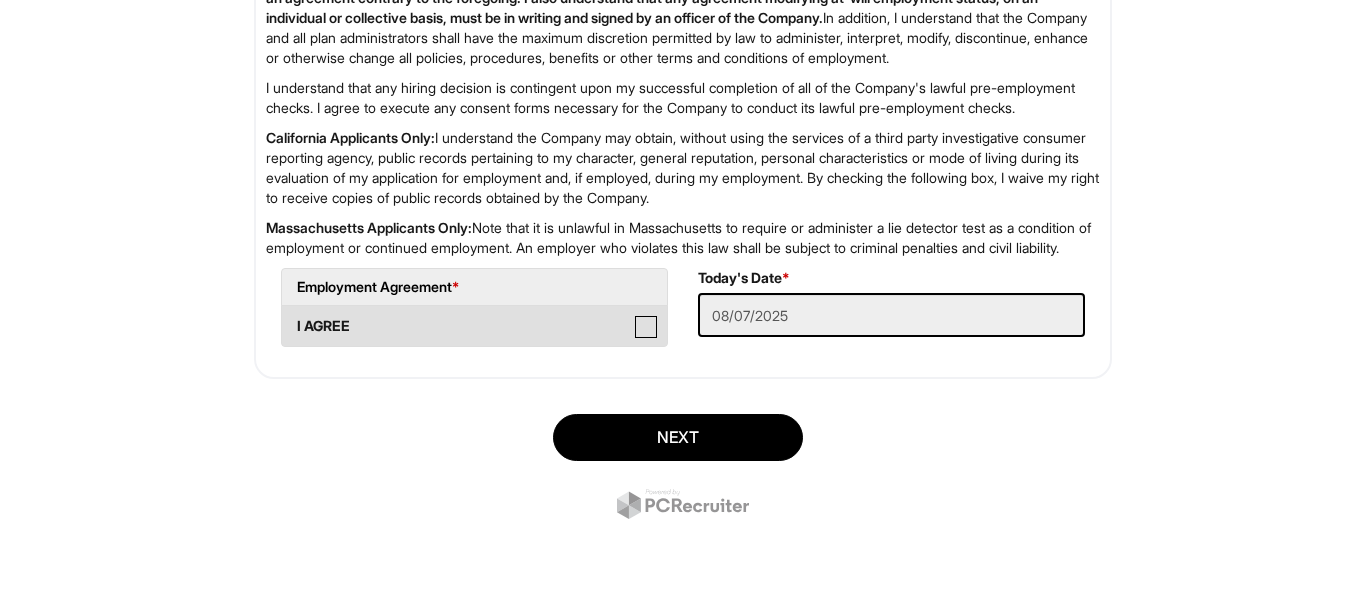 checkbox on "true" 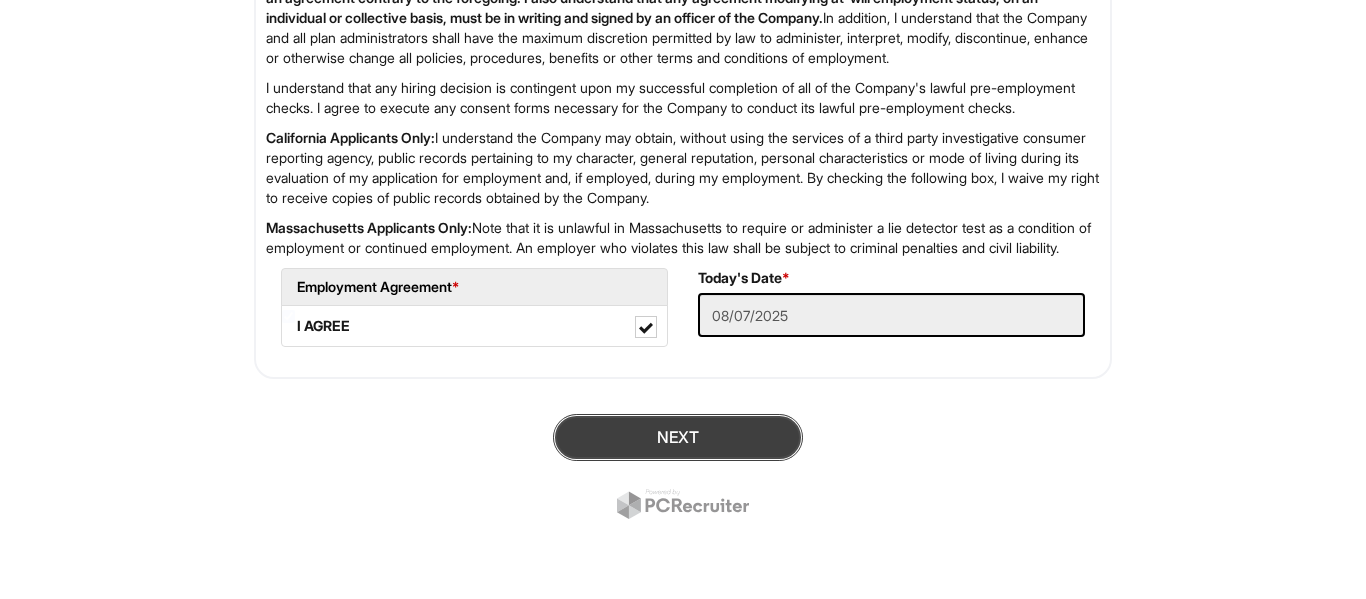 click on "Next" at bounding box center [678, 437] 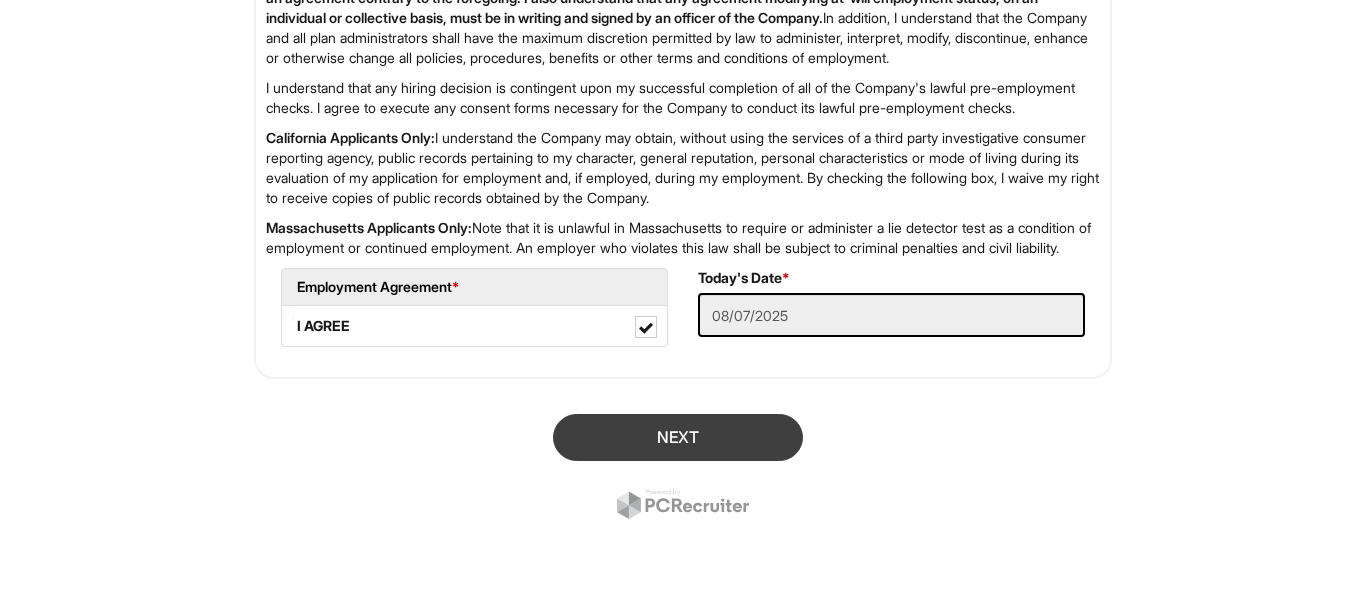 scroll, scrollTop: 122, scrollLeft: 0, axis: vertical 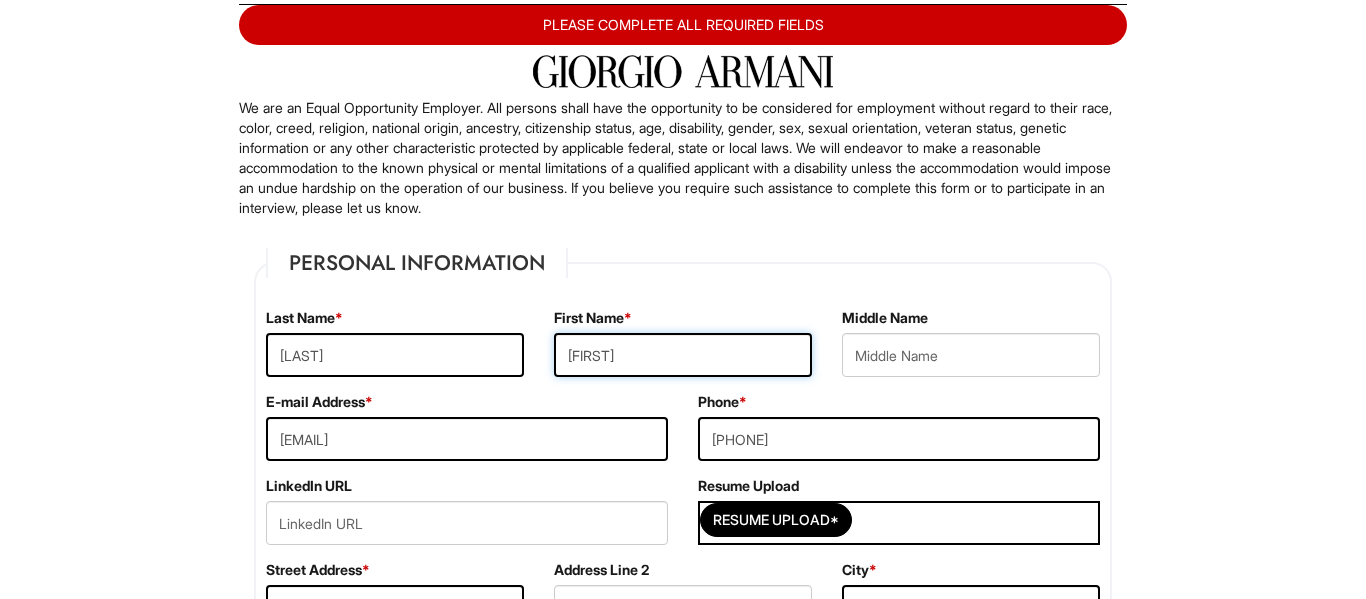 click on "[FIRST]" at bounding box center [683, 355] 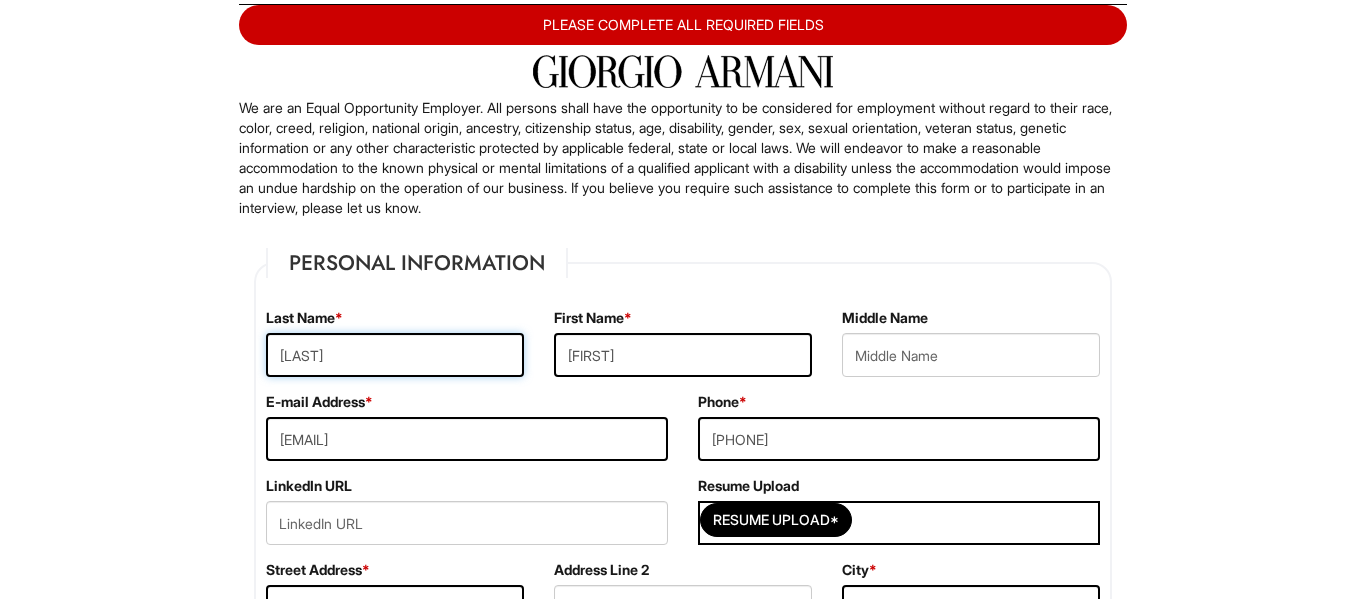 click on "[LAST]" at bounding box center [395, 355] 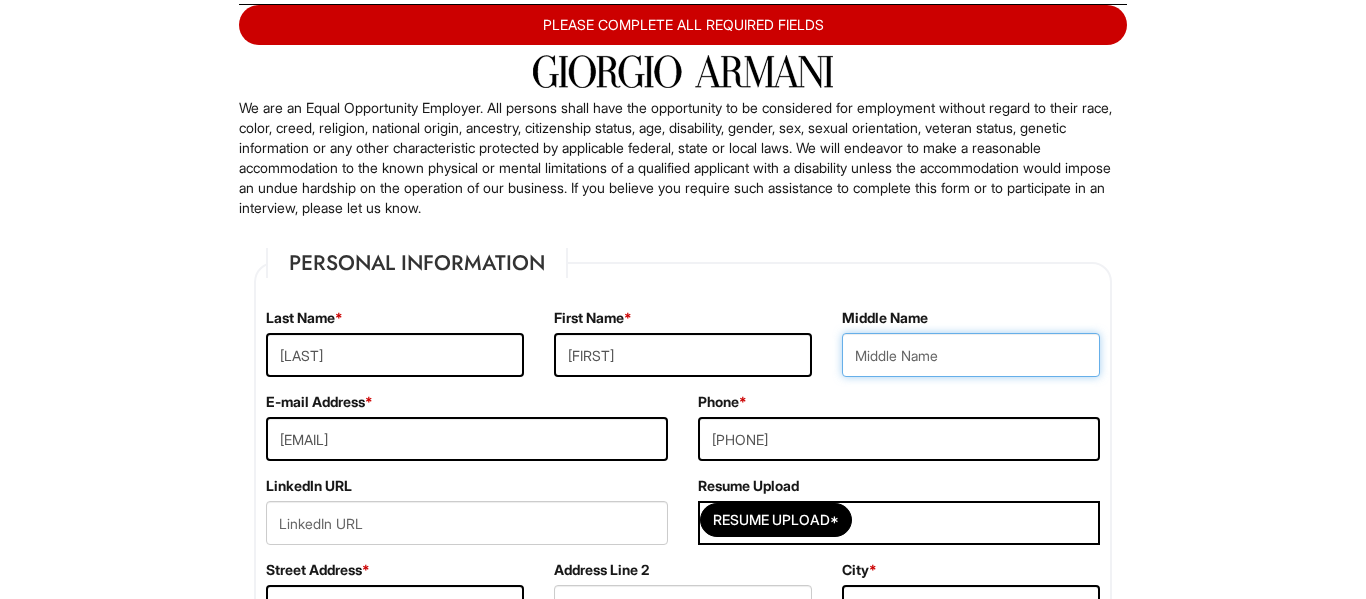 click at bounding box center [971, 355] 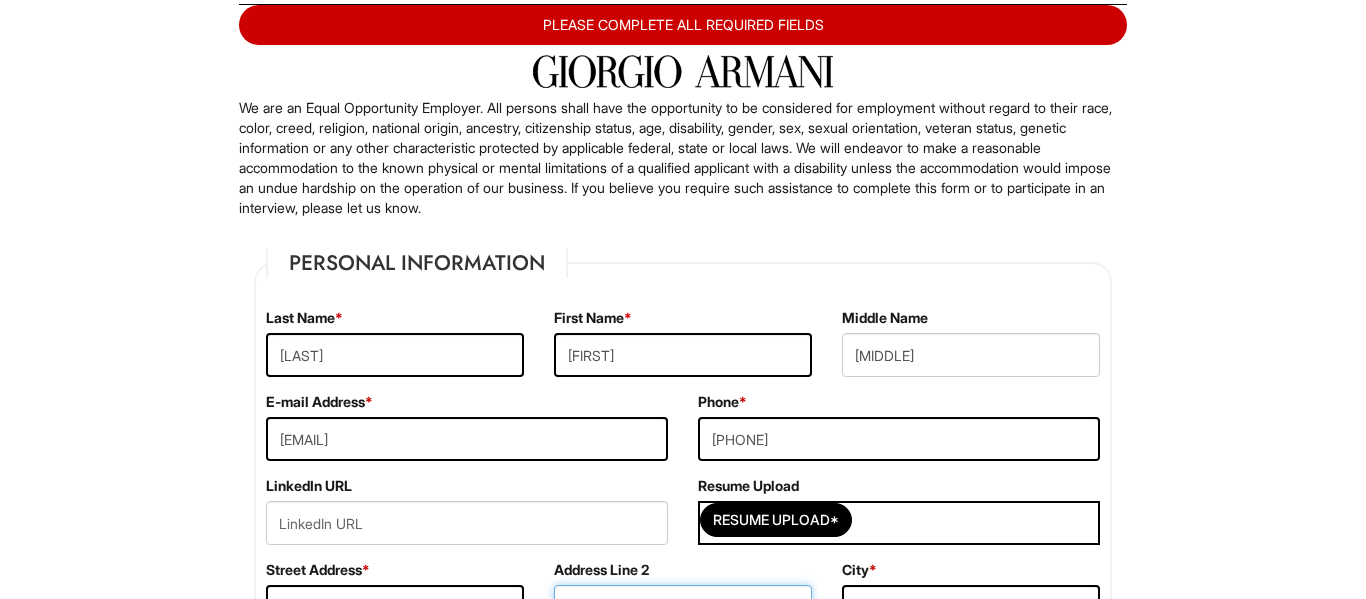 type on "Bole wolo sefer" 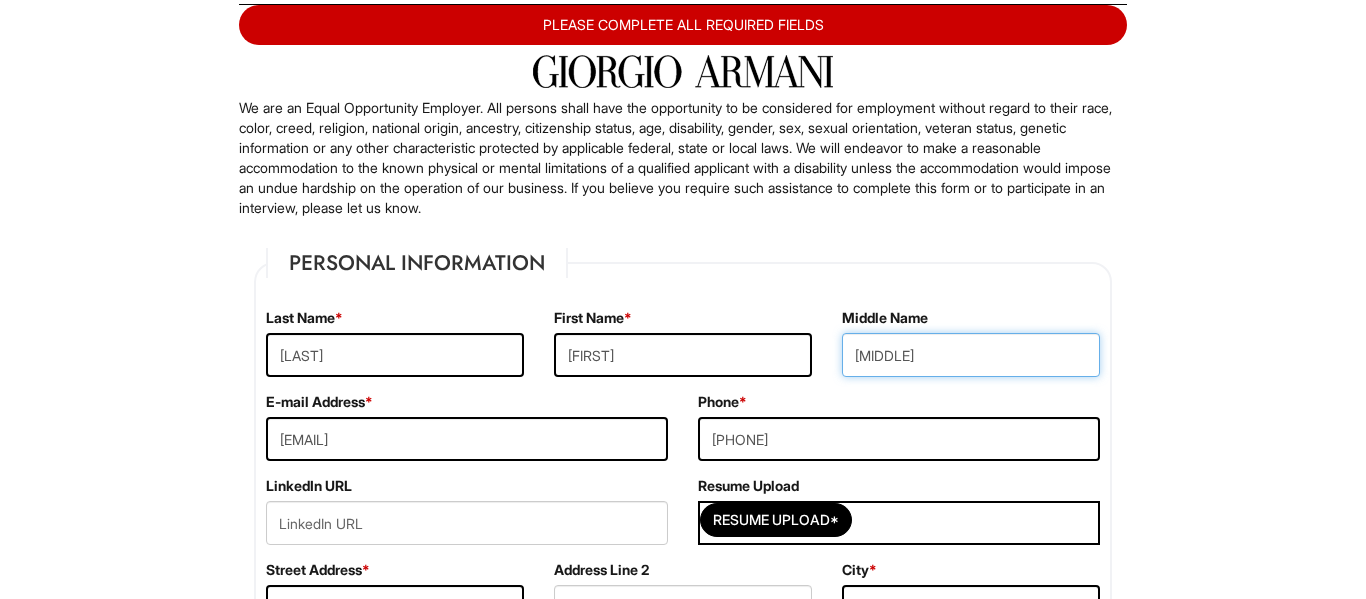 type on "[MIDDLE]" 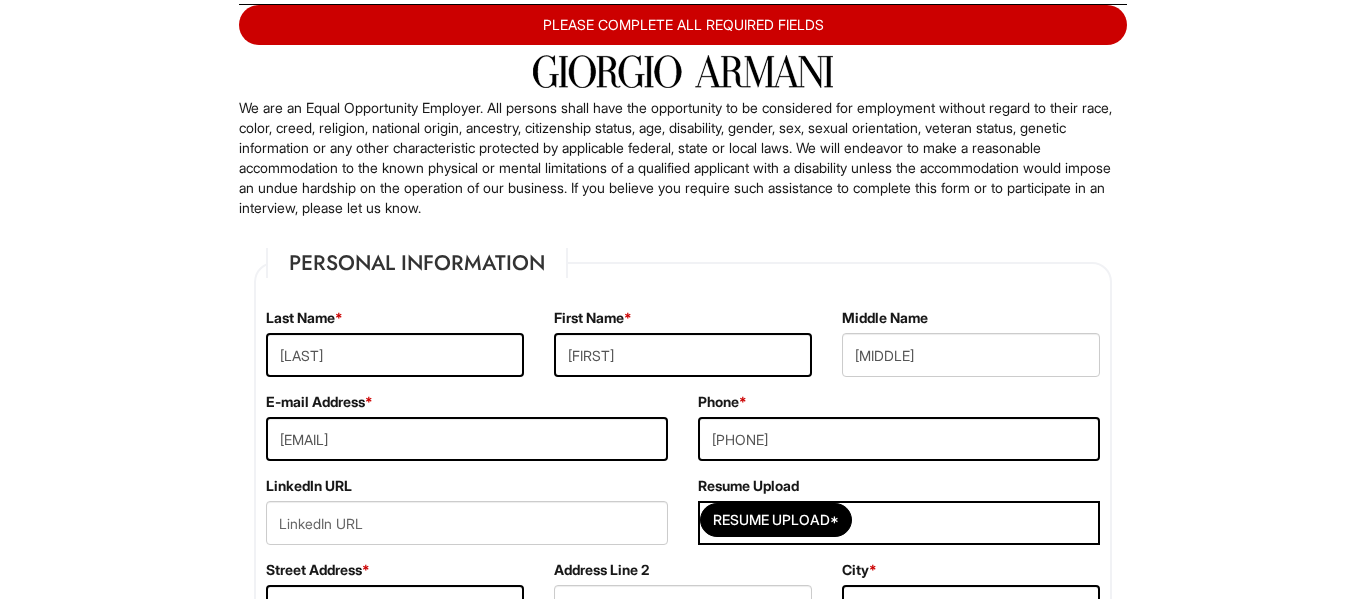 click on "Please Complete This Form 1 2 3 Client Advisor (Full-time), Armani Outlet PLEASE COMPLETE ALL REQUIRED FIELDS
We are an Equal Opportunity Employer. All persons shall have the opportunity to be considered for employment without regard to their race, color, creed, religion, national origin, ancestry, citizenship status, age, disability, gender, sex, sexual orientation, veteran status, genetic information or any other characteristic protected by applicable federal, state or local laws. We will endeavor to make a reasonable accommodation to the known physical or mental limitations of a qualified applicant with a disability unless the accommodation would impose an undue hardship on the operation of our business. If you believe you require such assistance to complete this form or to participate in an interview, please let us know.
Personal Information
Last Name  *   [LAST]
First Name  *   [FIRST]
Middle Name   [MIDDLE]
E-mail Address  *   [EMAIL]
Phone  *   [PHONE]" at bounding box center (683, 1851) 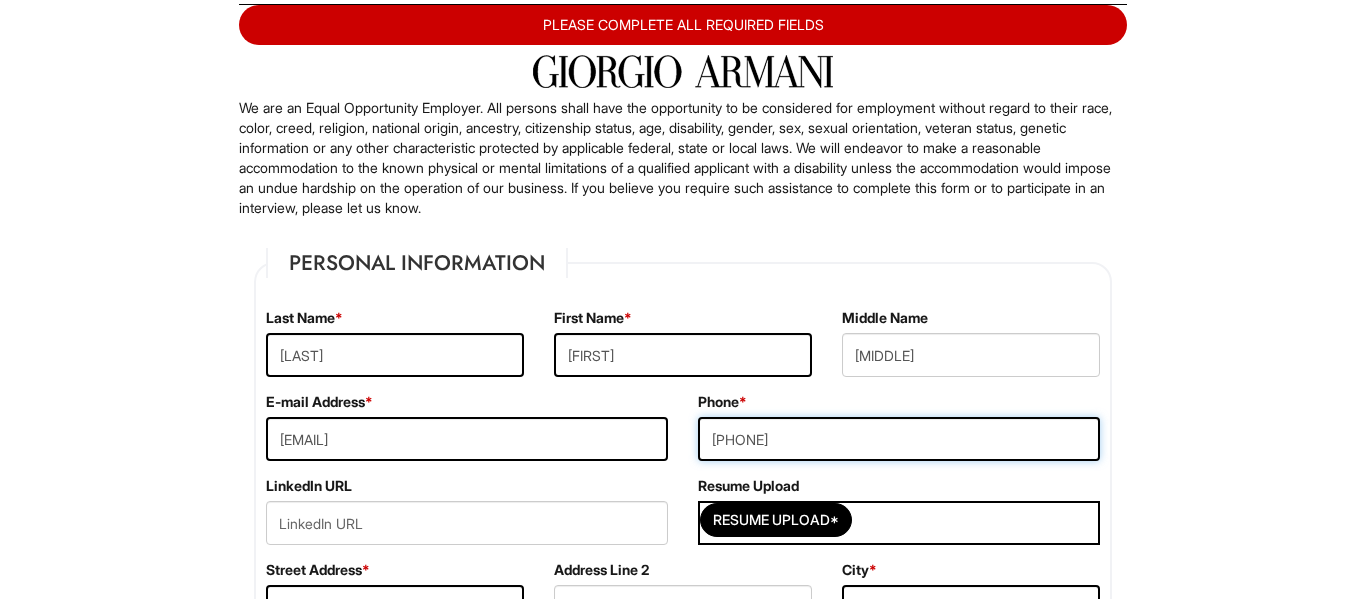click on "[PHONE]" at bounding box center (899, 439) 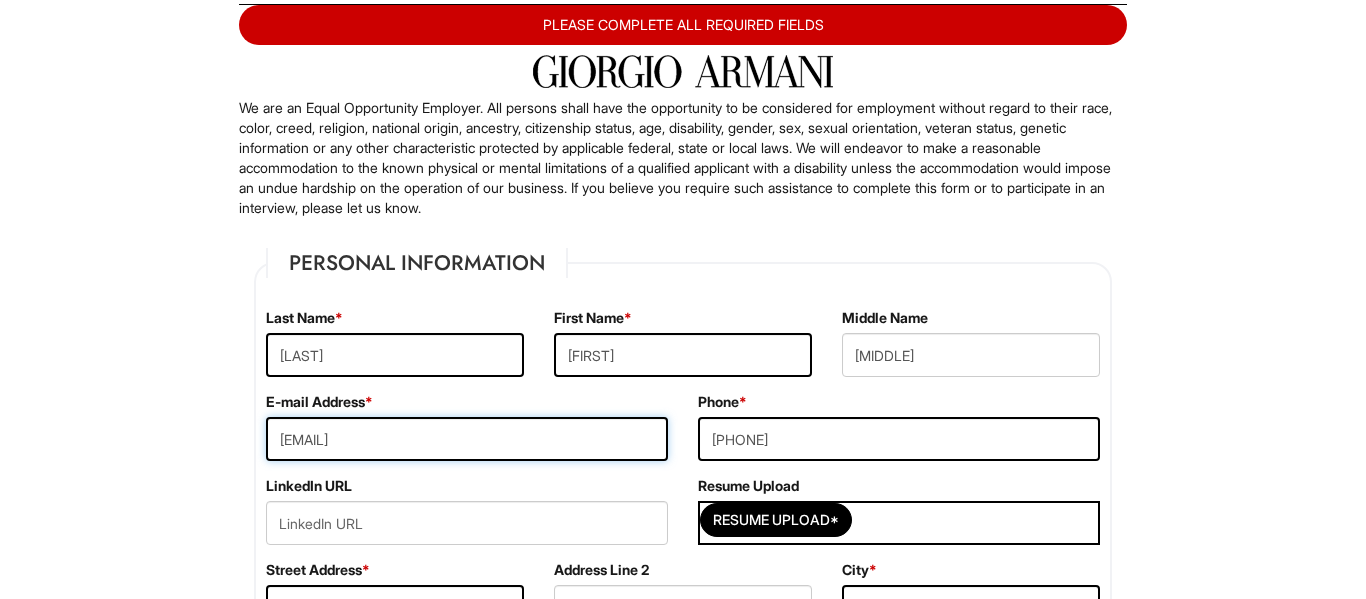 click on "[EMAIL]" at bounding box center (467, 439) 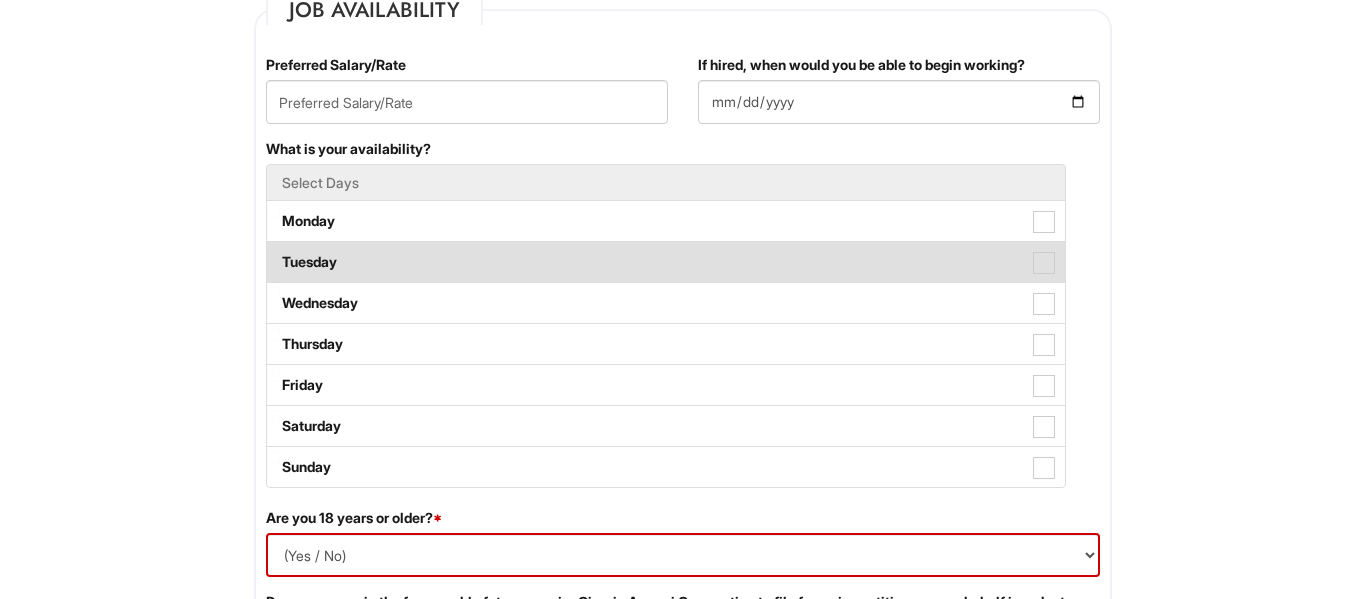 scroll, scrollTop: 0, scrollLeft: 0, axis: both 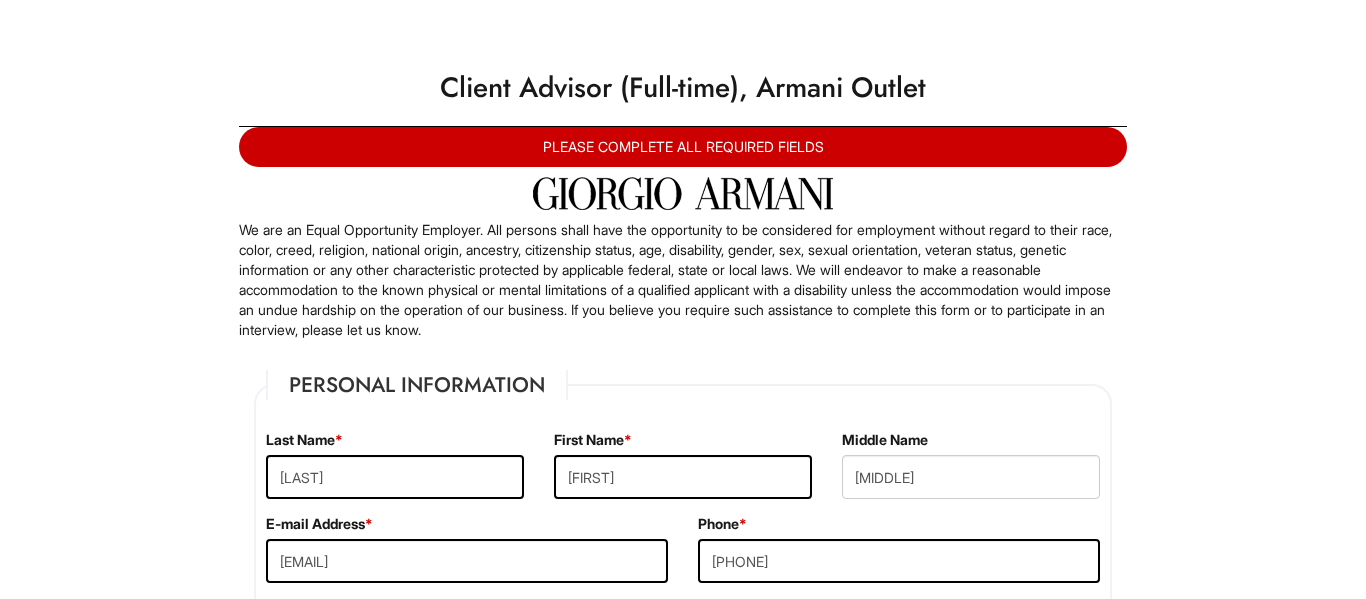 click on "Please Complete This Form 1 2 3 Client Advisor (Full-time), Armani Outlet PLEASE COMPLETE ALL REQUIRED FIELDS
We are an Equal Opportunity Employer. All persons shall have the opportunity to be considered for employment without regard to their race, color, creed, religion, national origin, ancestry, citizenship status, age, disability, gender, sex, sexual orientation, veteran status, genetic information or any other characteristic protected by applicable federal, state or local laws. We will endeavor to make a reasonable accommodation to the known physical or mental limitations of a qualified applicant with a disability unless the accommodation would impose an undue hardship on the operation of our business. If you believe you require such assistance to complete this form or to participate in an interview, please let us know.
Personal Information
Last Name  *   [LAST]
First Name  *   [FIRST]
Middle Name   [MIDDLE]
E-mail Address  *   [EMAIL]
Phone  *   [PHONE]" at bounding box center (683, 1973) 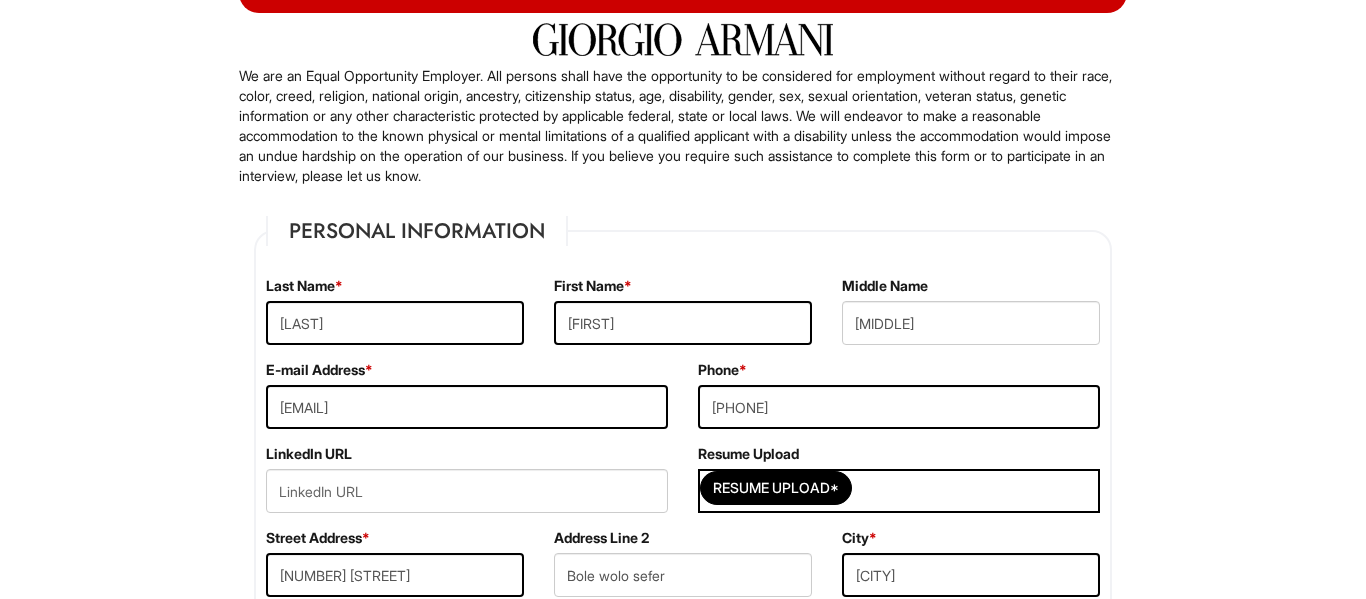 scroll, scrollTop: 193, scrollLeft: 0, axis: vertical 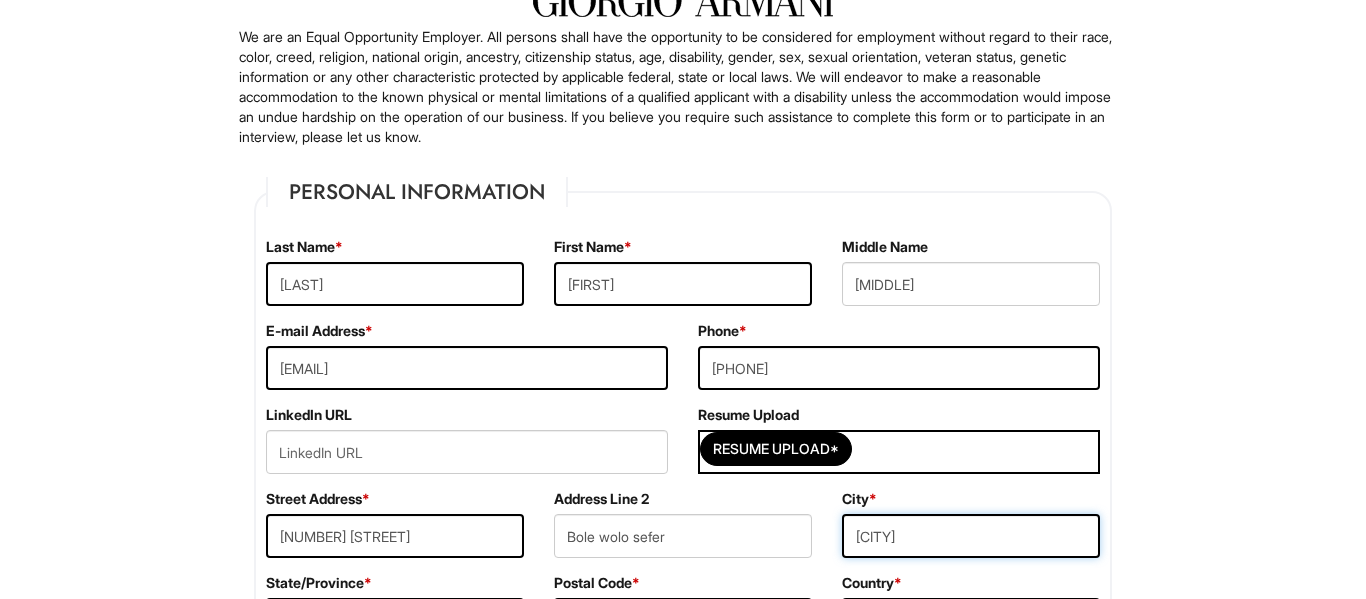 click on "[CITY]" at bounding box center (971, 536) 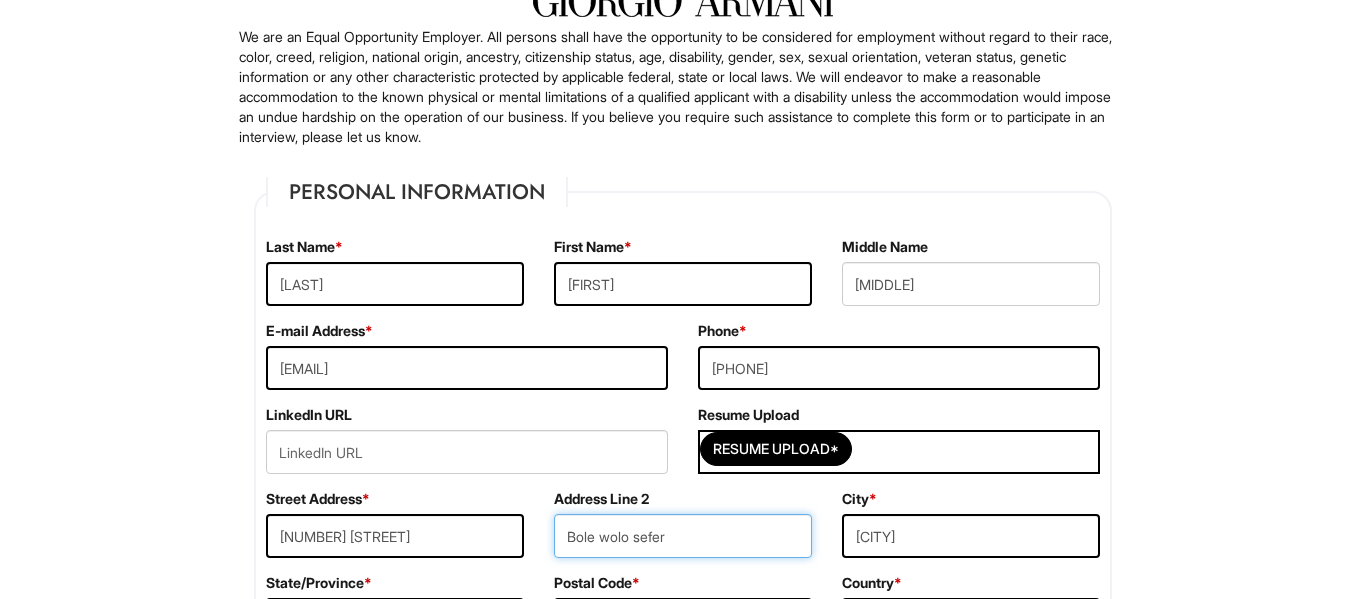 click on "Bole wolo sefer" at bounding box center [683, 536] 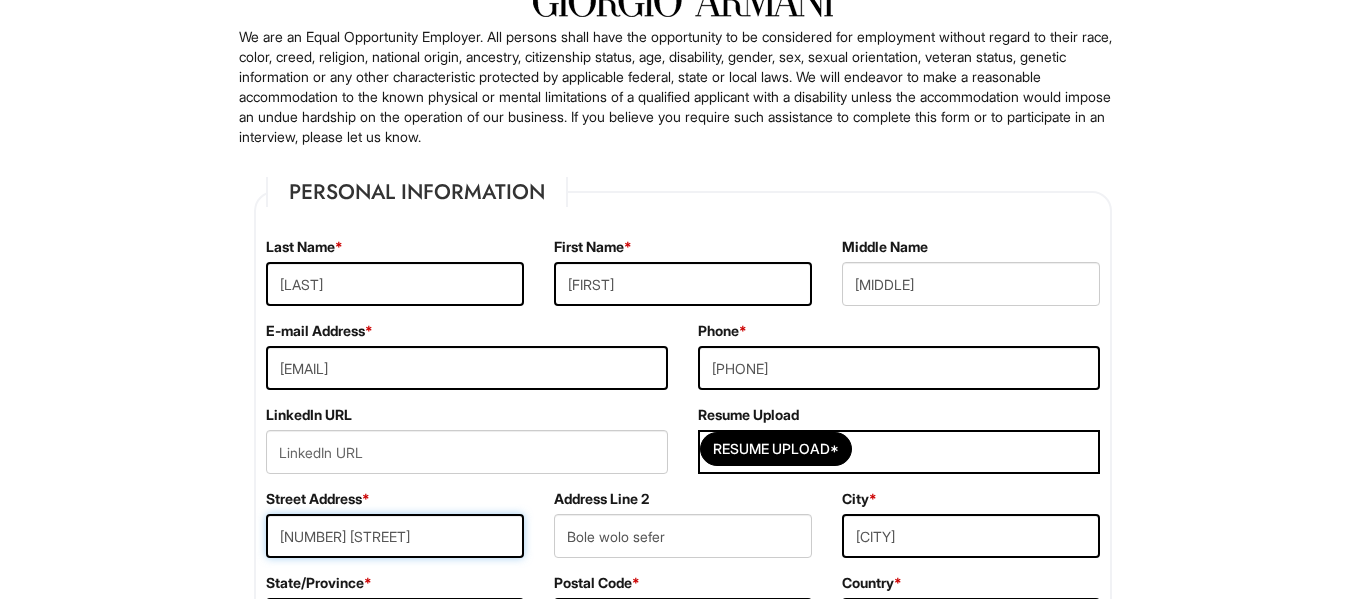 click on "[NUMBER] [STREET]" at bounding box center [395, 536] 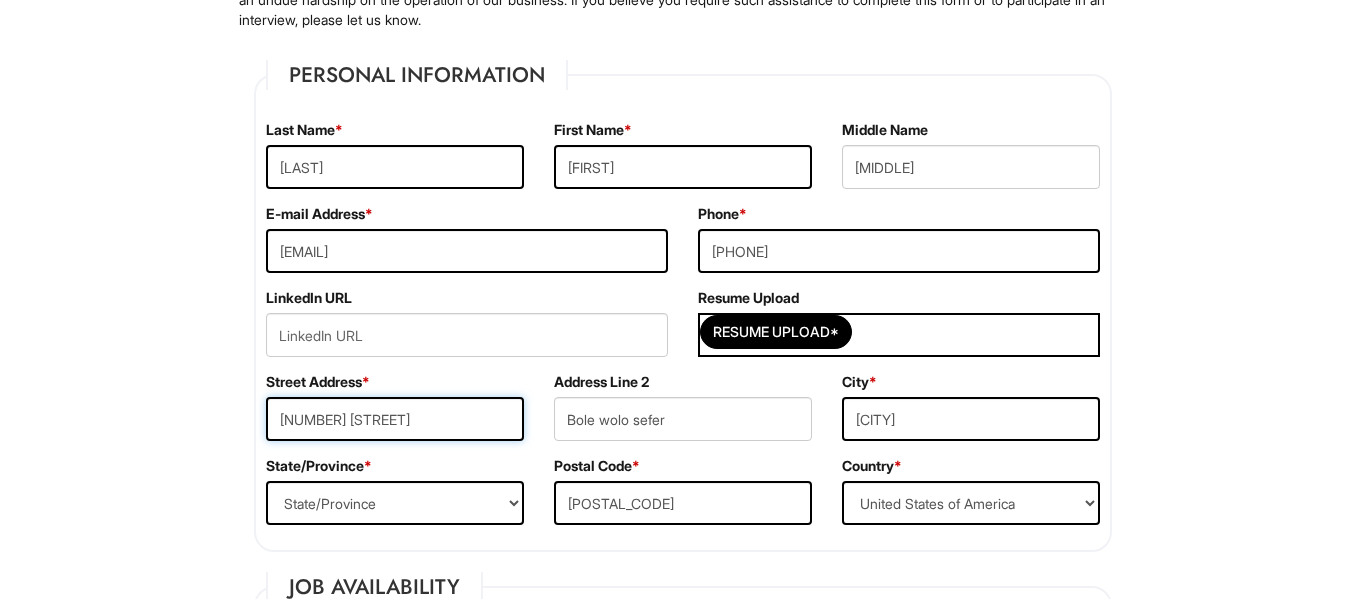 scroll, scrollTop: 312, scrollLeft: 0, axis: vertical 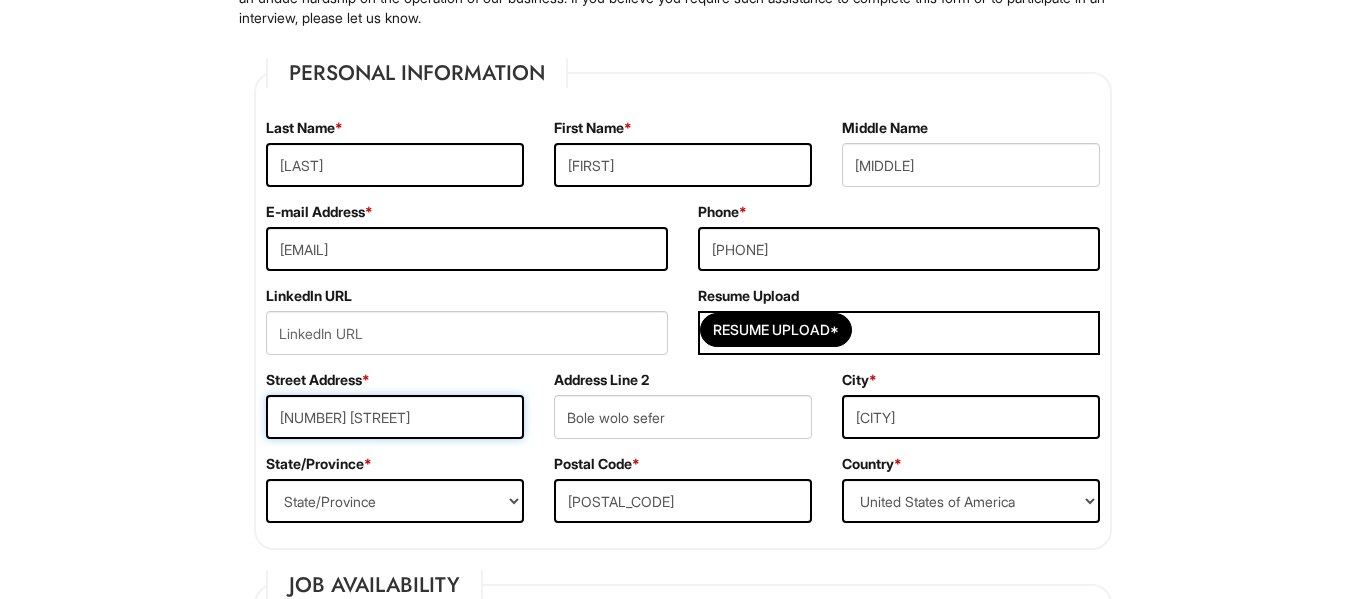 type on "[NUMBER] [STREET]" 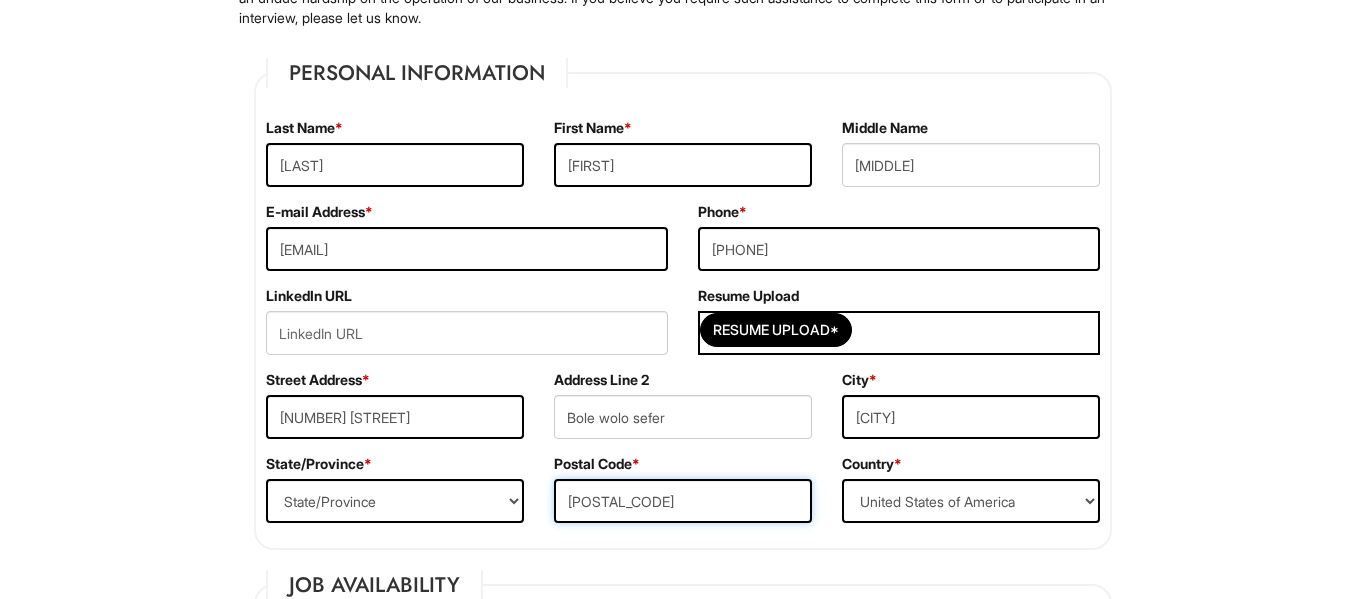 click on "[POSTAL_CODE]" at bounding box center (683, 501) 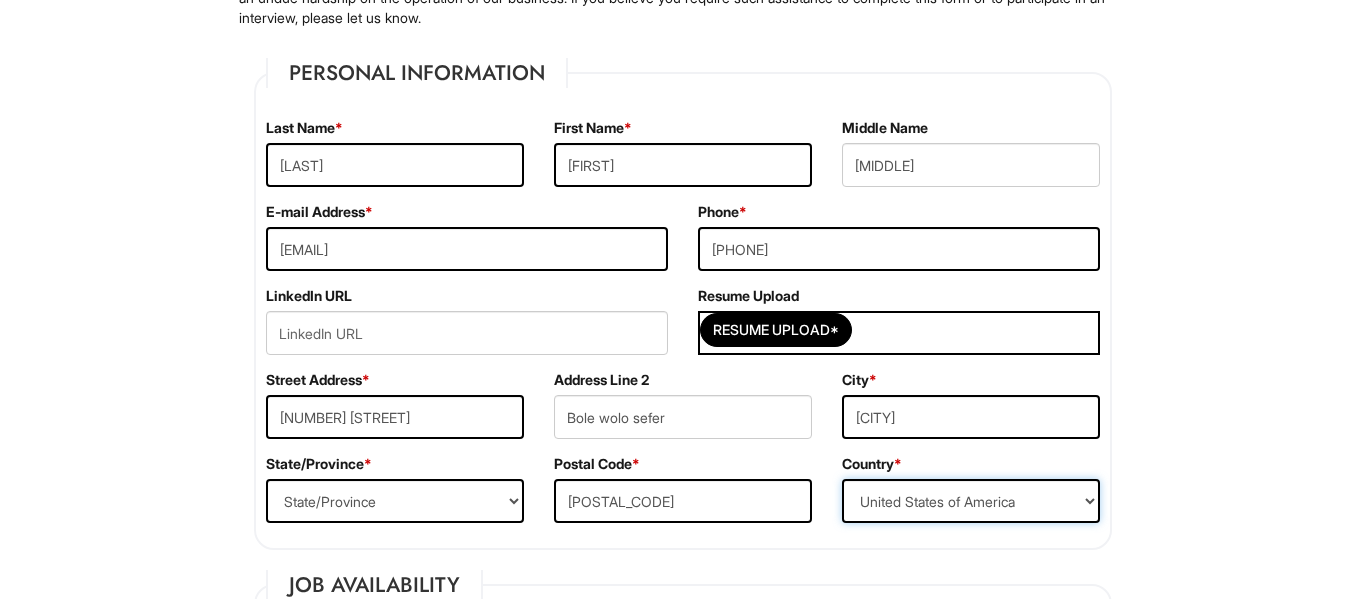 click on "Country Afghanistan Albania Algeria American Samoa Andorra Angola Anguilla Antarctica Antigua Argentina Armenia Aruba Ascension Australia Austria Azerbaijan Bahamas Bahrain Bangladesh Barbados Barbuda Belarus Belgium Belize Benin Bermuda Bhutan Bolivia Bosnia & Herzegovina Botswana Brazil British Virgin Islands Brunei Darussalam Bulgaria Burkina Faso Burundi Cambodia Cameroon Canada Cape Verde Islands Cayman Islands Central African Republic Chad Chatham Island Chile China Christmas Island Cocos-Keeling Islands Colombia Comoros Congo Cook Islands Costa Rica Croatia Cuba Curaçao Cyprus Czech Republic Democratic Republic of the Congo Denmark Diego Garcia Djibouti Dominica Dominican Republic East Timor Easter Island Ecuador Egypt El Salvador Ellipso (Mobile Satellite service) EMSAT (Mobile Satellite service) Equatorial Guinea Eritrea Estonia Ethiopia European Union Falkland Islands (Malvinas) Faroe Islands Fiji Islands Finland France French Antilles French Guiana French Polynesia Gabonese Republic Gambia Georgia" at bounding box center [971, 501] 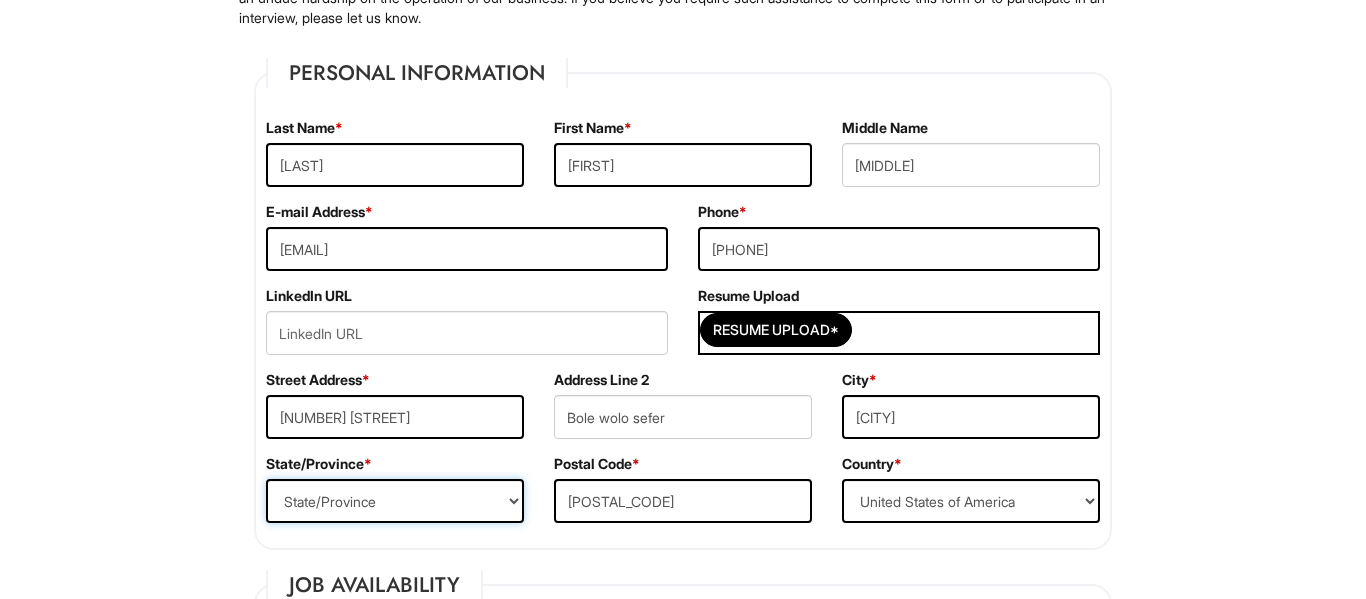 click on "State/Province ALABAMA ALASKA ARIZONA ARKANSAS CALIFORNIA COLORADO CONNECTICUT DELAWARE DISTRICT OF COLUMBIA FLORIDA GEORGIA HAWAII IDAHO ILLINOIS INDIANA IOWA KANSAS KENTUCKY LOUISIANA MAINE MARYLAND MASSACHUSETTS MICHIGAN MINNESOTA MISSISSIPPI MISSOURI MONTANA NEBRASKA NEVADA NEW HAMPSHIRE NEW JERSEY NEW MEXICO NEW YORK NORTH CAROLINA NORTH DAKOTA OHIO OKLAHOMA OREGON PENNSYLVANIA RHODE ISLAND SOUTH CAROLINA SOUTH DAKOTA TENNESSEE TEXAS UTAH VERMONT VIRGINIA WASHINGTON WEST VIRGINIA WISCONSIN WYOMING CA-ALBERTA CA-BRITISH COLUMBIA CA-MANITOBA CA-NEW BRUNSWICK CA-NEWFOUNDLAND CA-NOVA SCOTIA CA-NORTHWEST TERRITORIES CA-NUNAVUT CA-ONTARIO CA-PRINCE EDWARD ISLAND CA-QUEBEC CA-SASKATCHEWAN CA-YUKON TERRITORY US-AMERICAN SAMOA US-FEDERATED STATES OF MICRONESIA US-GUAM US-MARSHALL ISLANDS US-NORTHERN MARIANA ISLANDS US-PALAU US-PUERTO RICO" at bounding box center (395, 501) 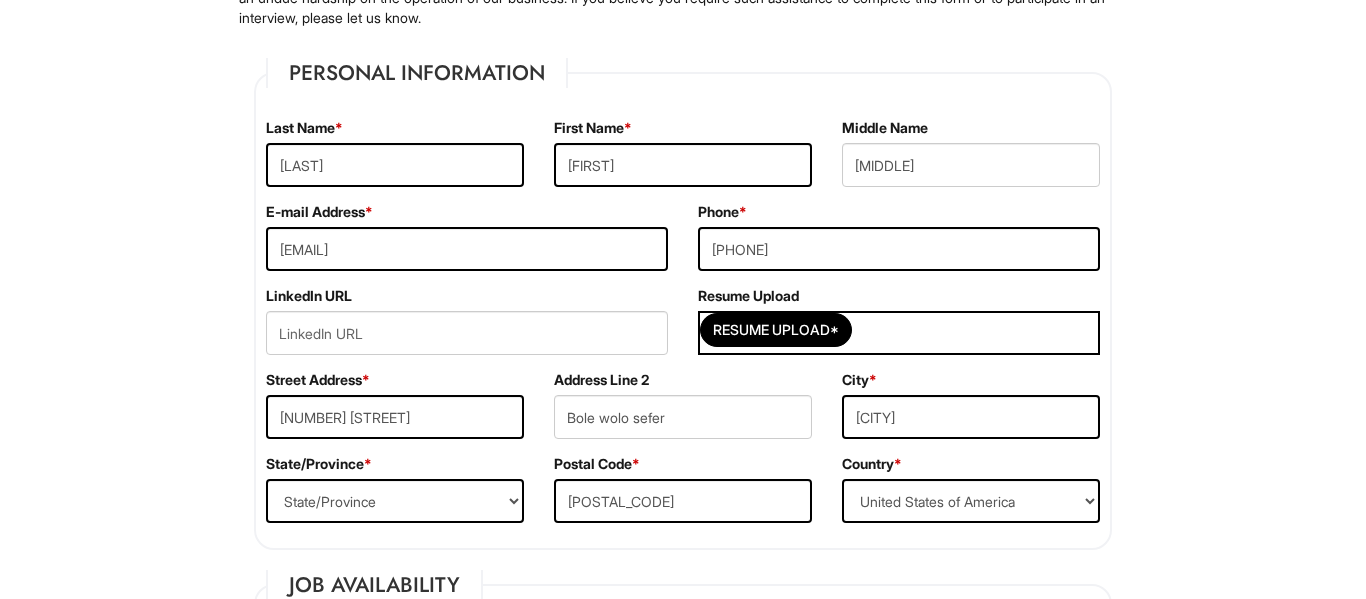 click on "Please Complete This Form 1 2 3 Client Advisor (Full-time), Armani Outlet PLEASE COMPLETE ALL REQUIRED FIELDS
We are an Equal Opportunity Employer. All persons shall have the opportunity to be considered for employment without regard to their race, color, creed, religion, national origin, ancestry, citizenship status, age, disability, gender, sex, sexual orientation, veteran status, genetic information or any other characteristic protected by applicable federal, state or local laws. We will endeavor to make a reasonable accommodation to the known physical or mental limitations of a qualified applicant with a disability unless the accommodation would impose an undue hardship on the operation of our business. If you believe you require such assistance to complete this form or to participate in an interview, please let us know.
Personal Information
Last Name  *   [LAST]
First Name  *   [FIRST]
Middle Name   [MIDDLE]
E-mail Address  *   [EMAIL]
Phone  *   [PHONE]" at bounding box center [683, 1661] 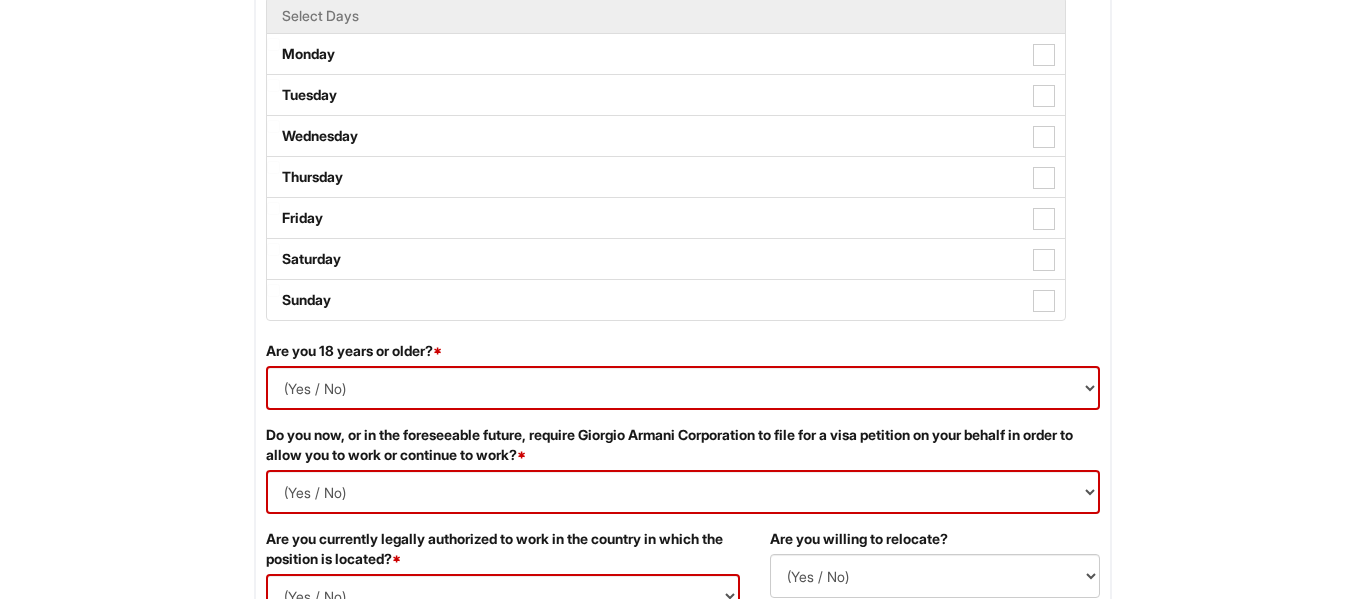 scroll, scrollTop: 1064, scrollLeft: 0, axis: vertical 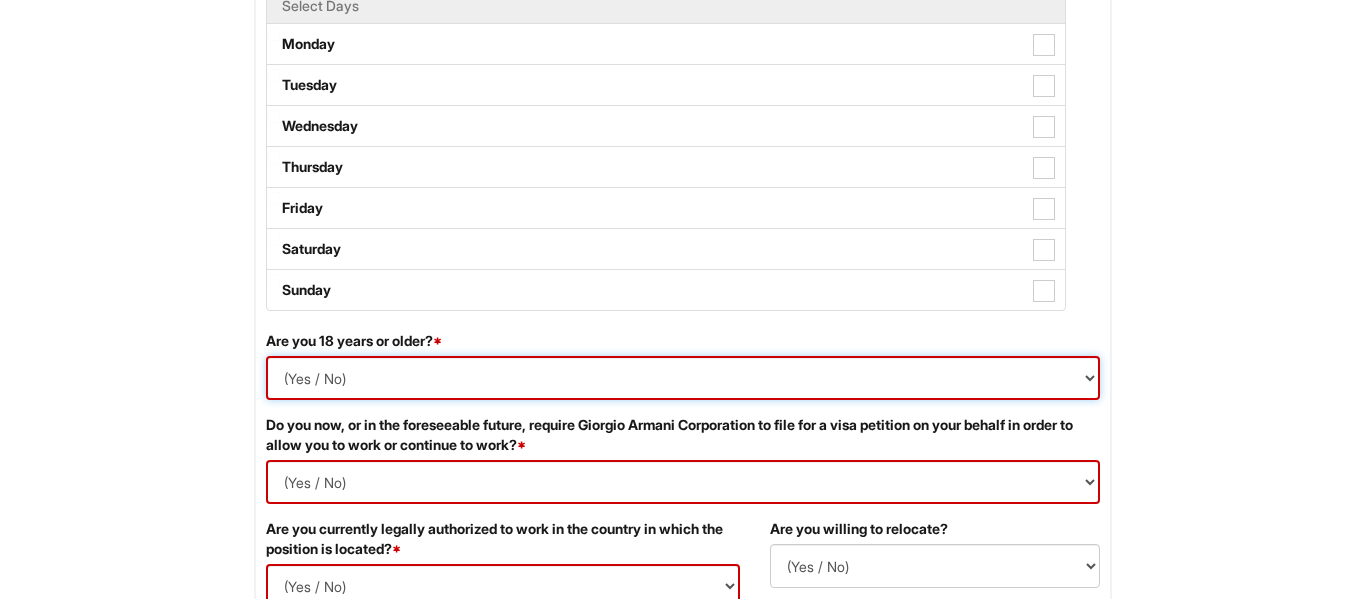 click on "(Yes / No) Yes No" at bounding box center [683, 378] 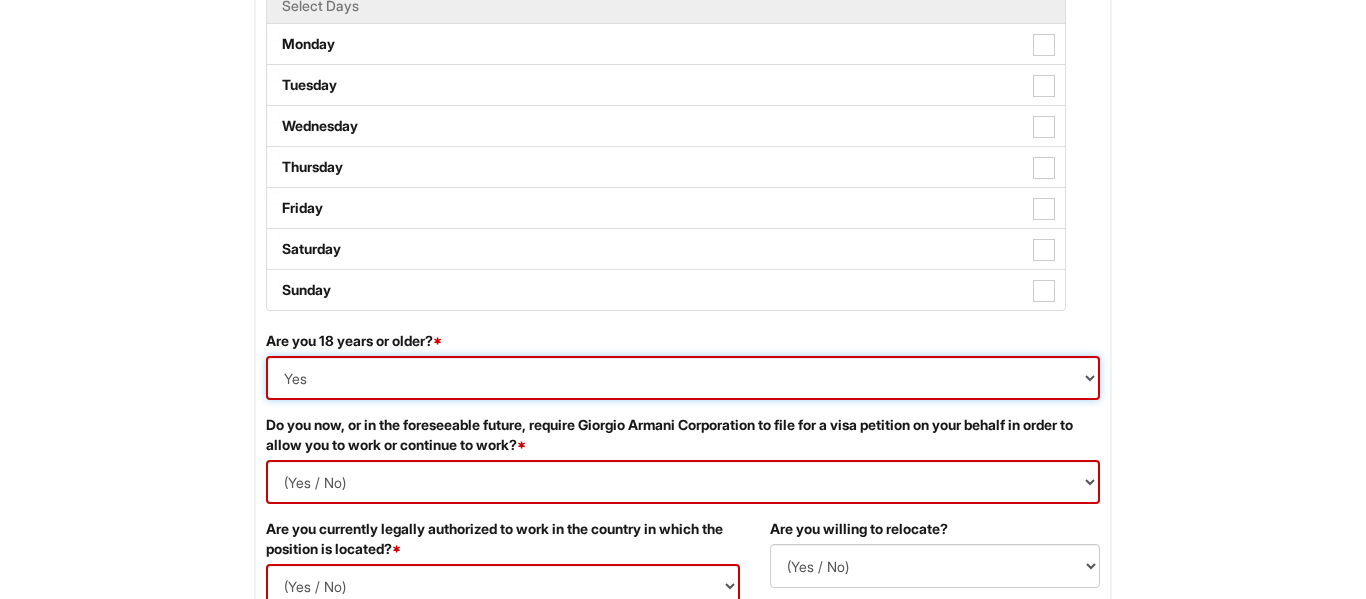 click on "(Yes / No) Yes No" at bounding box center (683, 378) 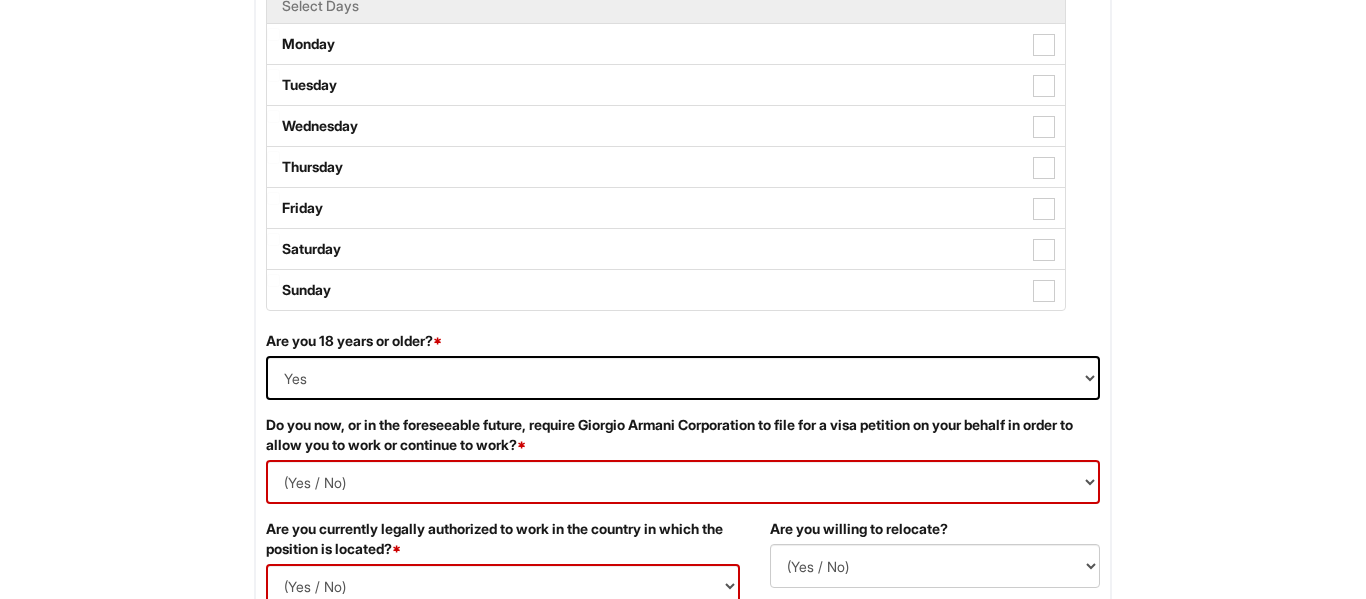 click on "Please Complete This Form 1 2 3 Client Advisor (Full-time), Armani Outlet PLEASE COMPLETE ALL REQUIRED FIELDS
We are an Equal Opportunity Employer. All persons shall have the opportunity to be considered for employment without regard to their race, color, creed, religion, national origin, ancestry, citizenship status, age, disability, gender, sex, sexual orientation, veteran status, genetic information or any other characteristic protected by applicable federal, state or local laws. We will endeavor to make a reasonable accommodation to the known physical or mental limitations of a qualified applicant with a disability unless the accommodation would impose an undue hardship on the operation of our business. If you believe you require such assistance to complete this form or to participate in an interview, please let us know.
Personal Information
Last Name  *   [LAST]
First Name  *   [FIRST]
Middle Name   [MIDDLE]
E-mail Address  *   [EMAIL]
Phone  *   [PHONE]" at bounding box center (683, 909) 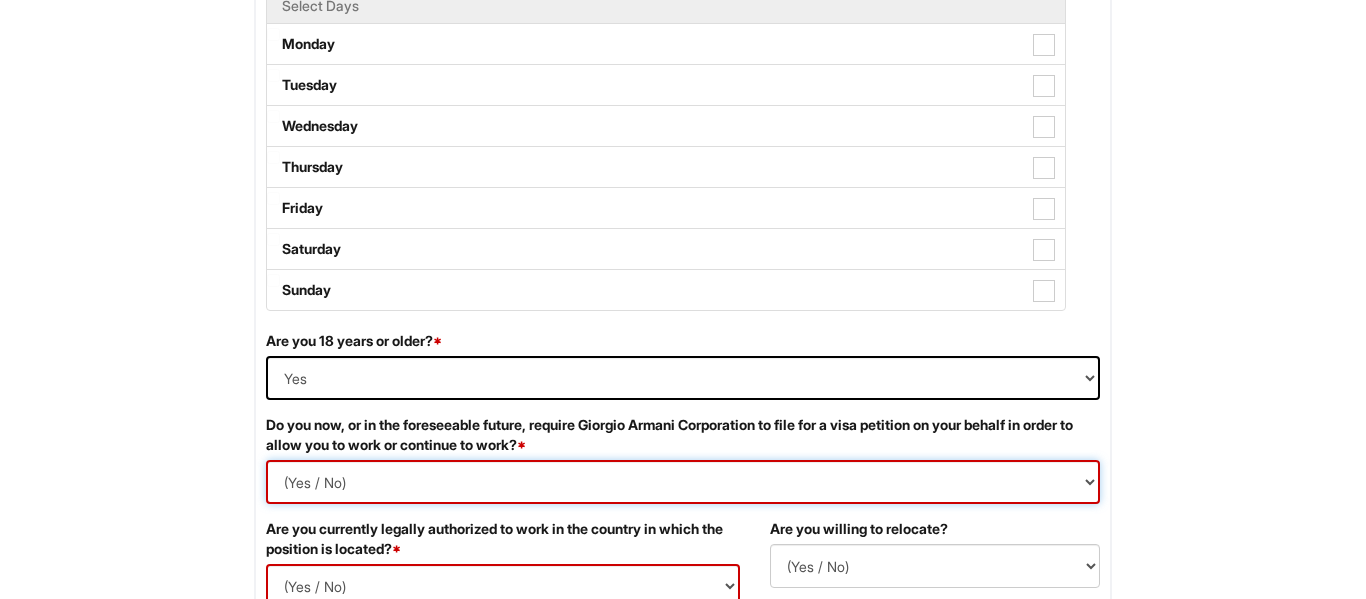 click on "(Yes / No) Yes No" at bounding box center (683, 482) 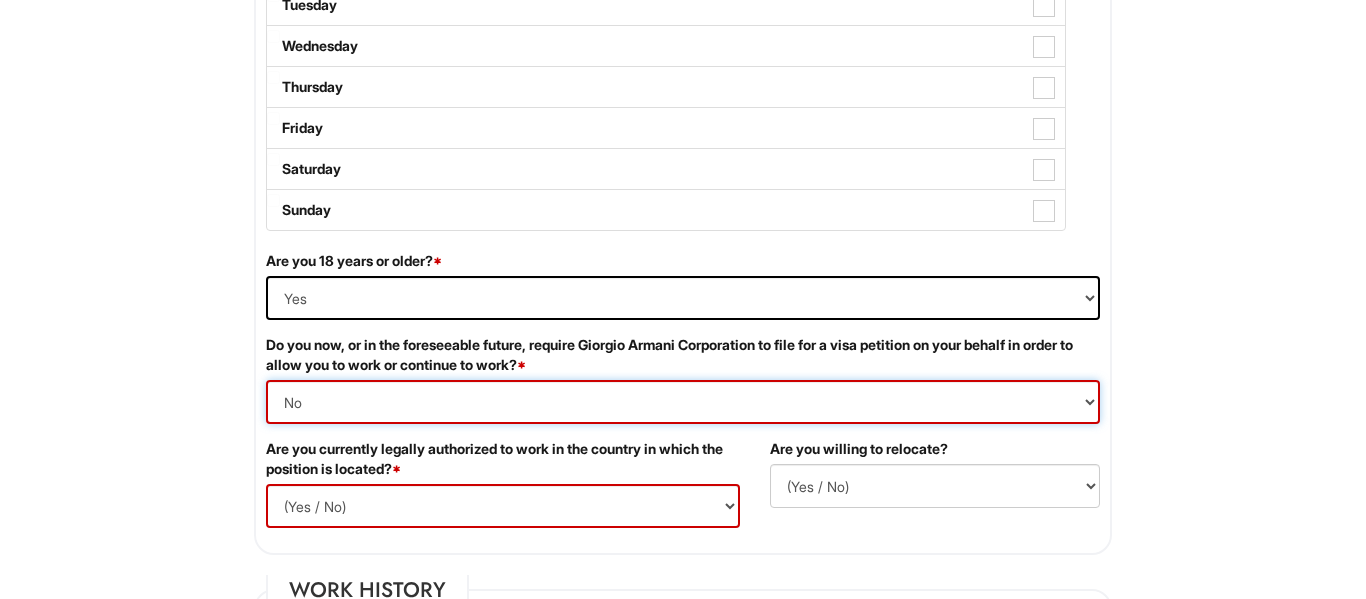 scroll, scrollTop: 1147, scrollLeft: 0, axis: vertical 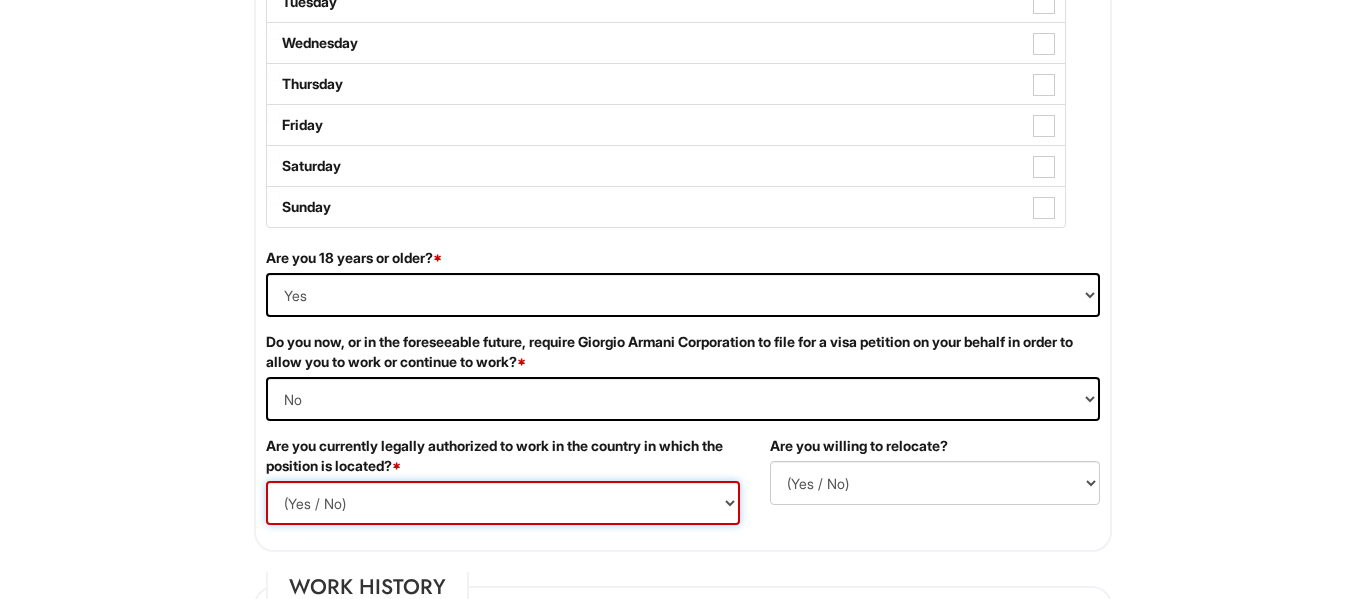 click on "(Yes / No) Yes No" at bounding box center [503, 503] 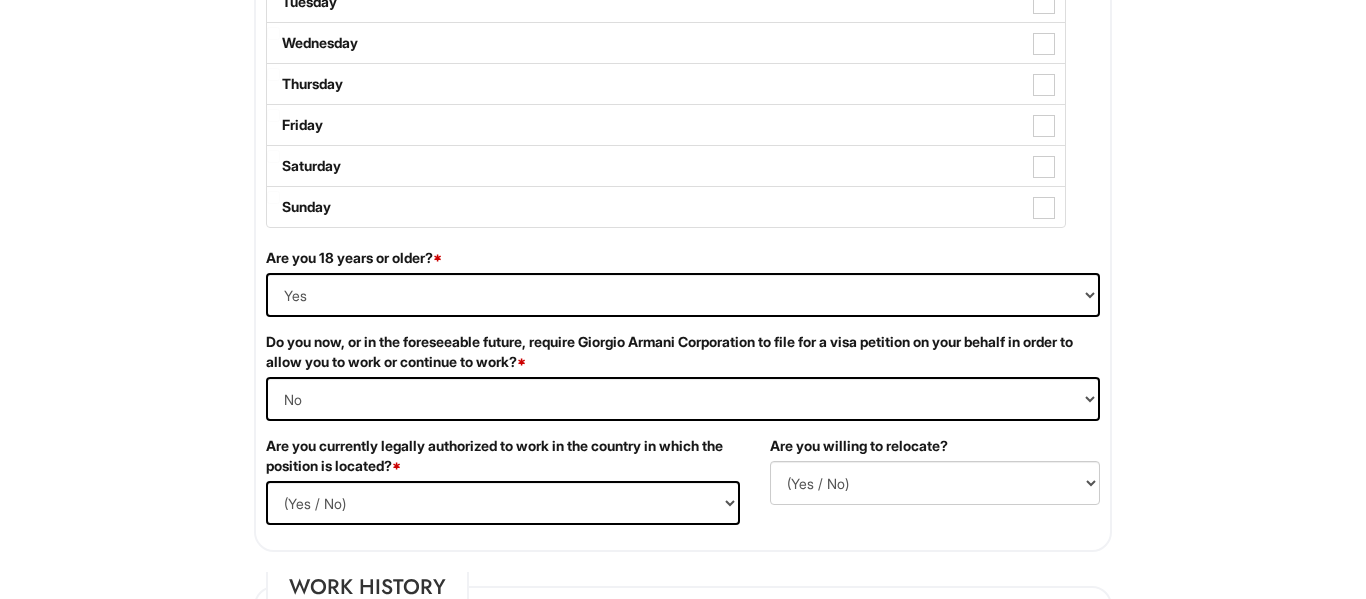 click on "1 2 3 Client Advisor (Full-time), Armani Outlet PLEASE COMPLETE ALL REQUIRED FIELDS
We are an Equal Opportunity Employer. All persons shall have the opportunity to be considered for employment without regard to their race, color, creed, religion, national origin, ancestry, citizenship status, age, disability, gender, sex, sexual orientation, veteran status, genetic information or any other characteristic protected by applicable federal, state or local laws. We will endeavor to make a reasonable accommodation to the known physical or mental limitations of a qualified applicant with a disability unless the accommodation would impose an undue hardship on the operation of our business. If you believe you require such assistance to complete this form or to participate in an interview, please let us know.
Personal Information
Last Name  *   [LAST]
First Name  *   [FIRST]
Middle Name   [MIDDLE]
E-mail Address  *   [EMAIL]
Phone  *   [PHONE]
LinkedIn URL
Resume Upload" at bounding box center [683, 831] 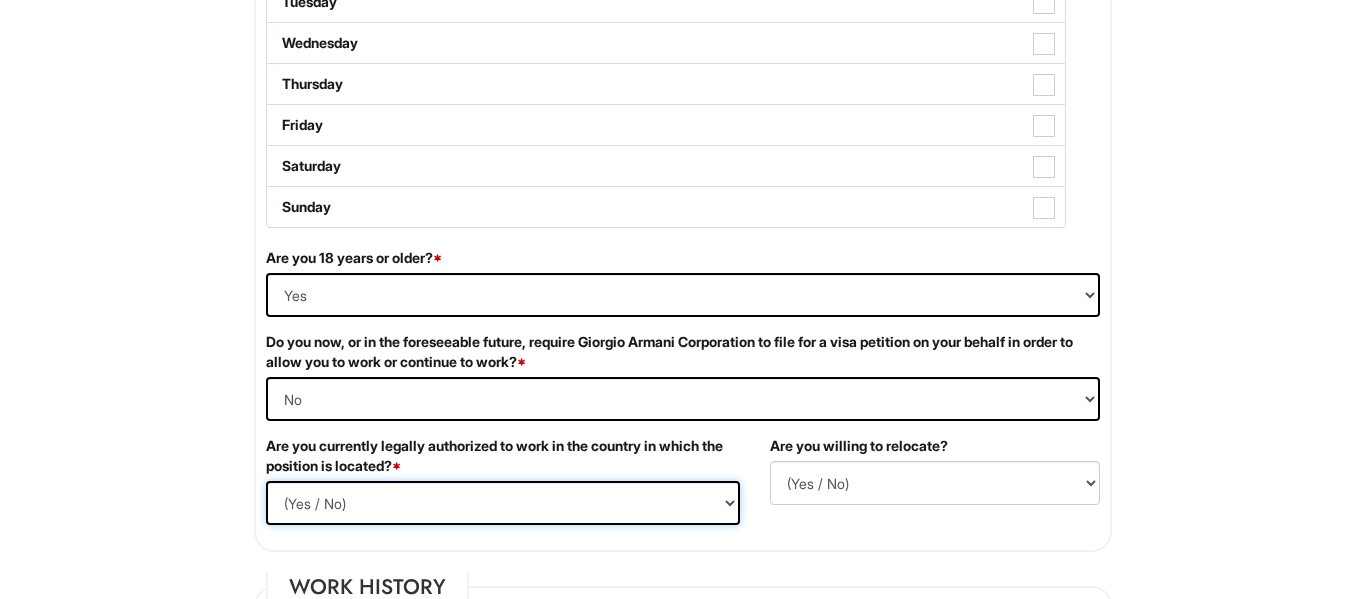 click on "(Yes / No) Yes No" at bounding box center [503, 503] 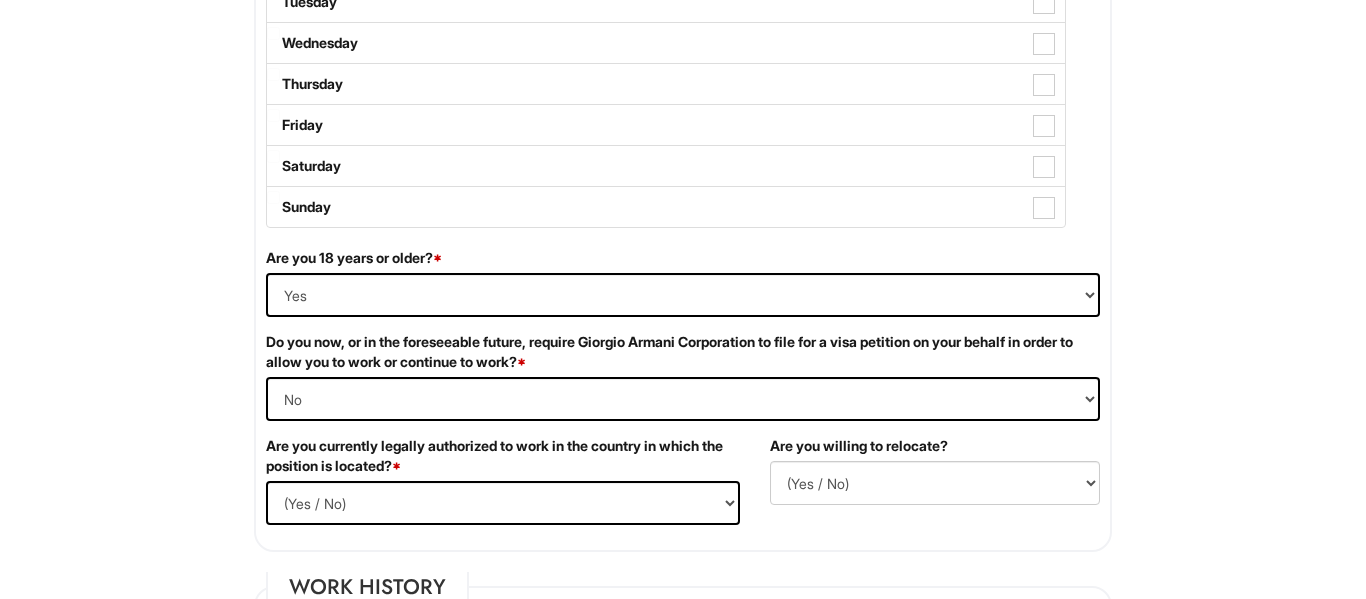click on "Please Complete This Form 1 2 3 Client Advisor (Full-time), Armani Outlet PLEASE COMPLETE ALL REQUIRED FIELDS
We are an Equal Opportunity Employer. All persons shall have the opportunity to be considered for employment without regard to their race, color, creed, religion, national origin, ancestry, citizenship status, age, disability, gender, sex, sexual orientation, veteran status, genetic information or any other characteristic protected by applicable federal, state or local laws. We will endeavor to make a reasonable accommodation to the known physical or mental limitations of a qualified applicant with a disability unless the accommodation would impose an undue hardship on the operation of our business. If you believe you require such assistance to complete this form or to participate in an interview, please let us know.
Personal Information
Last Name  *   [LAST]
First Name  *   [FIRST]
Middle Name   [MIDDLE]
E-mail Address  *   [EMAIL]
Phone  *   [PHONE]" at bounding box center [683, 826] 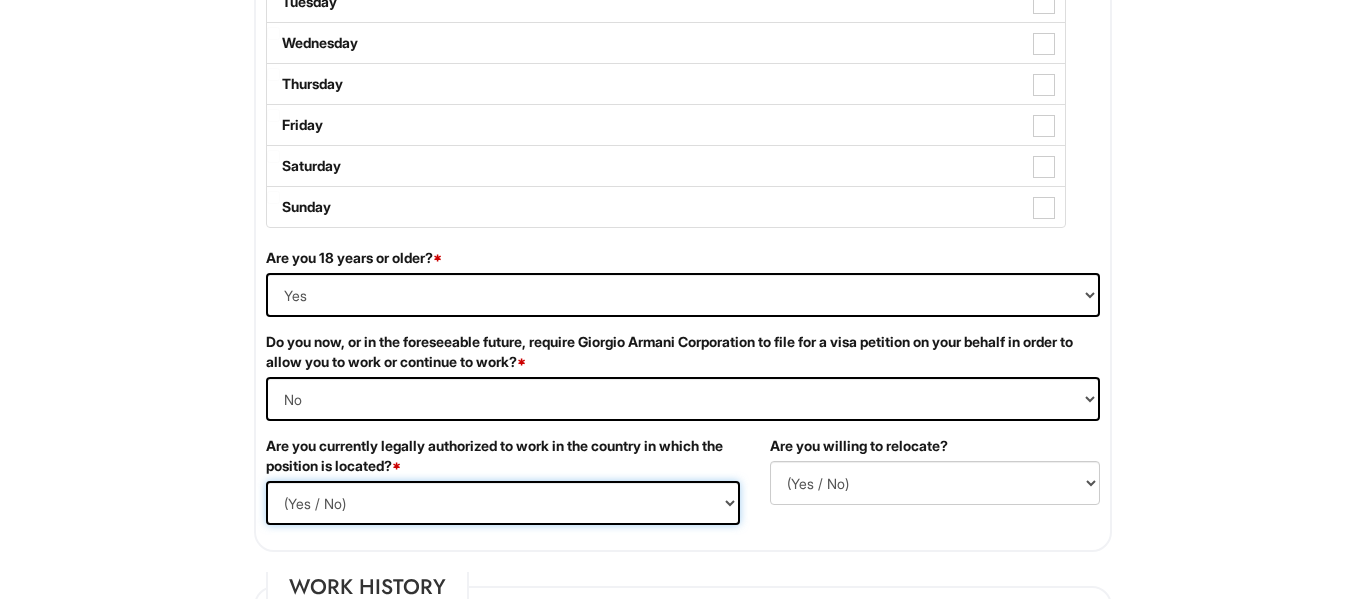 click on "(Yes / No) Yes No" at bounding box center [503, 503] 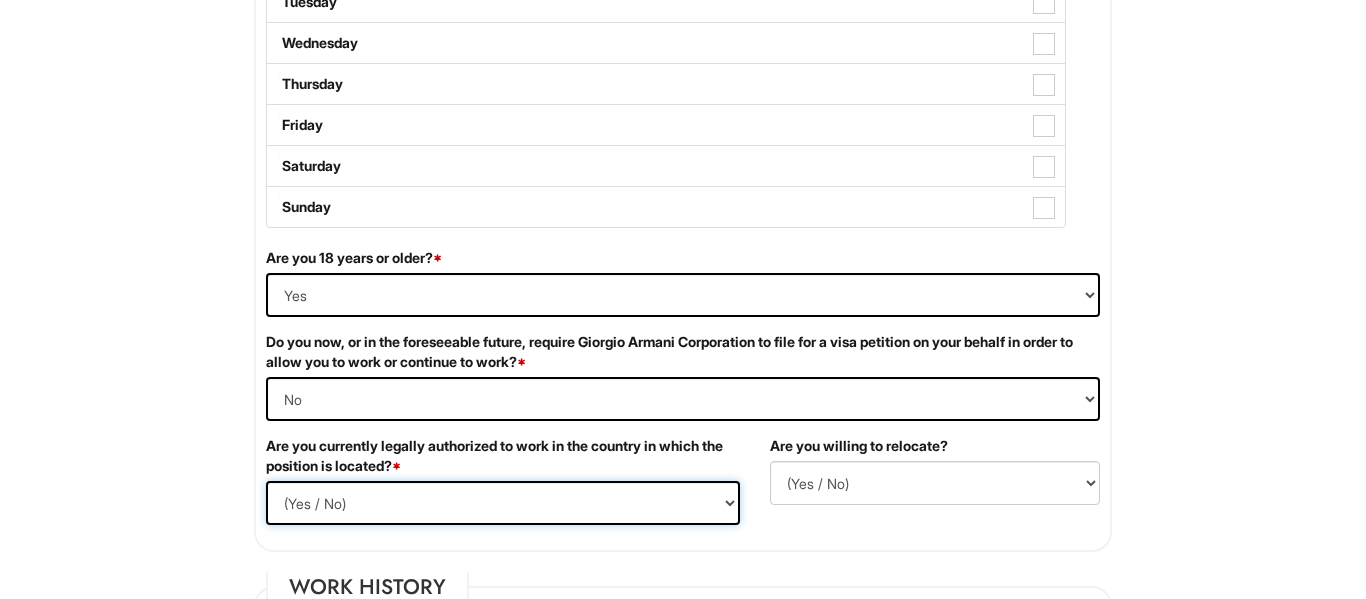 select on "No" 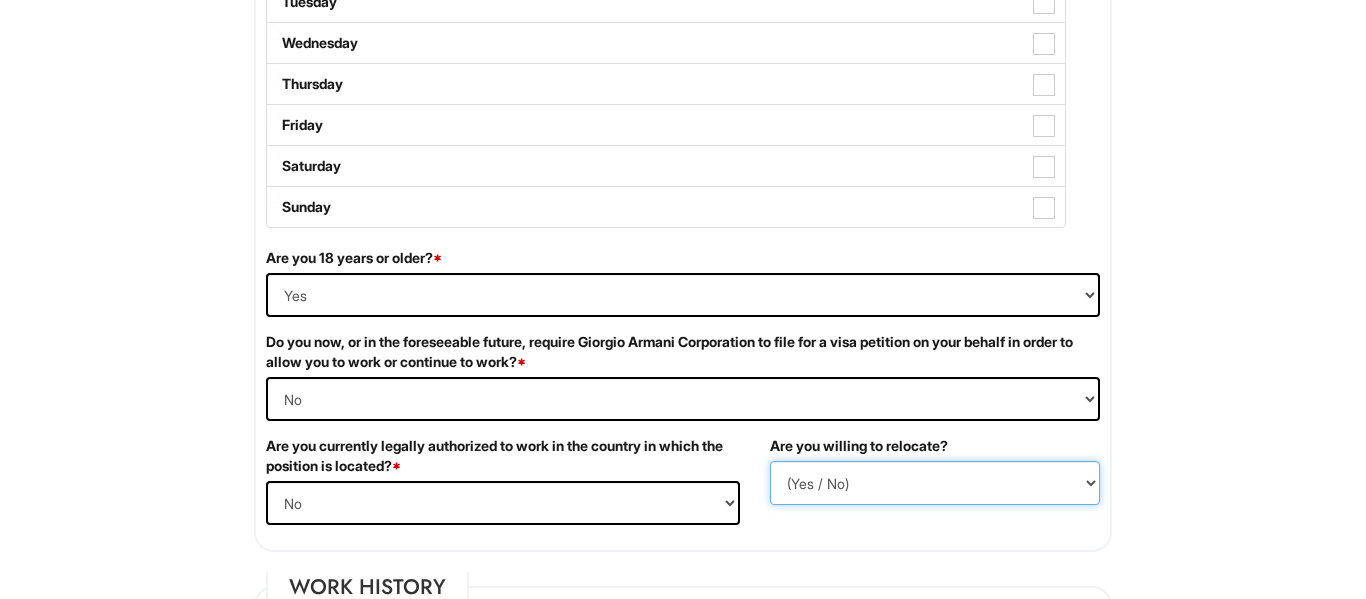 click on "(Yes / No) No Yes" at bounding box center (935, 483) 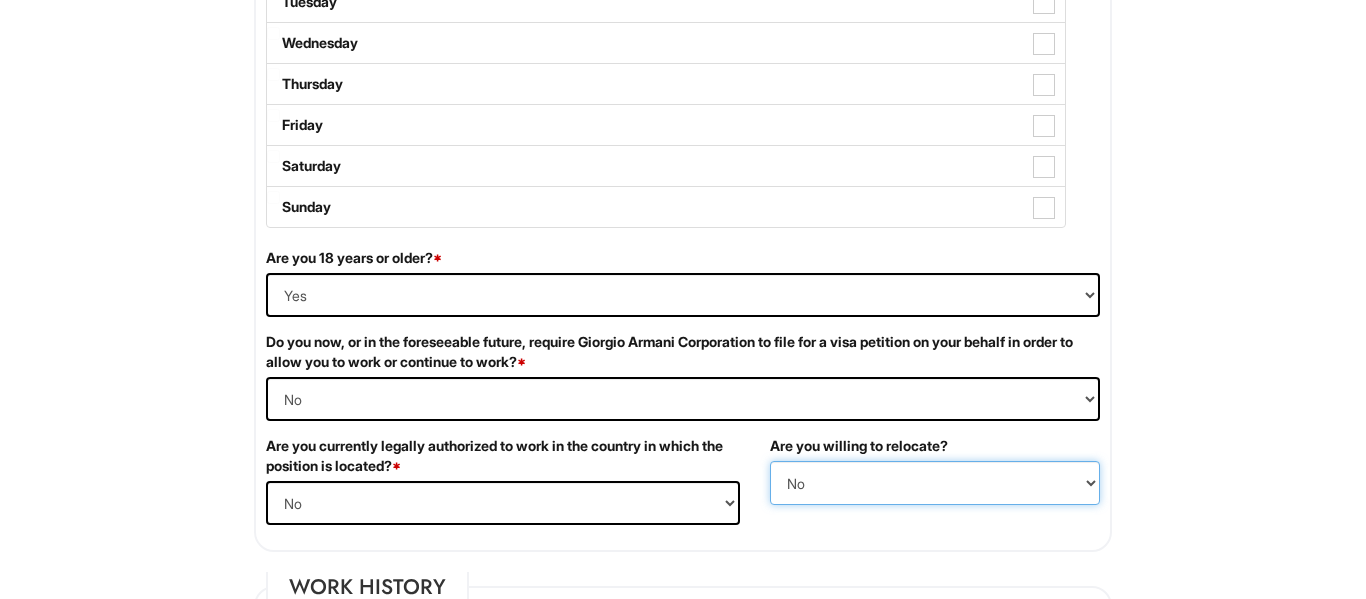 click on "(Yes / No) No Yes" at bounding box center (935, 483) 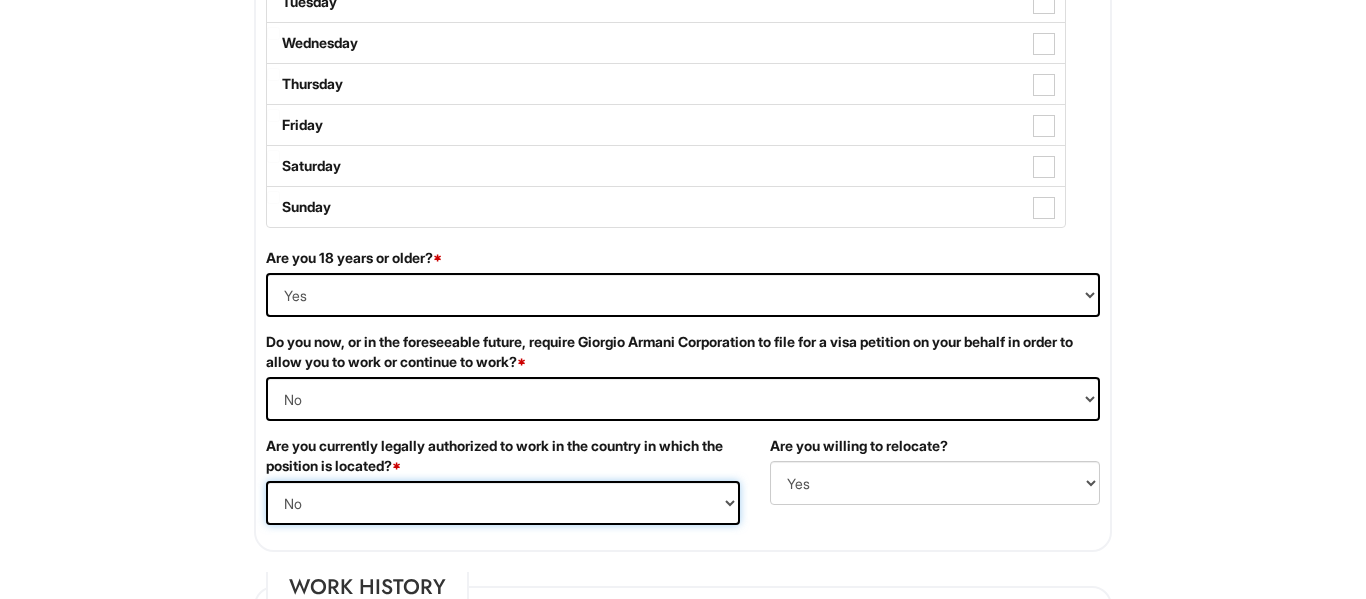 click on "(Yes / No) Yes No" at bounding box center (503, 503) 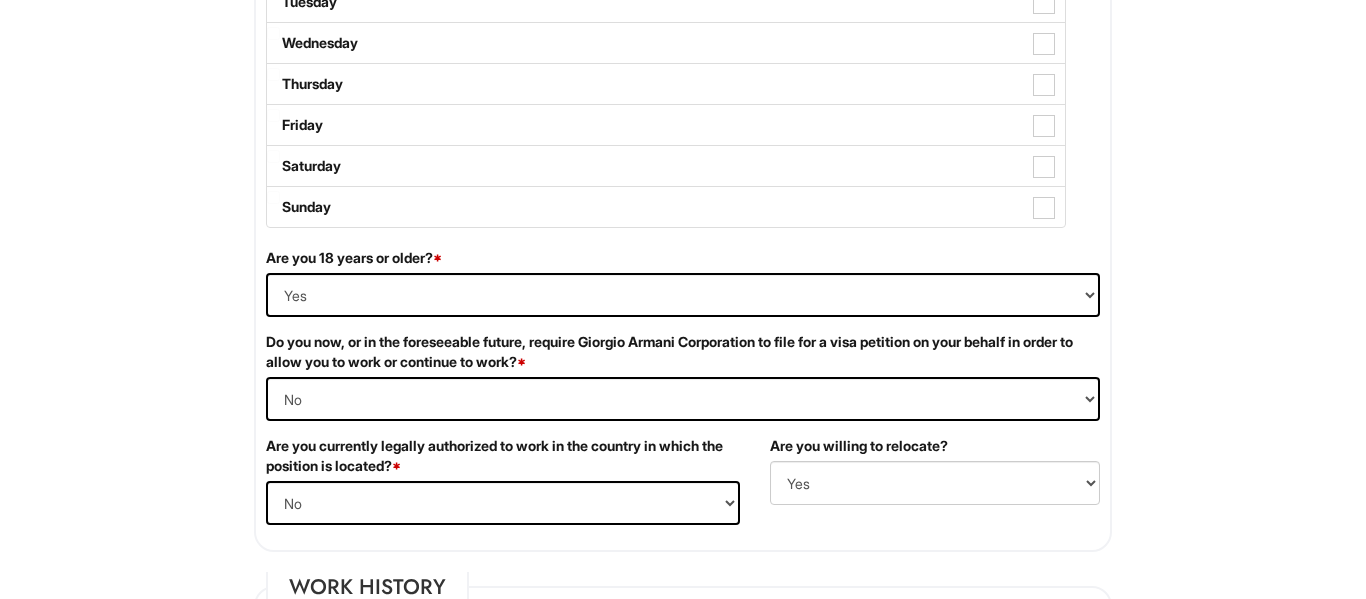 click on "Personal Information
Last Name  *   [LAST]
First Name  *   [FIRST]
Middle Name   [MIDDLE]
E-mail Address  *   [EMAIL]
Phone  *   [PHONE]
LinkedIn URL
Resume Upload   Resume Upload*
Street Address  *   [NUMBER] [STREET]
Address Line 2   Bole wolo sefer
City  *   Biristow
State/Province  *   State/Province ALABAMA ALASKA ARIZONA ARKANSAS CALIFORNIA COLORADO CONNECTICUT DELAWARE DISTRICT OF COLUMBIA FLORIDA GEORGIA HAWAII IDAHO ILLINOIS INDIANA IOWA KANSAS KENTUCKY LOUISIANA MAINE MARYLAND MASSACHUSETTS MICHIGAN MINNESOTA MISSISSIPPI MISSOURI MONTANA NEBRASKA NEVADA NEW HAMPSHIRE NEW JERSEY NEW MEXICO NEW YORK NORTH CAROLINA NORTH DAKOTA OHIO OKLAHOMA OREGON PENNSYLVANIA RHODE ISLAND SOUTH CAROLINA SOUTH DAKOTA TENNESSEE TEXAS UTAH VERMONT VIRGINIA WASHINGTON WEST VIRGINIA WISCONSIN WYOMING CA-ALBERTA CA-BRITISH COLUMBIA CA-MANITOBA CA-NEW BRUNSWICK CA-NEWFOUNDLAND CA-NOVA SCOTIA CA-NORTHWEST TERRITORIES CA-NUNAVUT CA-ONTARIO CA-PRINCE EDWARD ISLAND CA-QUEBEC" at bounding box center [683, 901] 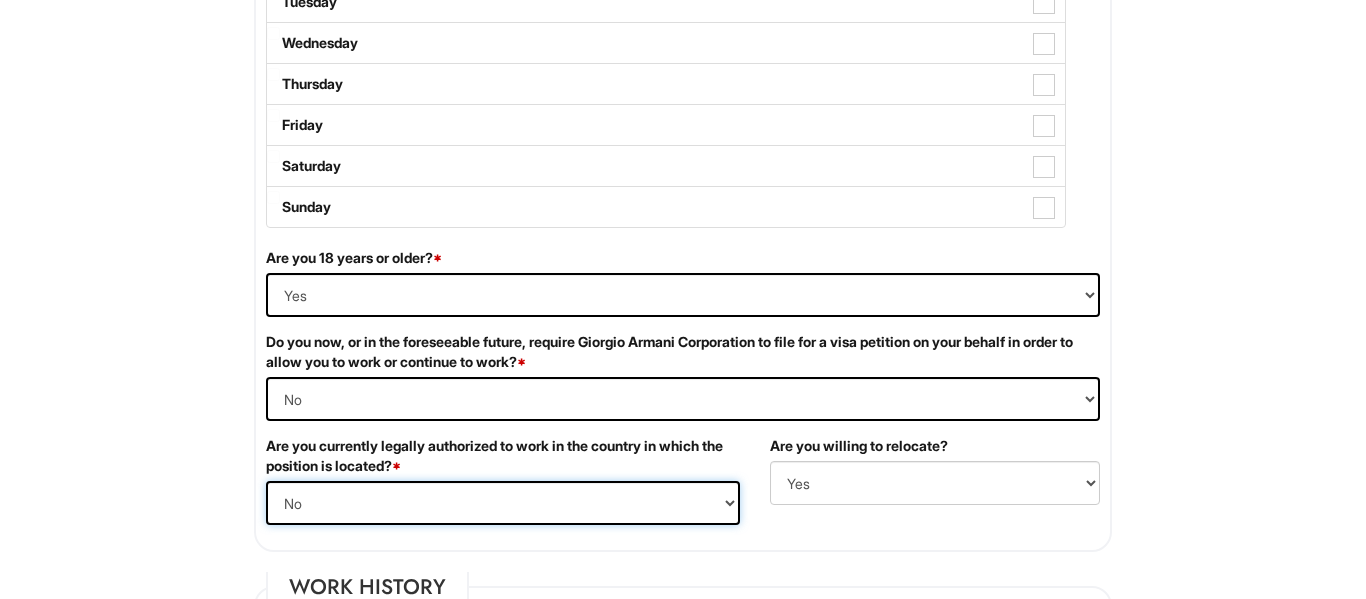 click on "(Yes / No) Yes No" at bounding box center [503, 503] 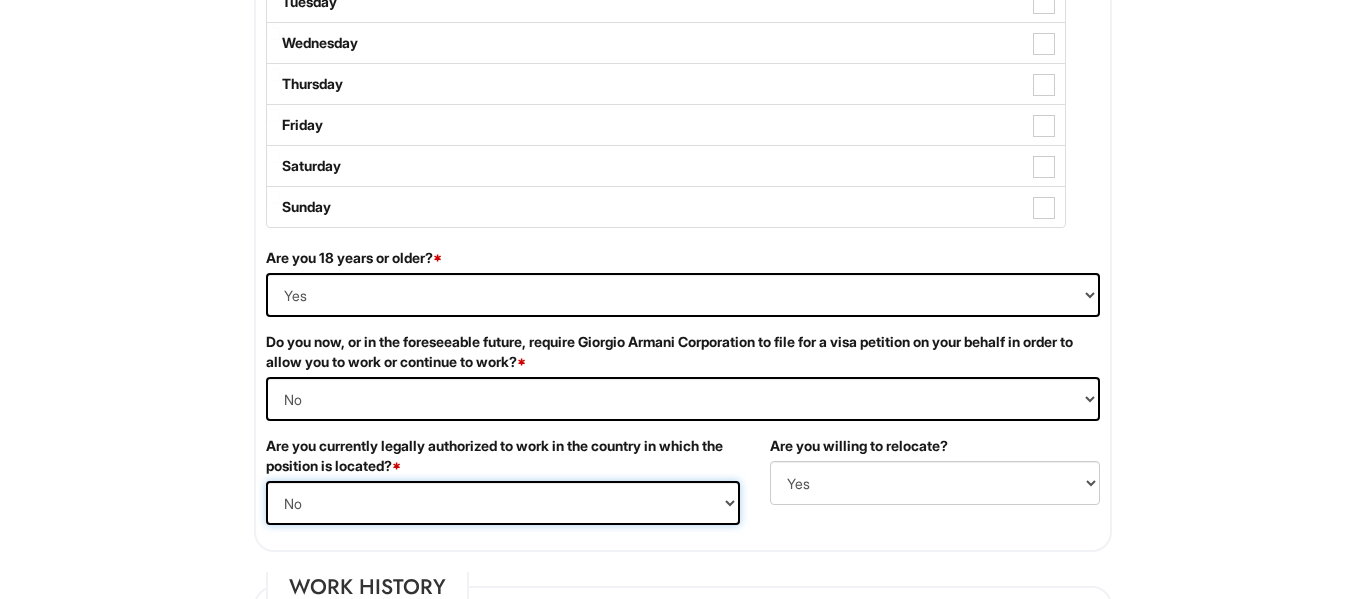 select on "Yes" 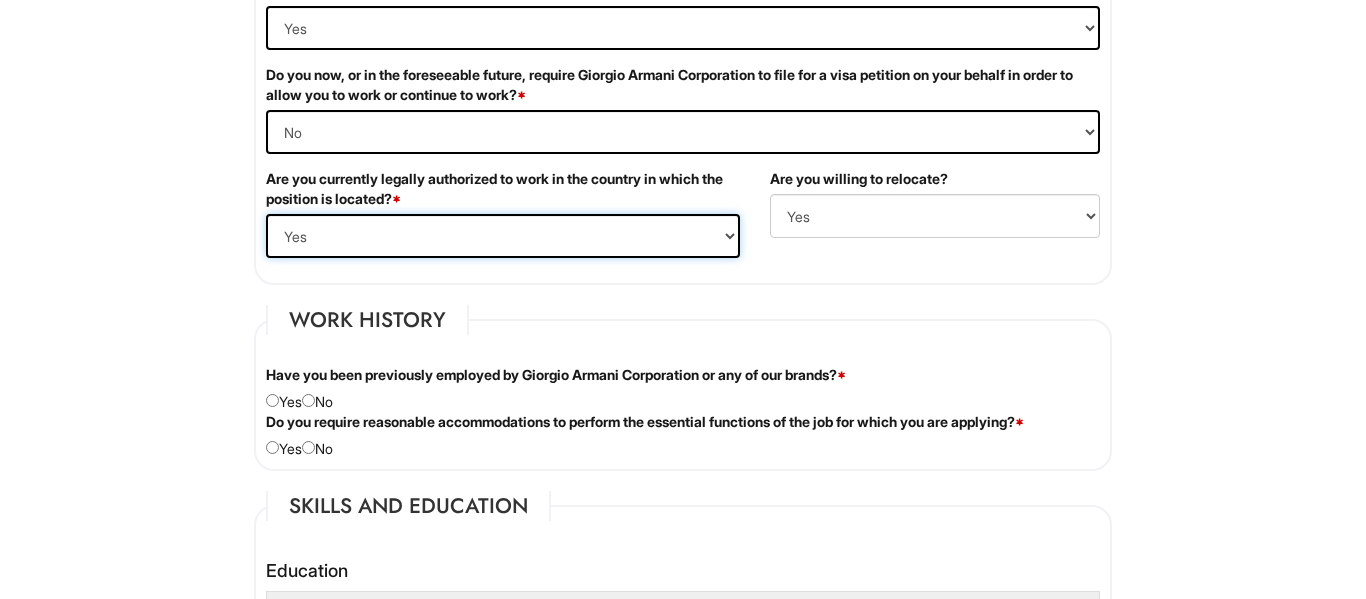 scroll, scrollTop: 1417, scrollLeft: 0, axis: vertical 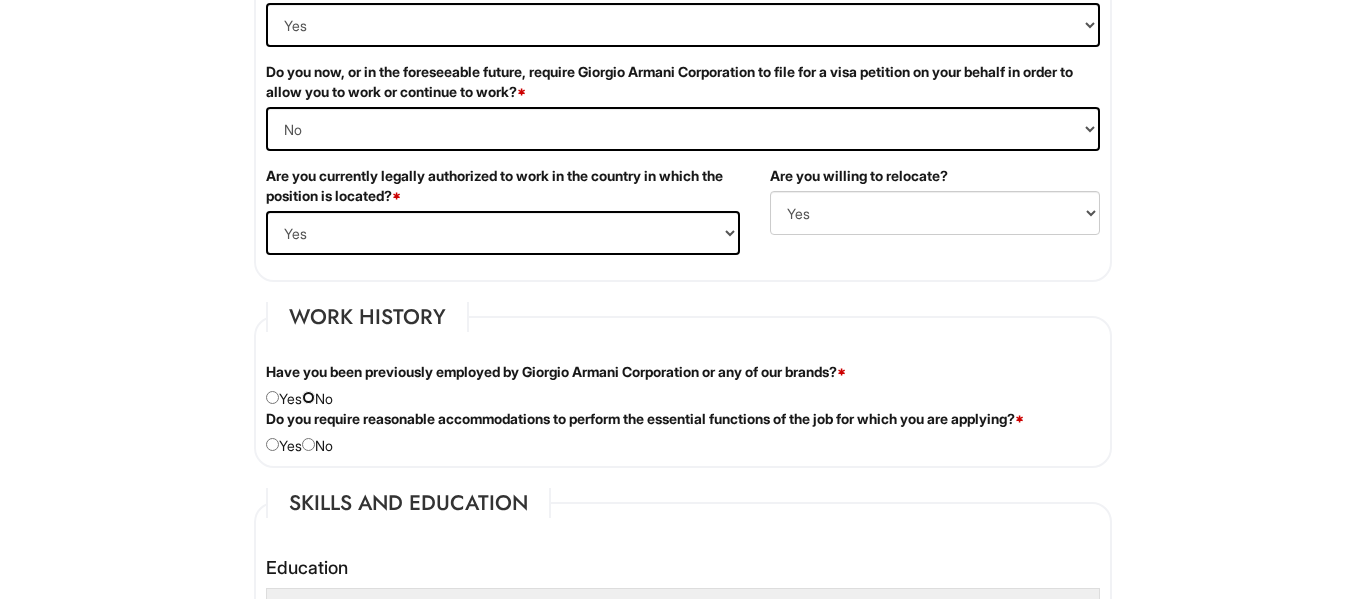 click at bounding box center (308, 397) 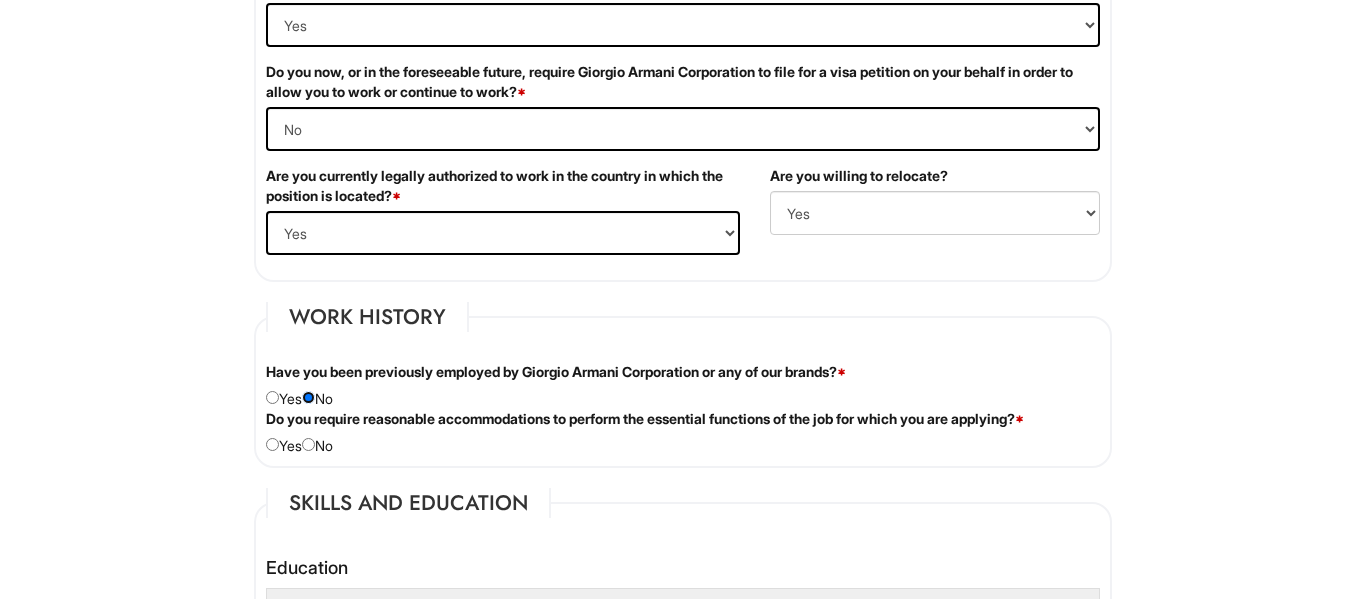 click at bounding box center [308, 397] 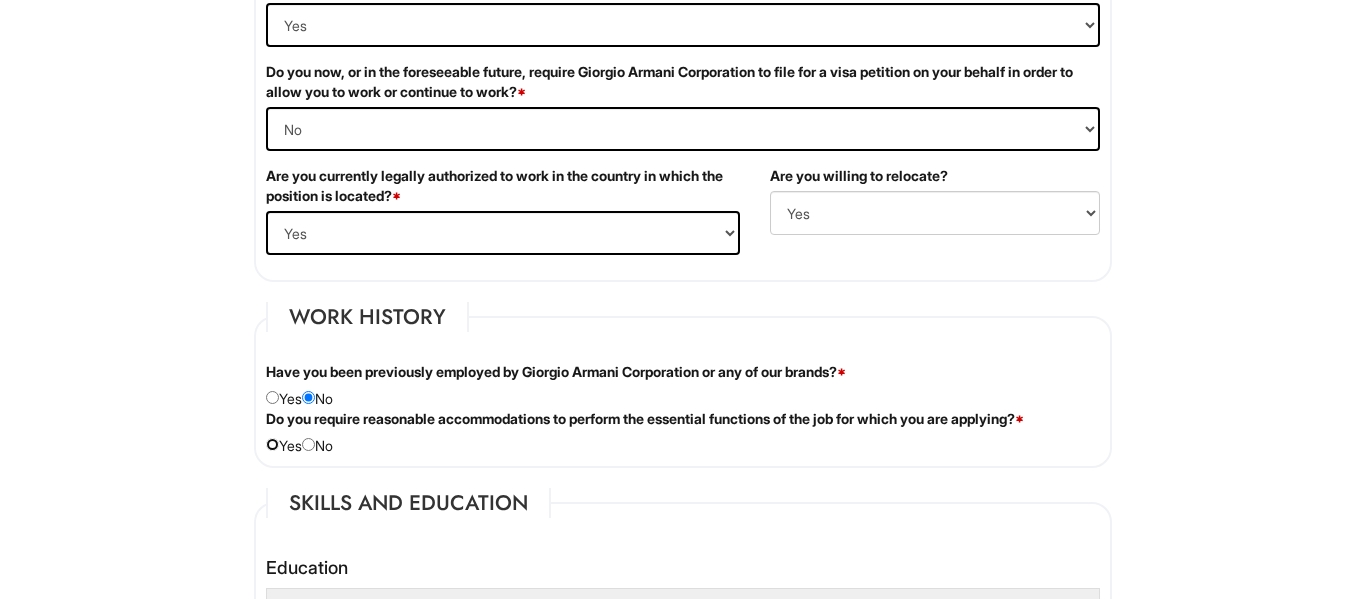 drag, startPoint x: 277, startPoint y: 445, endPoint x: 284, endPoint y: 430, distance: 16.552946 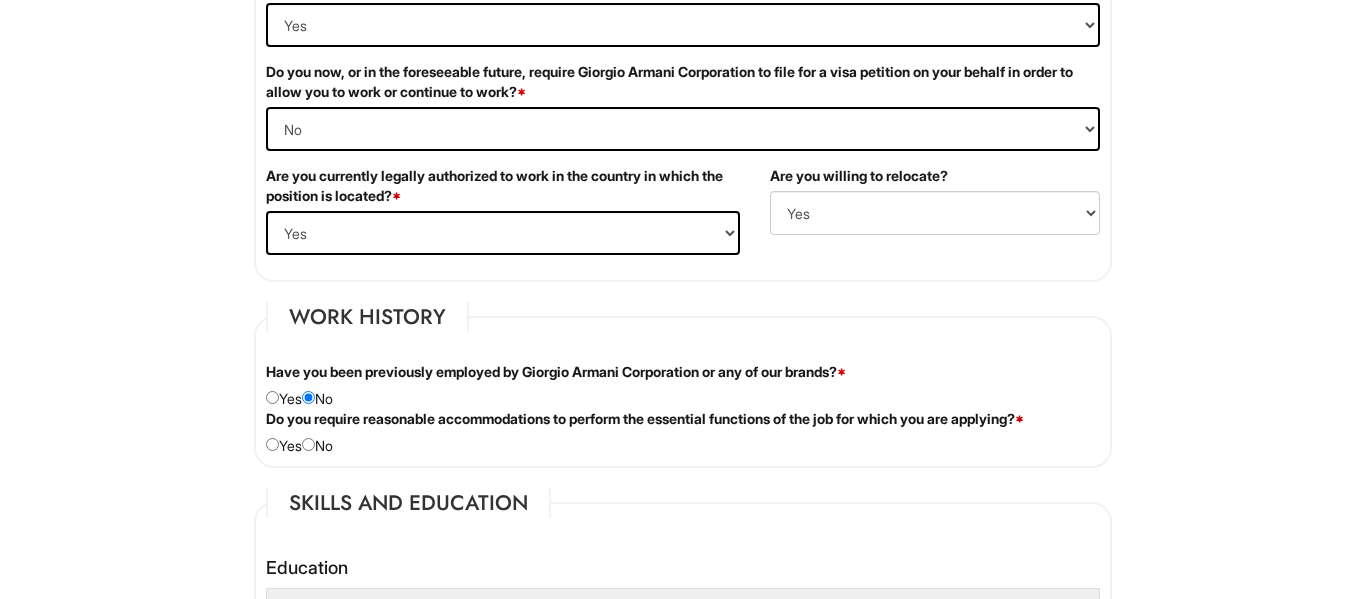 click on "Do you require reasonable accommodations to perform the essential functions of the job for which you are applying? *    Yes   No" at bounding box center (683, 432) 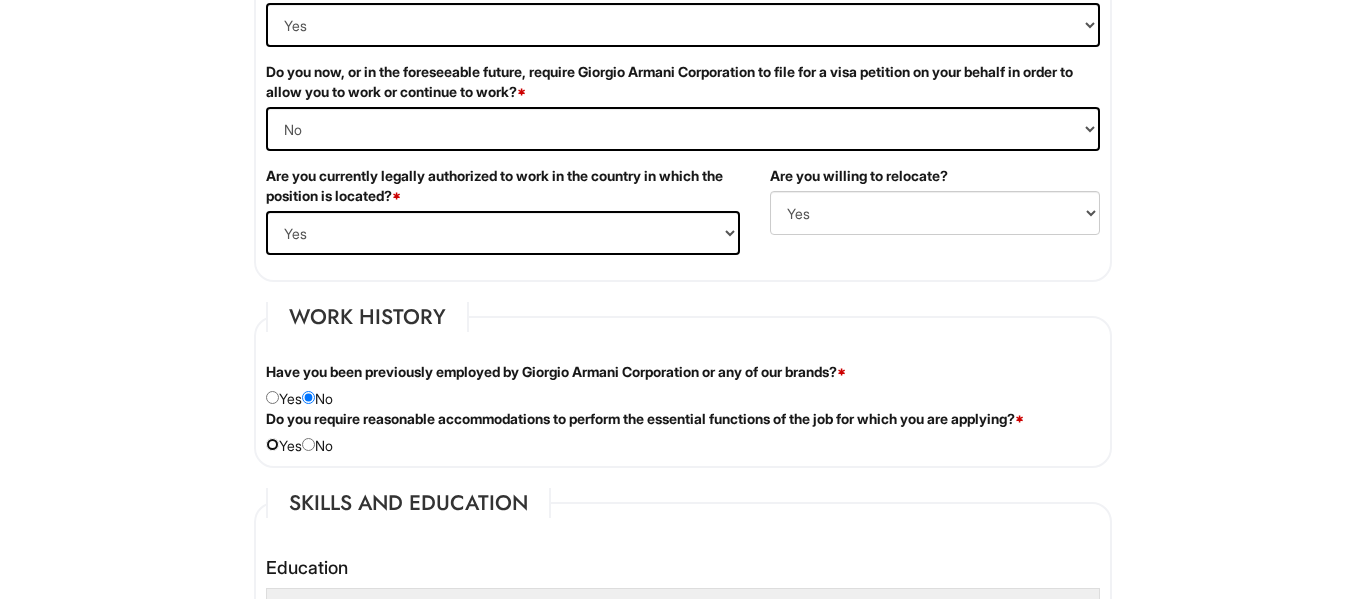 click at bounding box center [272, 444] 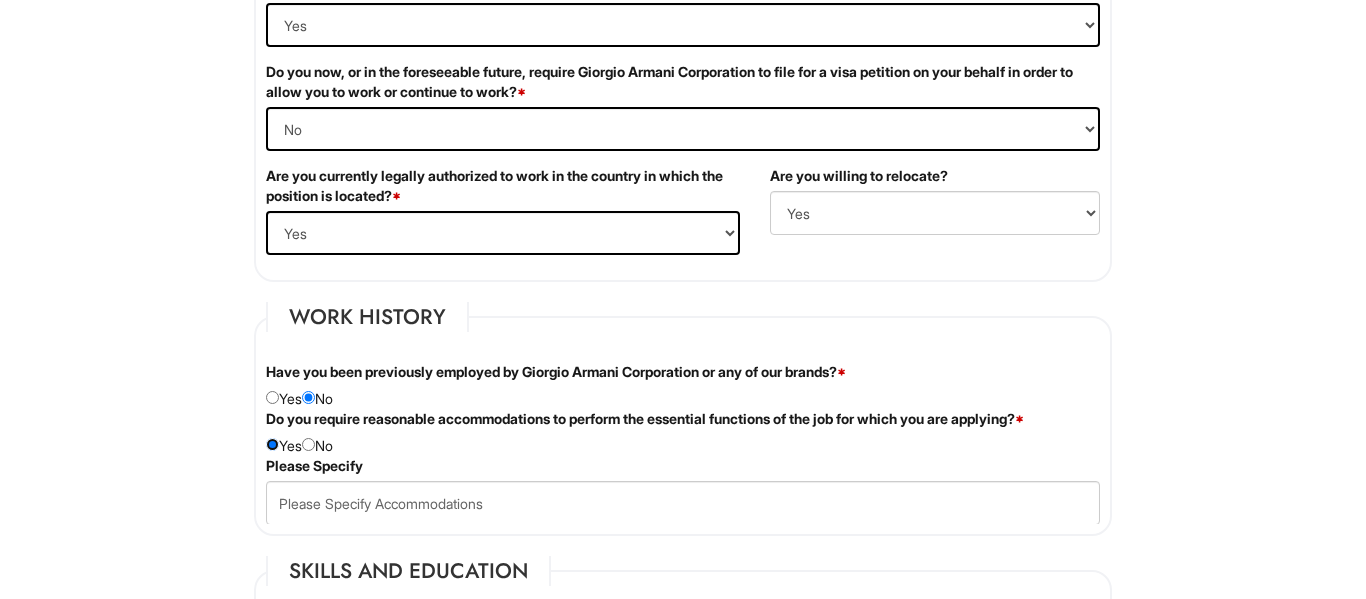 click at bounding box center (272, 444) 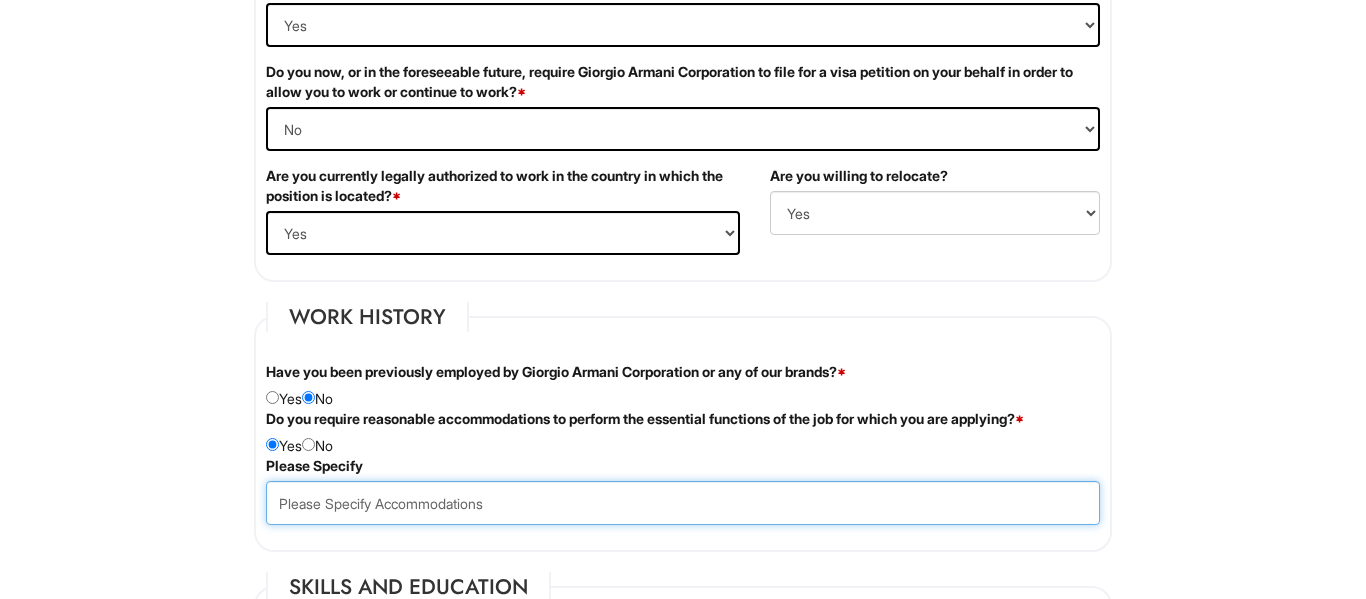 click at bounding box center (683, 503) 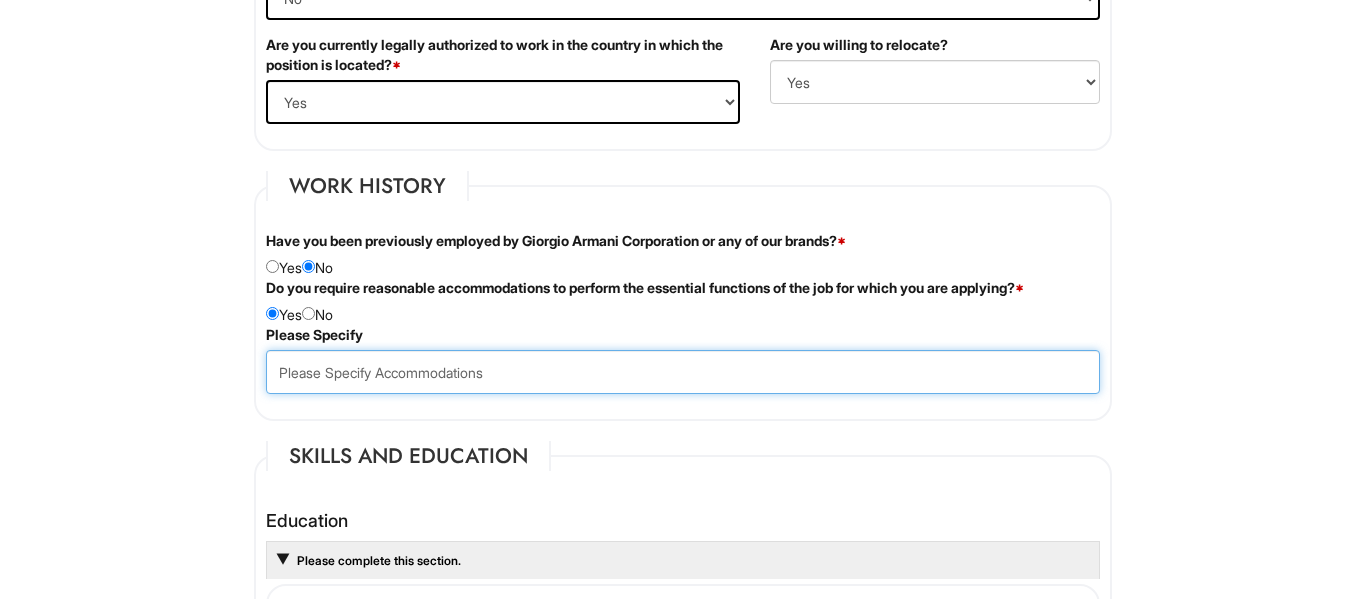 scroll, scrollTop: 1551, scrollLeft: 0, axis: vertical 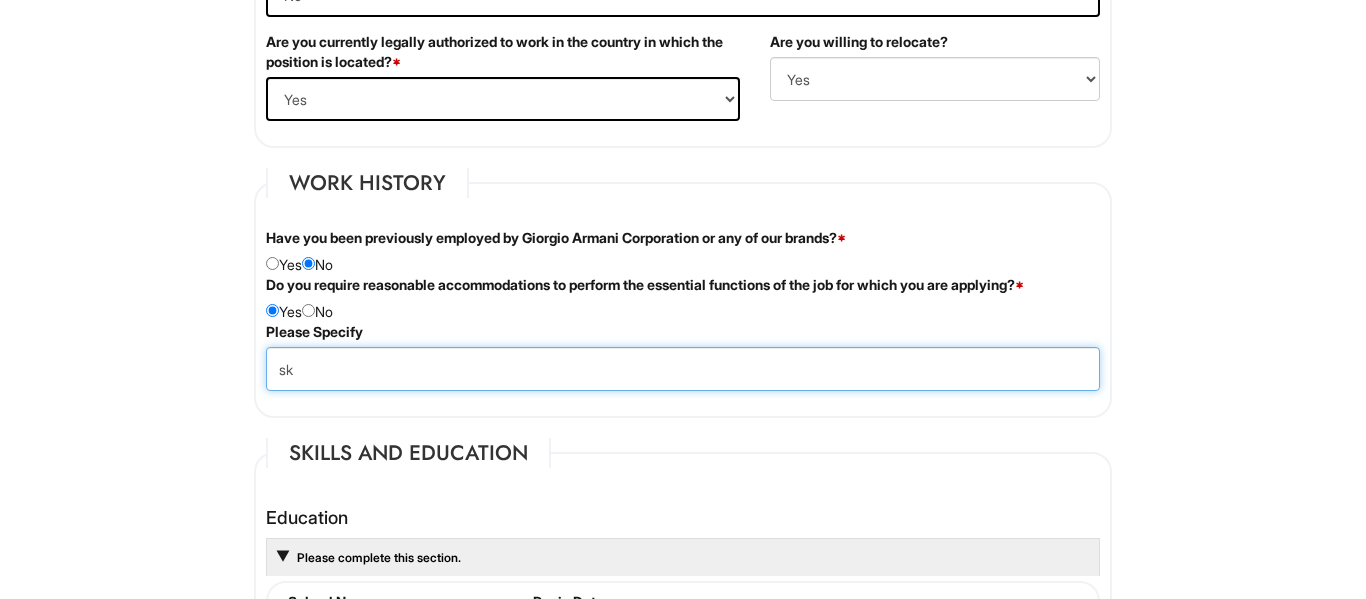 type on "s" 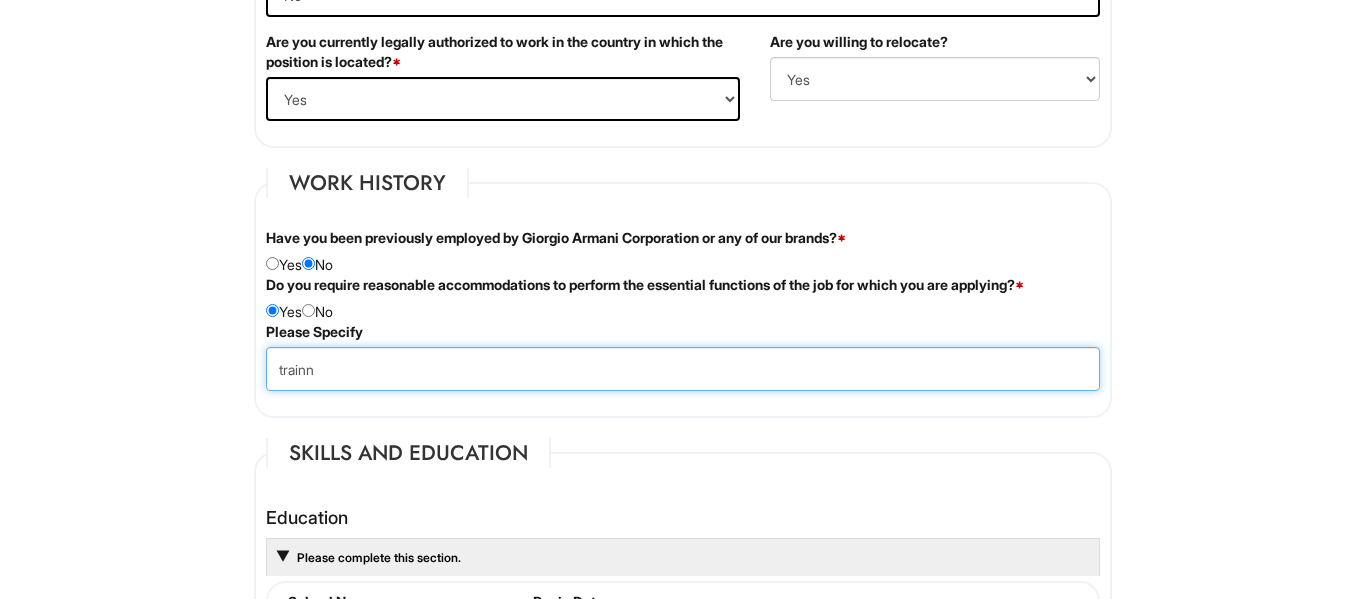type on "trainng" 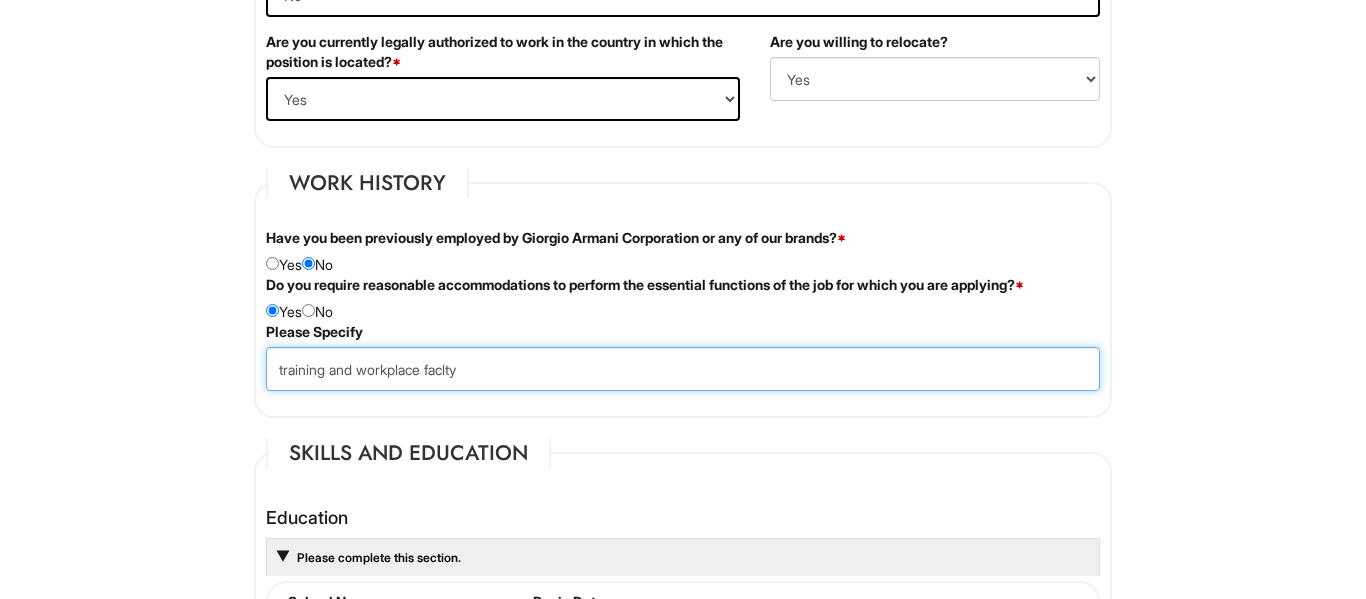 click on "training and workplace faclty" at bounding box center [683, 369] 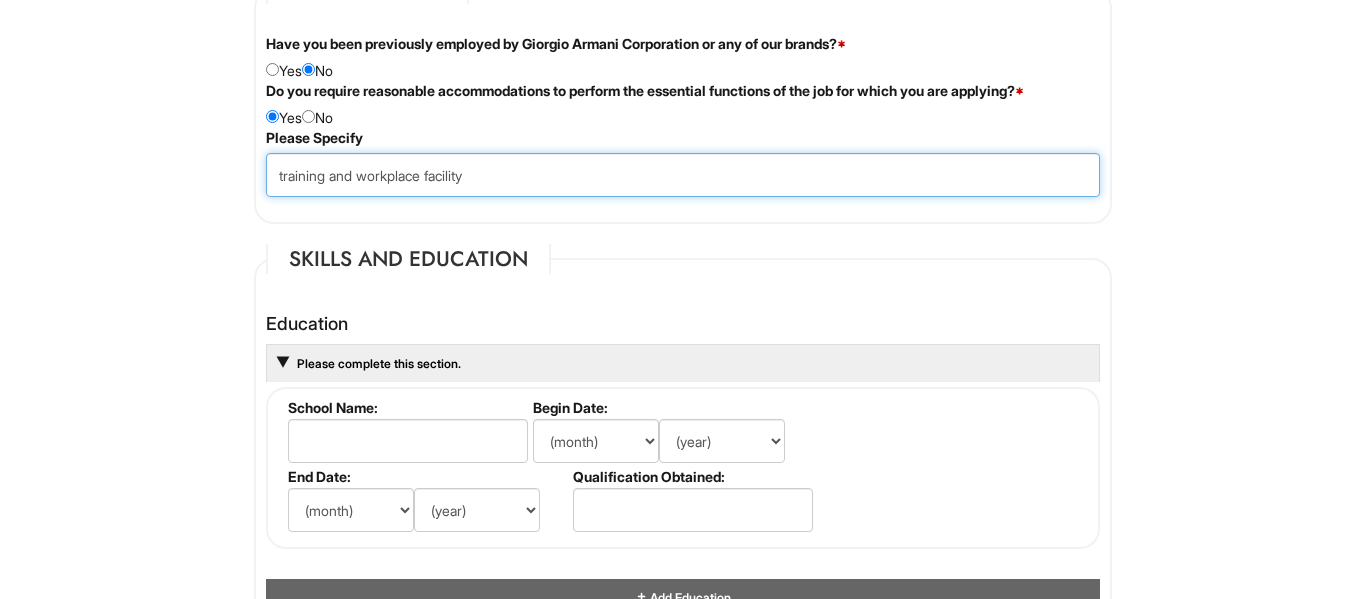 scroll, scrollTop: 1747, scrollLeft: 0, axis: vertical 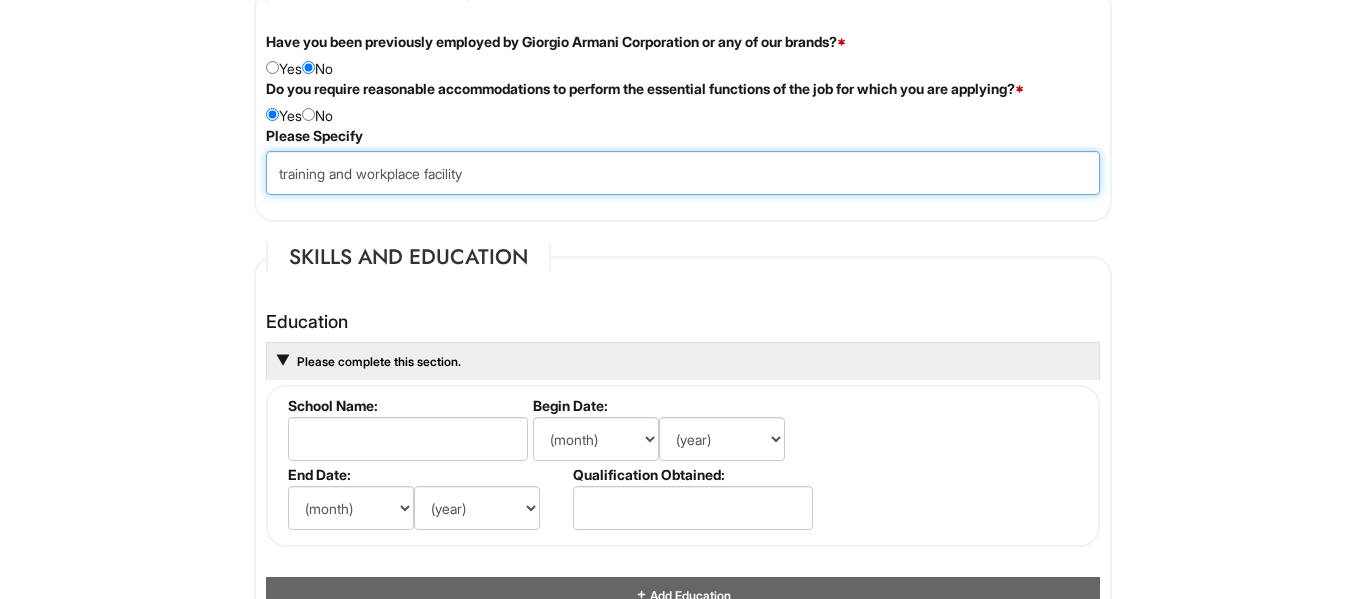 type on "training and workplace facility" 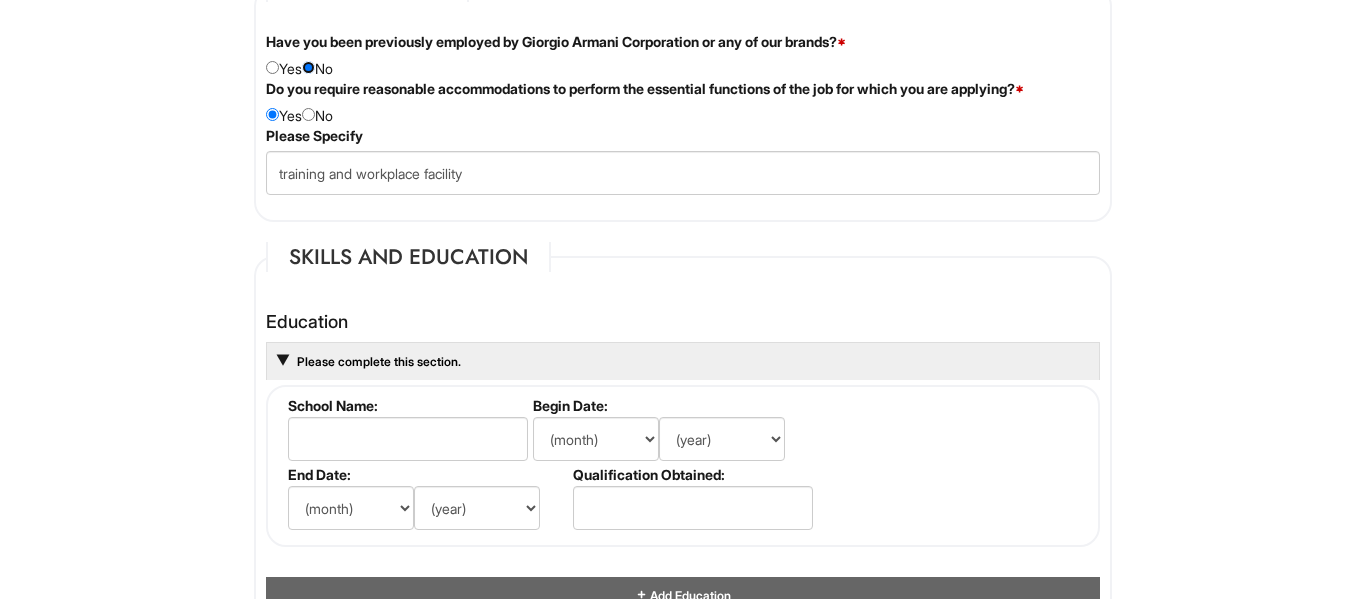 click at bounding box center [308, 67] 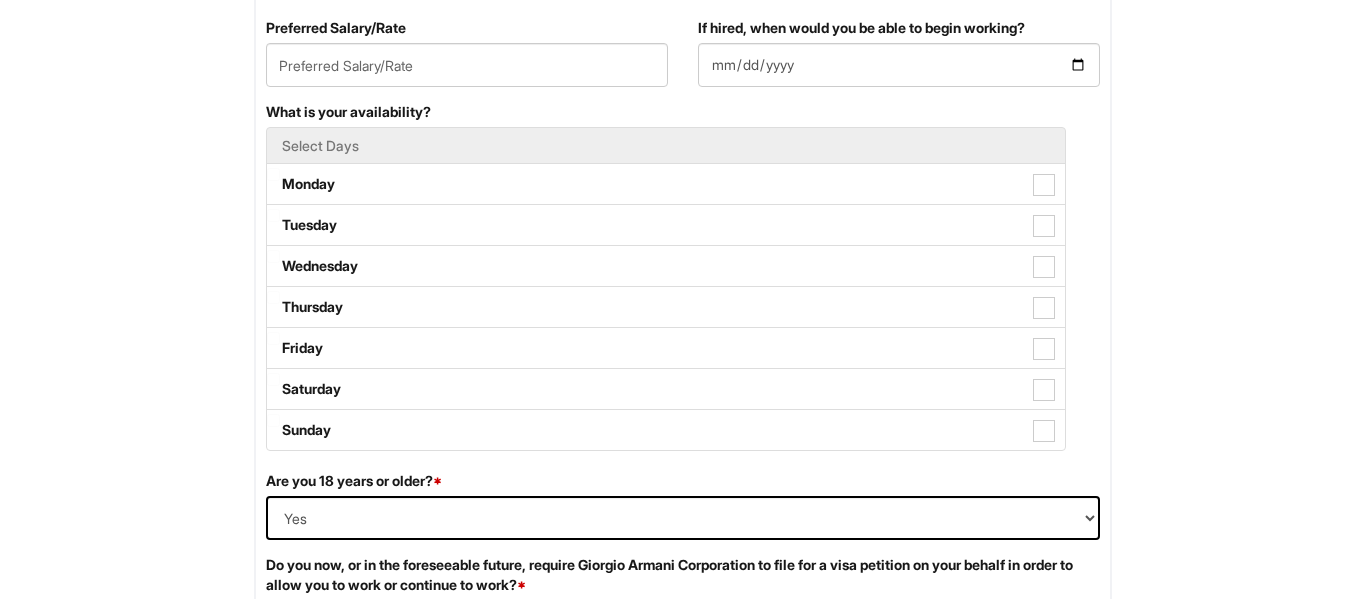 scroll, scrollTop: 955, scrollLeft: 0, axis: vertical 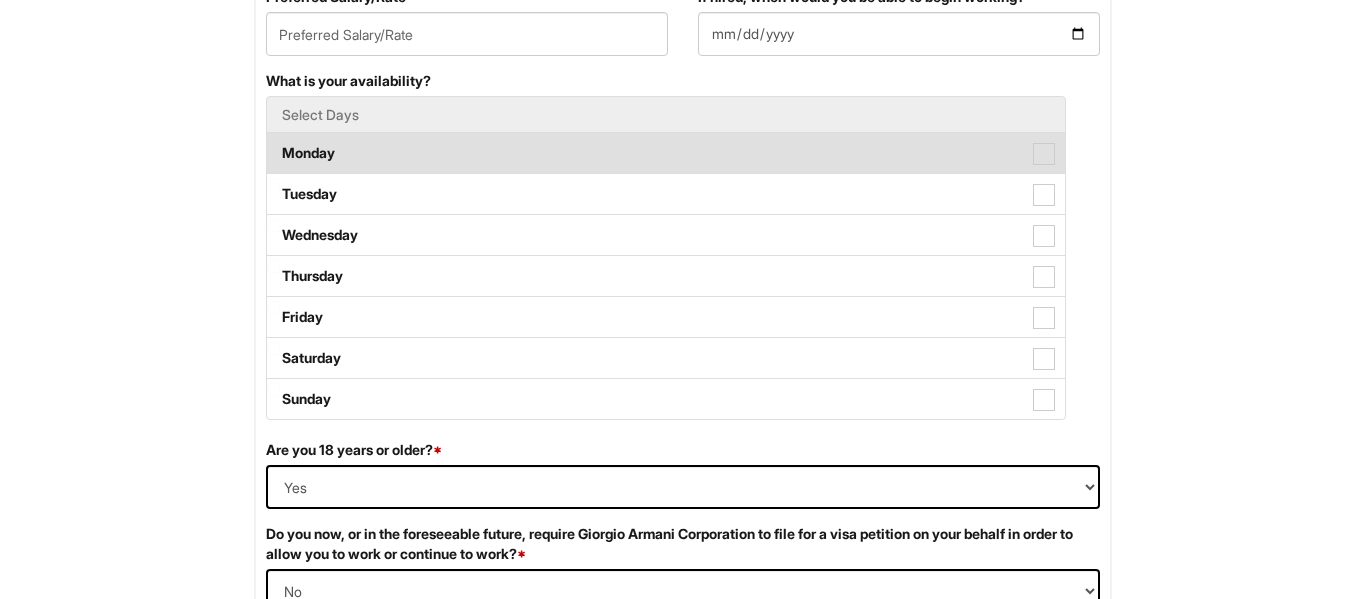 click on "Monday" at bounding box center (666, 153) 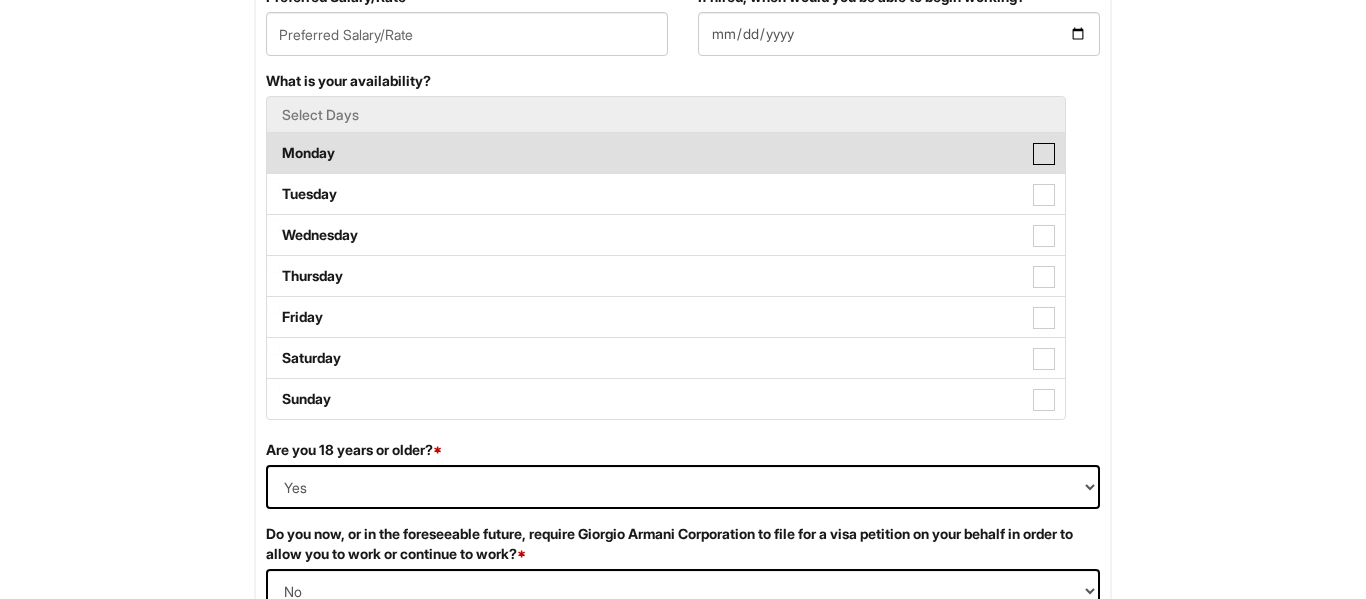 click on "Monday" at bounding box center (273, 143) 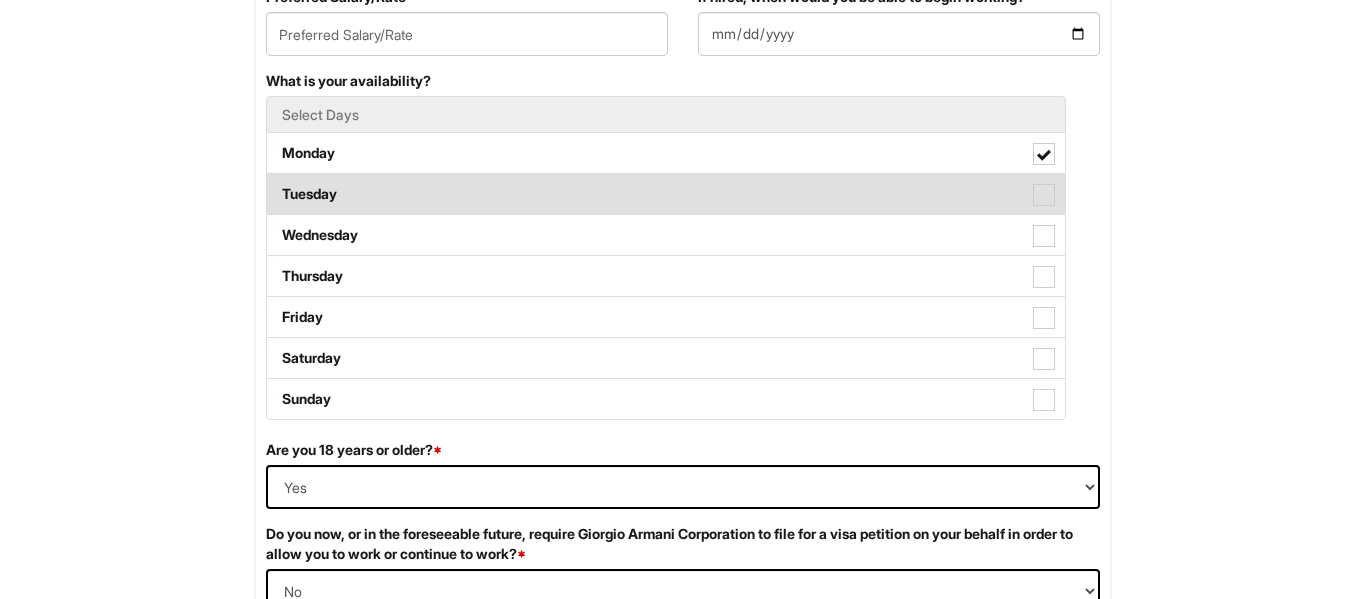 click on "Tuesday" at bounding box center (666, 194) 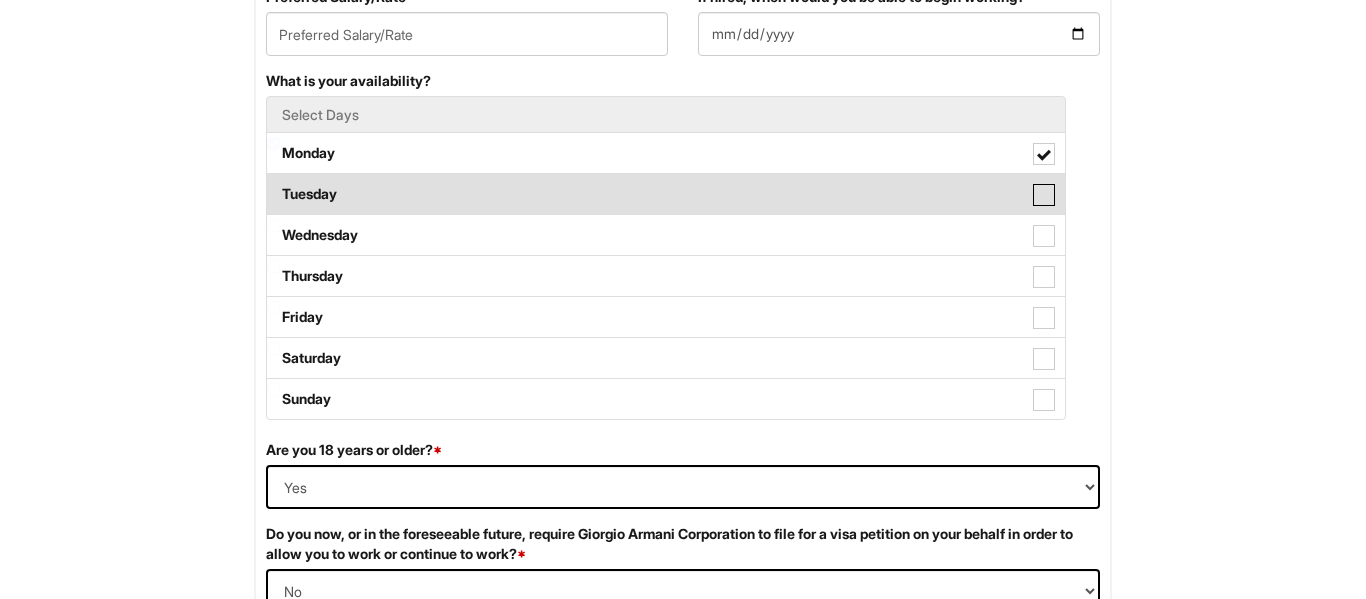 click on "Tuesday" at bounding box center (273, 184) 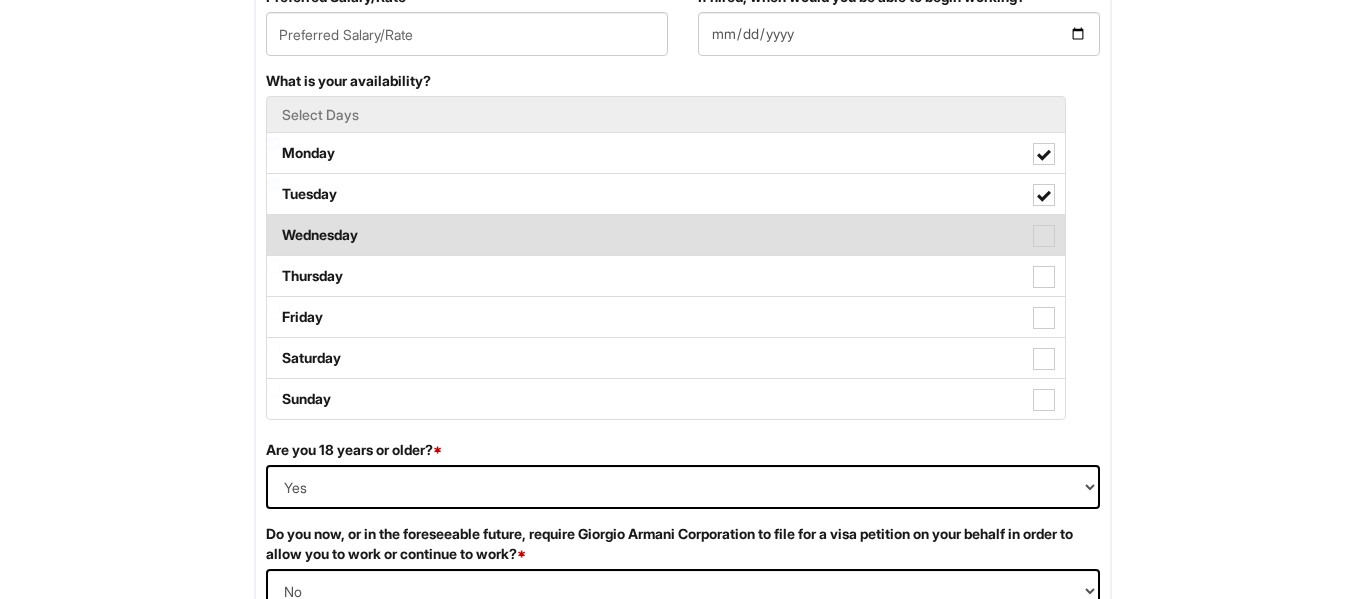 click on "Wednesday" at bounding box center [666, 235] 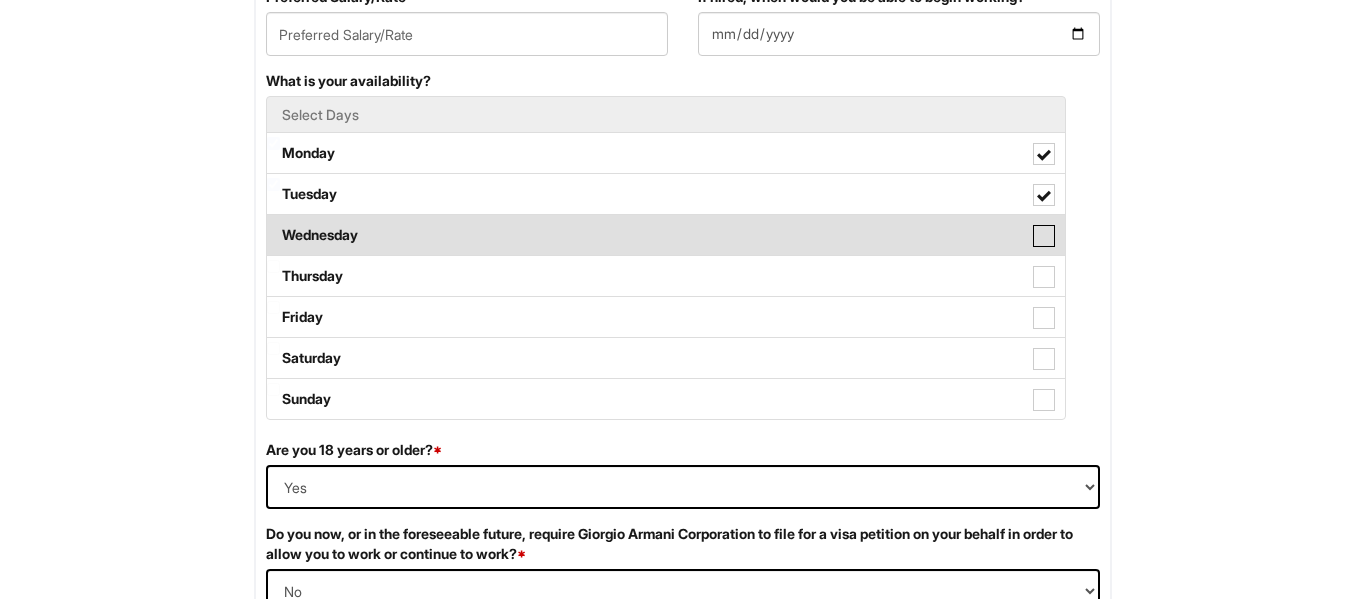 click on "Wednesday" at bounding box center [273, 225] 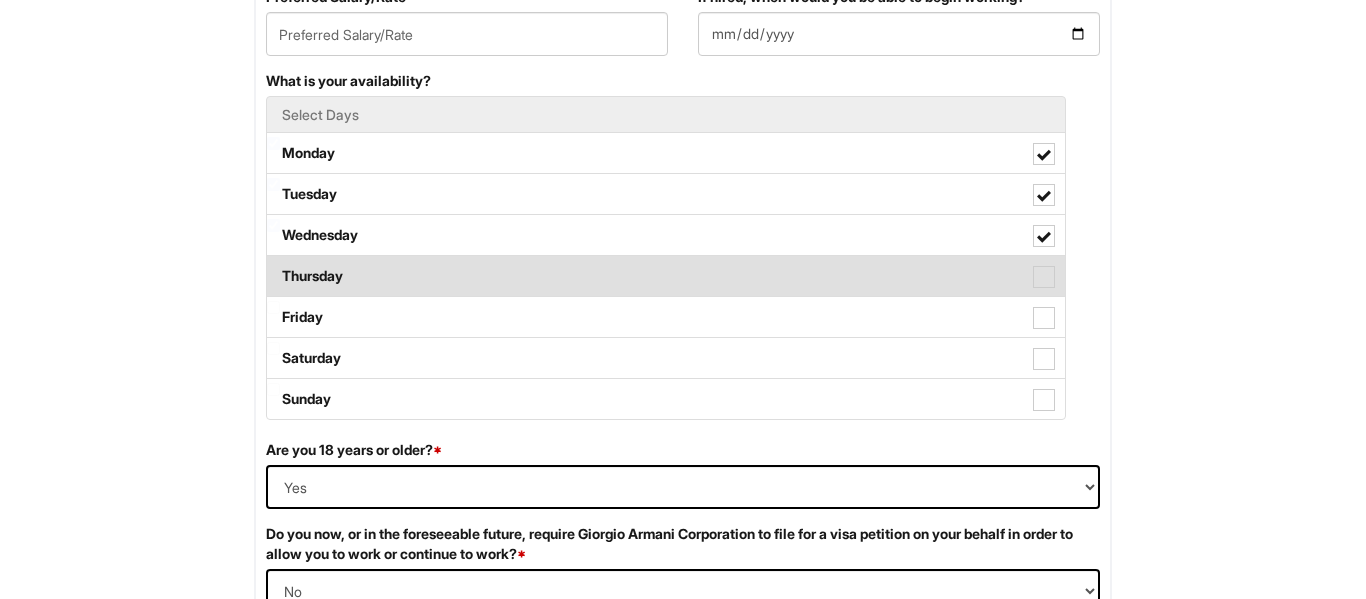 click on "Thursday" at bounding box center [666, 276] 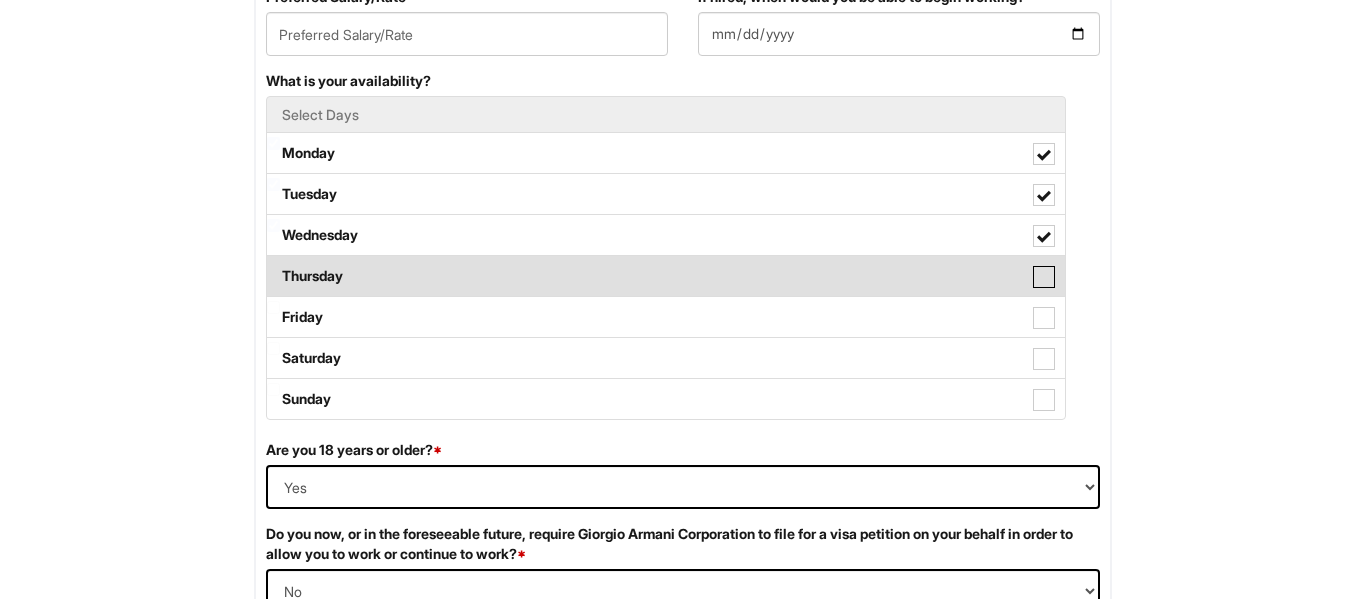 click on "Thursday" at bounding box center (273, 266) 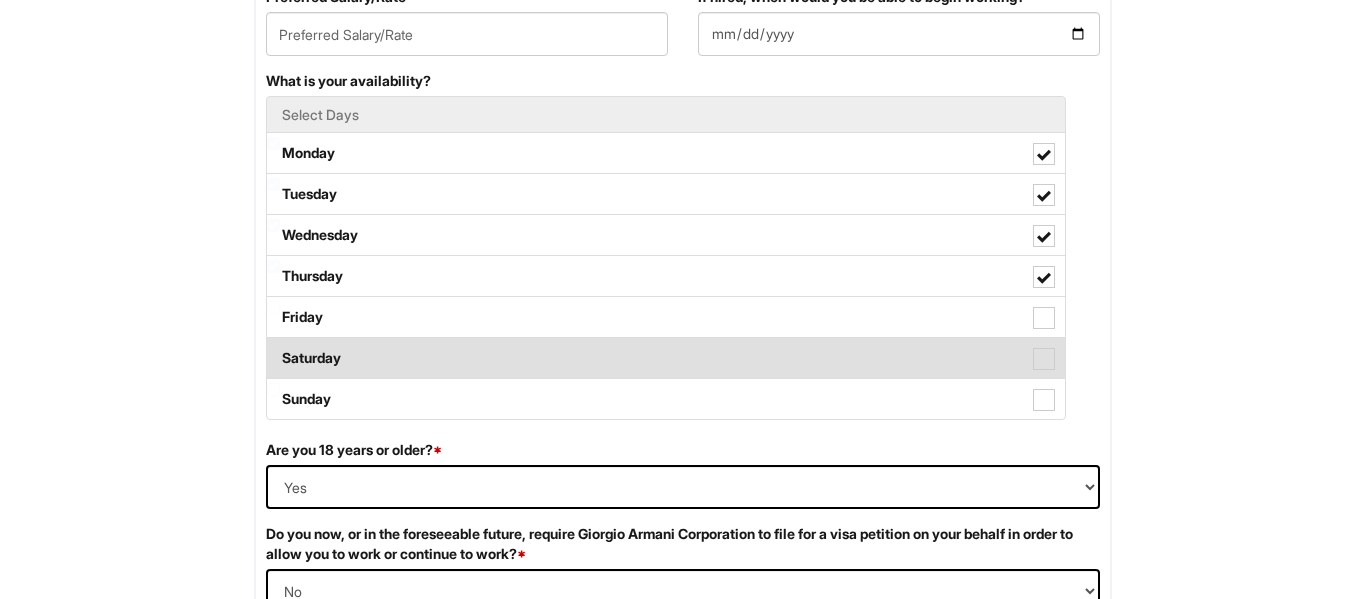 click on "Saturday" at bounding box center [666, 358] 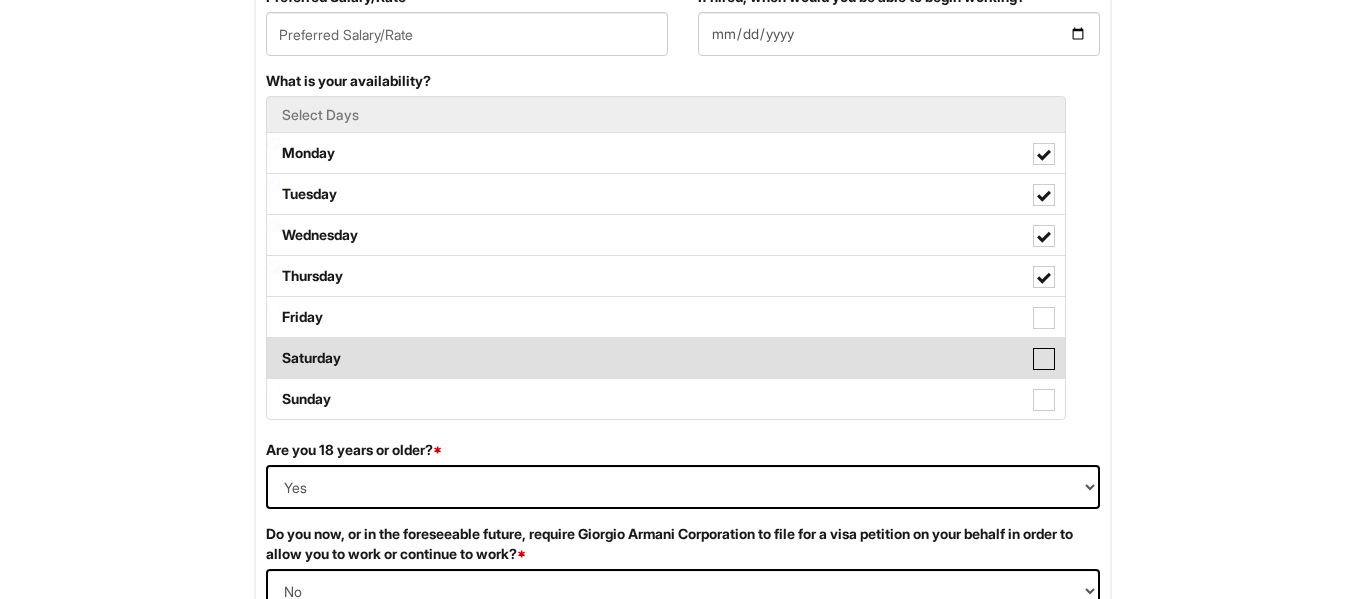 click on "Saturday" at bounding box center [273, 348] 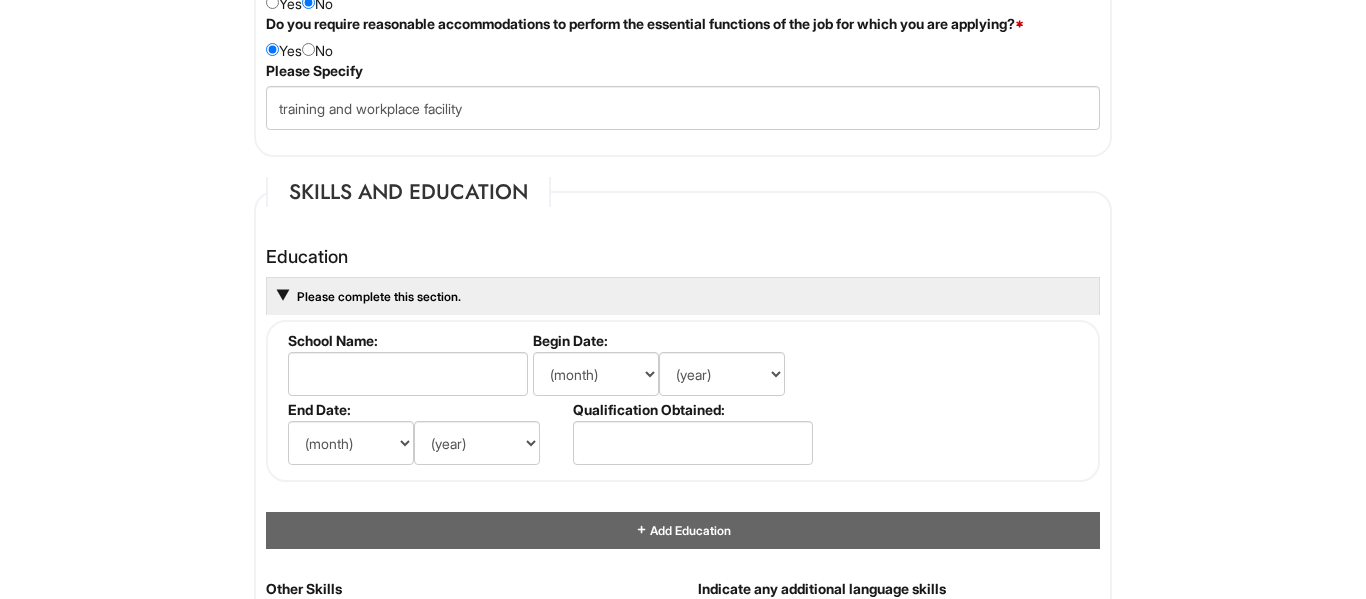scroll, scrollTop: 1814, scrollLeft: 0, axis: vertical 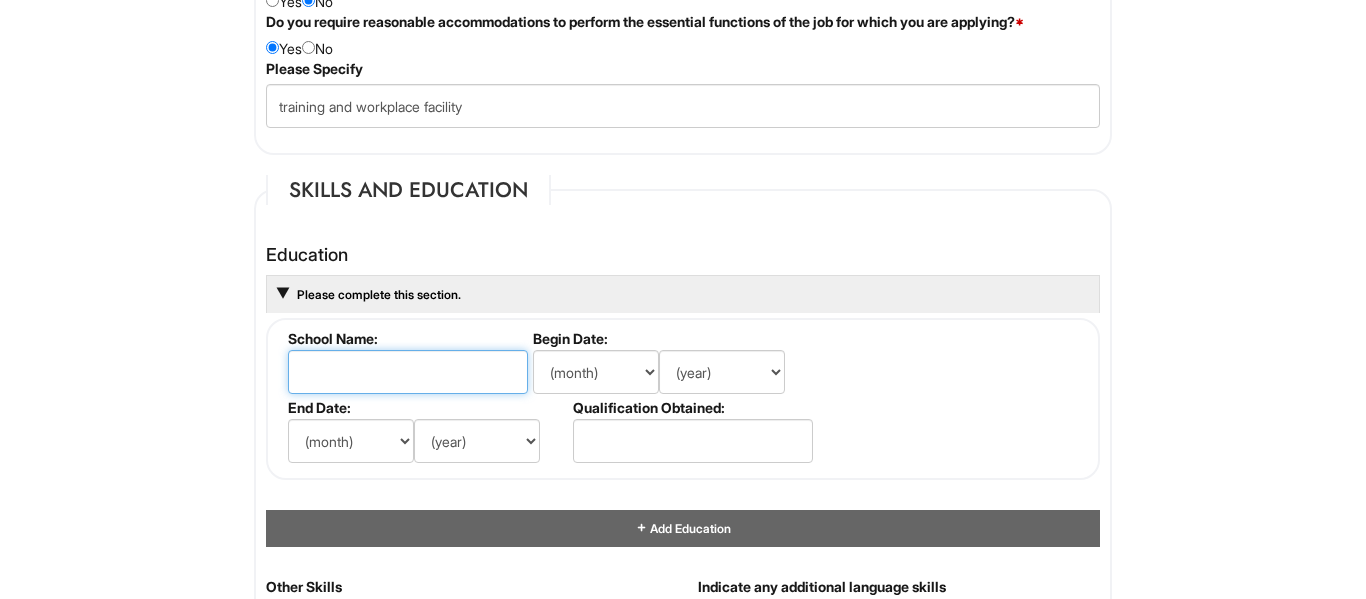 click at bounding box center [408, 372] 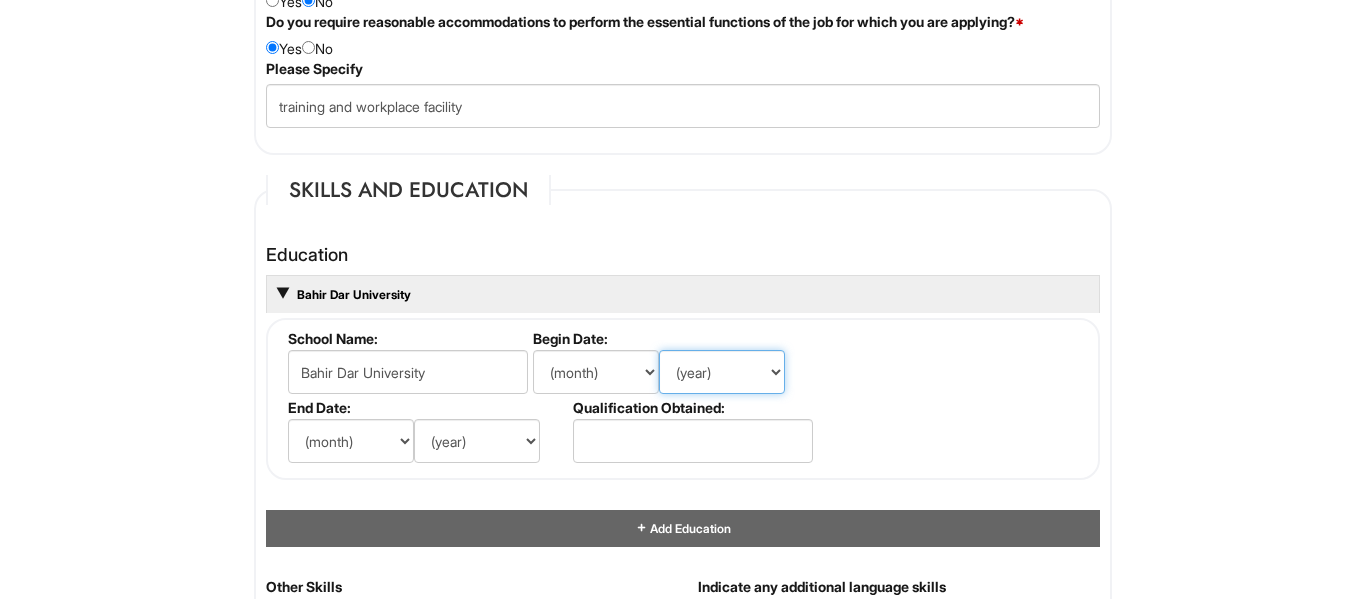 click on "(year) 2029 2028 2027 2026 2025 2024 2023 2022 2021 2020 2019 2018 2017 2016 2015 2014 2013 2012 2011 2010 2009 2008 2007 2006 2005 2004 2003 2002 2001 2000 1999 1998 1997 1996 1995 1994 1993 1992 1991 1990 1989 1988 1987 1986 1985 1984 1983 1982 1981 1980 1979 1978 1977 1976 1975 1974 1973 1972 1971 1970 1969 1968 1967 1966 1965 1964 1963 1962 1961 1960 1959 1958 1957 1956 1955 1954 1953 1952 1951 1950 1949 1948 1947 1946  --  2030 2031 2032 2033 2034 2035 2036 2037 2038 2039 2040 2041 2042 2043 2044 2045 2046 2047 2048 2049 2050 2051 2052 2053 2054 2055 2056 2057 2058 2059 2060 2061 2062 2063 2064" at bounding box center [722, 372] 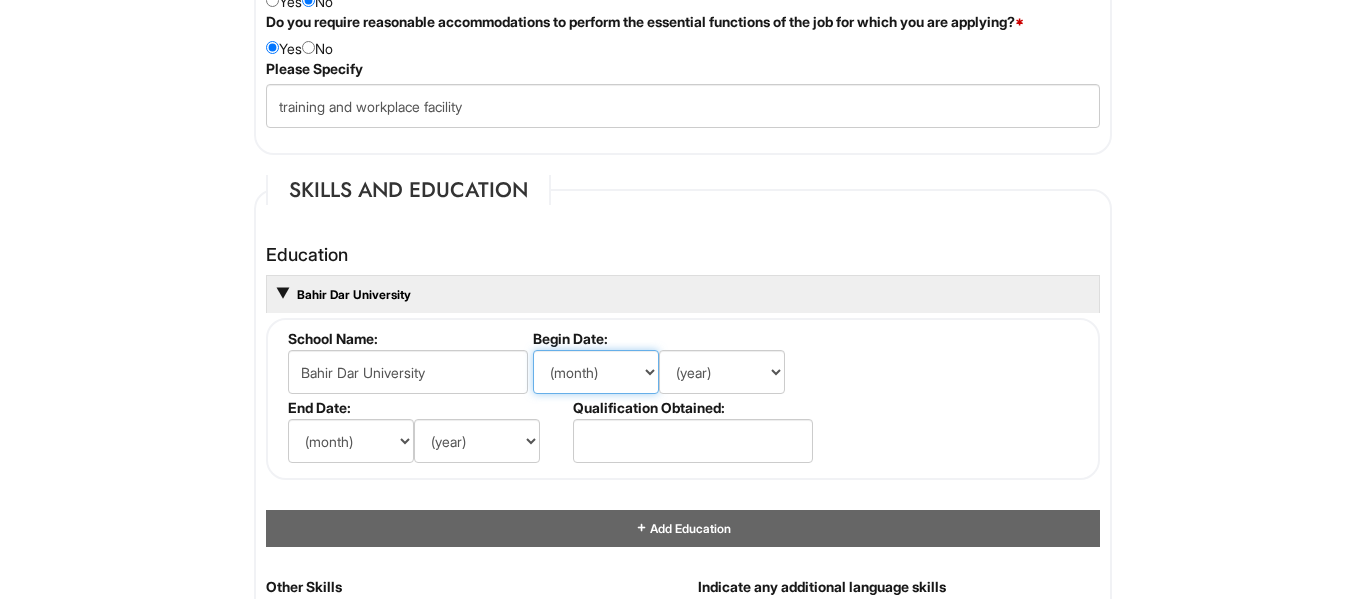click on "(month) Jan Feb Mar Apr May Jun Jul Aug Sep Oct Nov Dec" at bounding box center [596, 372] 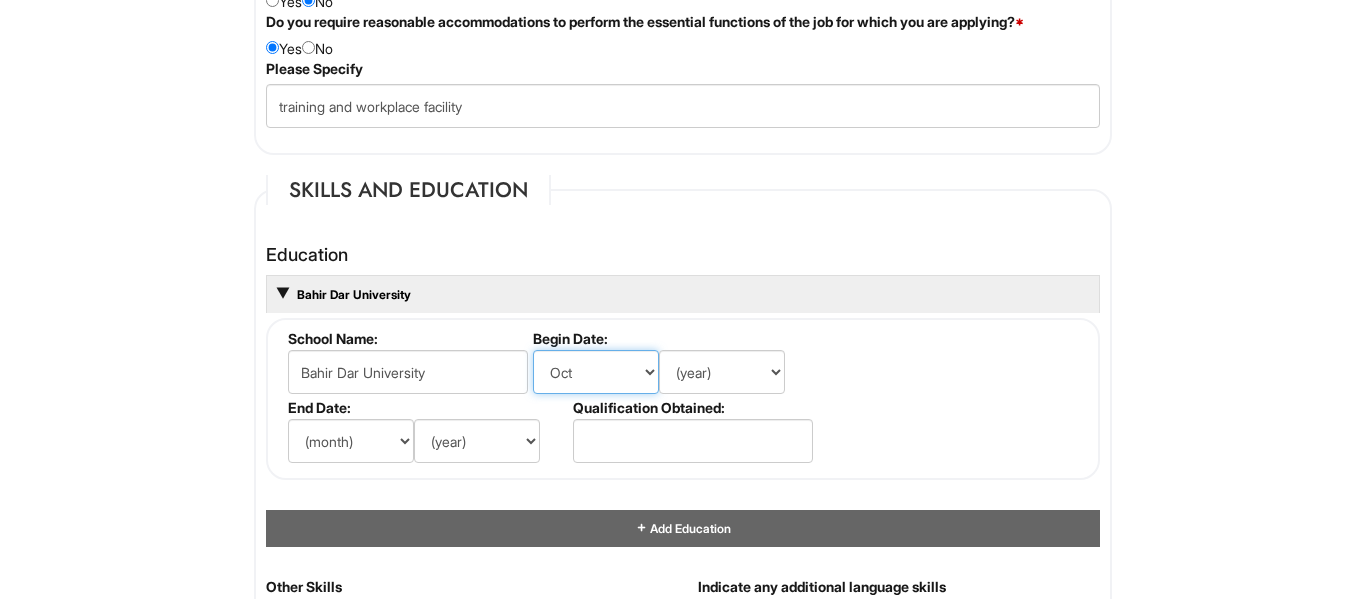 click on "(month) Jan Feb Mar Apr May Jun Jul Aug Sep Oct Nov Dec" at bounding box center (596, 372) 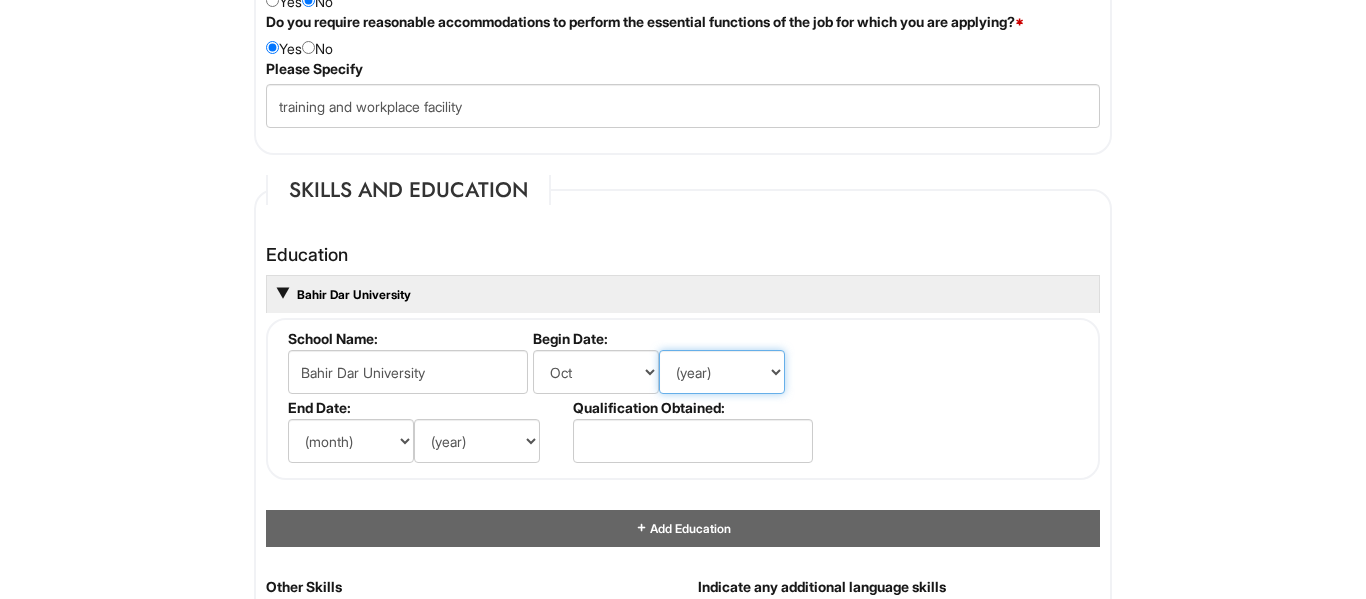 click on "(year) 2029 2028 2027 2026 2025 2024 2023 2022 2021 2020 2019 2018 2017 2016 2015 2014 2013 2012 2011 2010 2009 2008 2007 2006 2005 2004 2003 2002 2001 2000 1999 1998 1997 1996 1995 1994 1993 1992 1991 1990 1989 1988 1987 1986 1985 1984 1983 1982 1981 1980 1979 1978 1977 1976 1975 1974 1973 1972 1971 1970 1969 1968 1967 1966 1965 1964 1963 1962 1961 1960 1959 1958 1957 1956 1955 1954 1953 1952 1951 1950 1949 1948 1947 1946  --  2030 2031 2032 2033 2034 2035 2036 2037 2038 2039 2040 2041 2042 2043 2044 2045 2046 2047 2048 2049 2050 2051 2052 2053 2054 2055 2056 2057 2058 2059 2060 2061 2062 2063 2064" at bounding box center (722, 372) 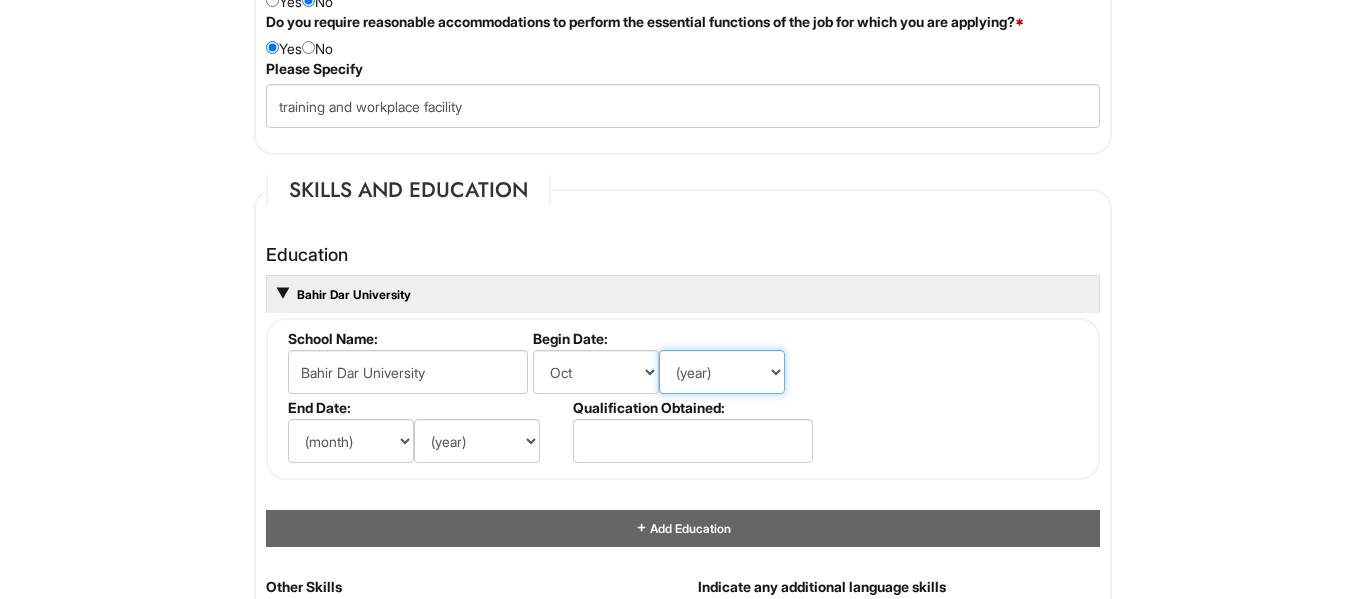 select on "2010" 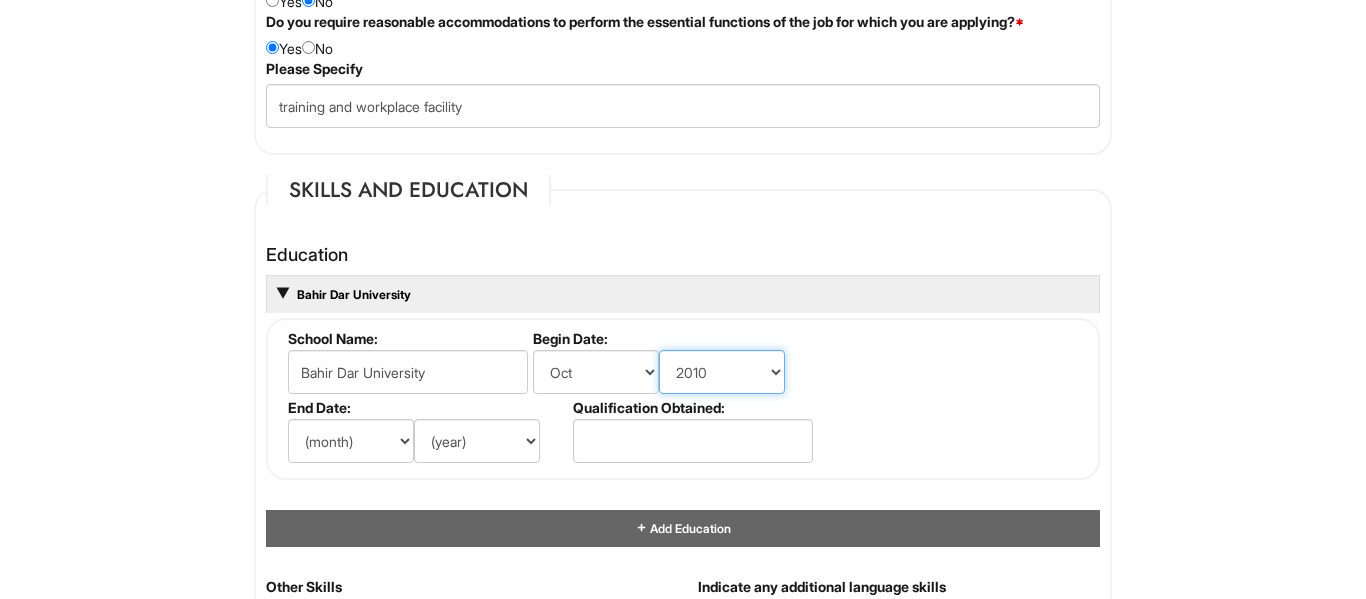 click on "(year) 2029 2028 2027 2026 2025 2024 2023 2022 2021 2020 2019 2018 2017 2016 2015 2014 2013 2012 2011 2010 2009 2008 2007 2006 2005 2004 2003 2002 2001 2000 1999 1998 1997 1996 1995 1994 1993 1992 1991 1990 1989 1988 1987 1986 1985 1984 1983 1982 1981 1980 1979 1978 1977 1976 1975 1974 1973 1972 1971 1970 1969 1968 1967 1966 1965 1964 1963 1962 1961 1960 1959 1958 1957 1956 1955 1954 1953 1952 1951 1950 1949 1948 1947 1946  --  2030 2031 2032 2033 2034 2035 2036 2037 2038 2039 2040 2041 2042 2043 2044 2045 2046 2047 2048 2049 2050 2051 2052 2053 2054 2055 2056 2057 2058 2059 2060 2061 2062 2063 2064" at bounding box center (722, 372) 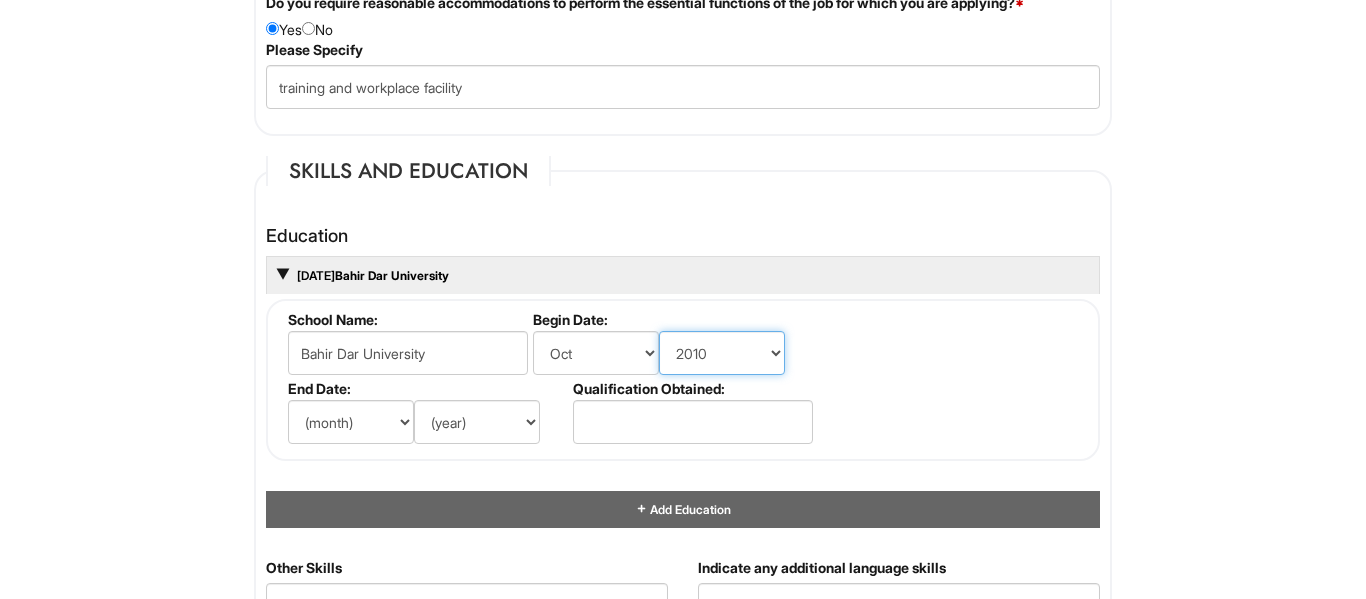 scroll, scrollTop: 1835, scrollLeft: 0, axis: vertical 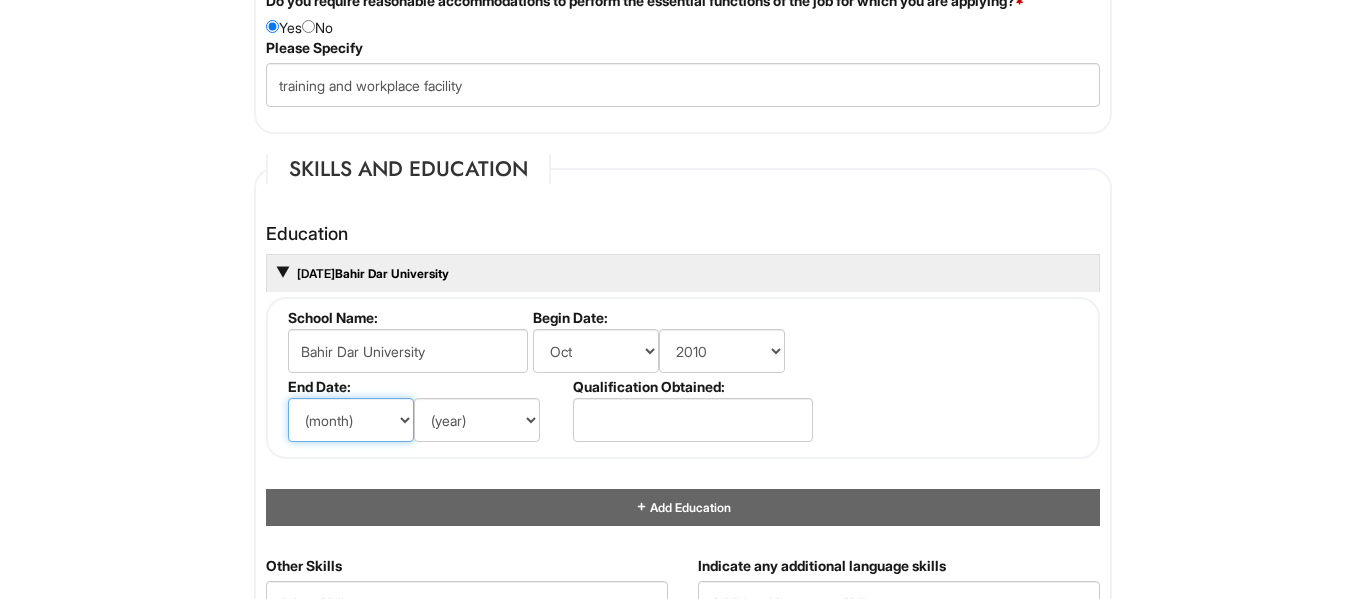 click on "(month) Jan Feb Mar Apr May Jun Jul Aug Sep Oct Nov Dec" at bounding box center [351, 420] 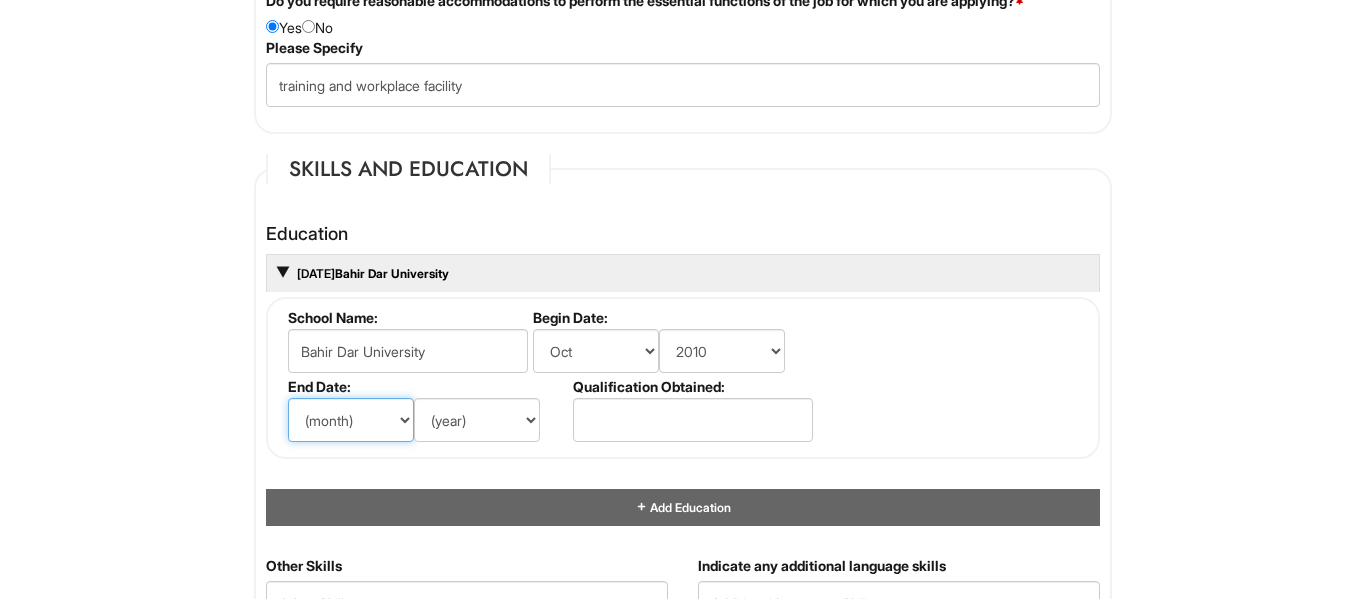 select on "7" 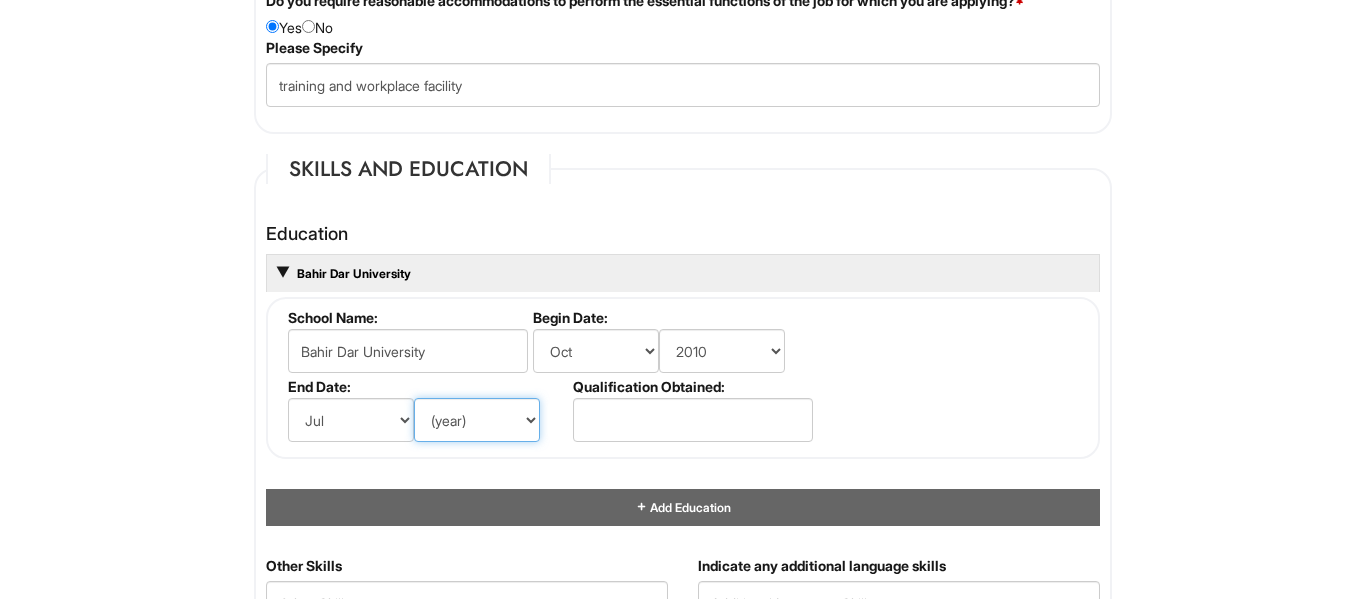 click on "(year) 2029 2028 2027 2026 2025 2024 2023 2022 2021 2020 2019 2018 2017 2016 2015 2014 2013 2012 2011 2010 2009 2008 2007 2006 2005 2004 2003 2002 2001 2000 1999 1998 1997 1996 1995 1994 1993 1992 1991 1990 1989 1988 1987 1986 1985 1984 1983 1982 1981 1980 1979 1978 1977 1976 1975 1974 1973 1972 1971 1970 1969 1968 1967 1966 1965 1964 1963 1962 1961 1960 1959 1958 1957 1956 1955 1954 1953 1952 1951 1950 1949 1948 1947 1946  --  2030 2031 2032 2033 2034 2035 2036 2037 2038 2039 2040 2041 2042 2043 2044 2045 2046 2047 2048 2049 2050 2051 2052 2053 2054 2055 2056 2057 2058 2059 2060 2061 2062 2063 2064" at bounding box center [477, 420] 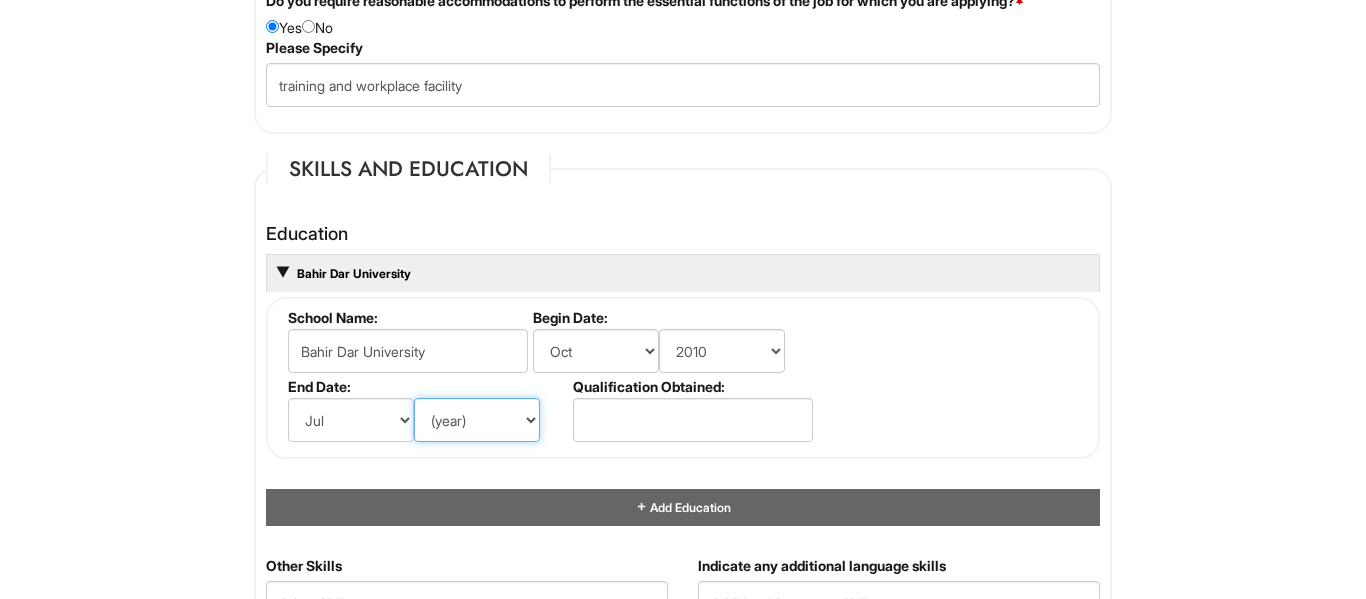 select on "2013" 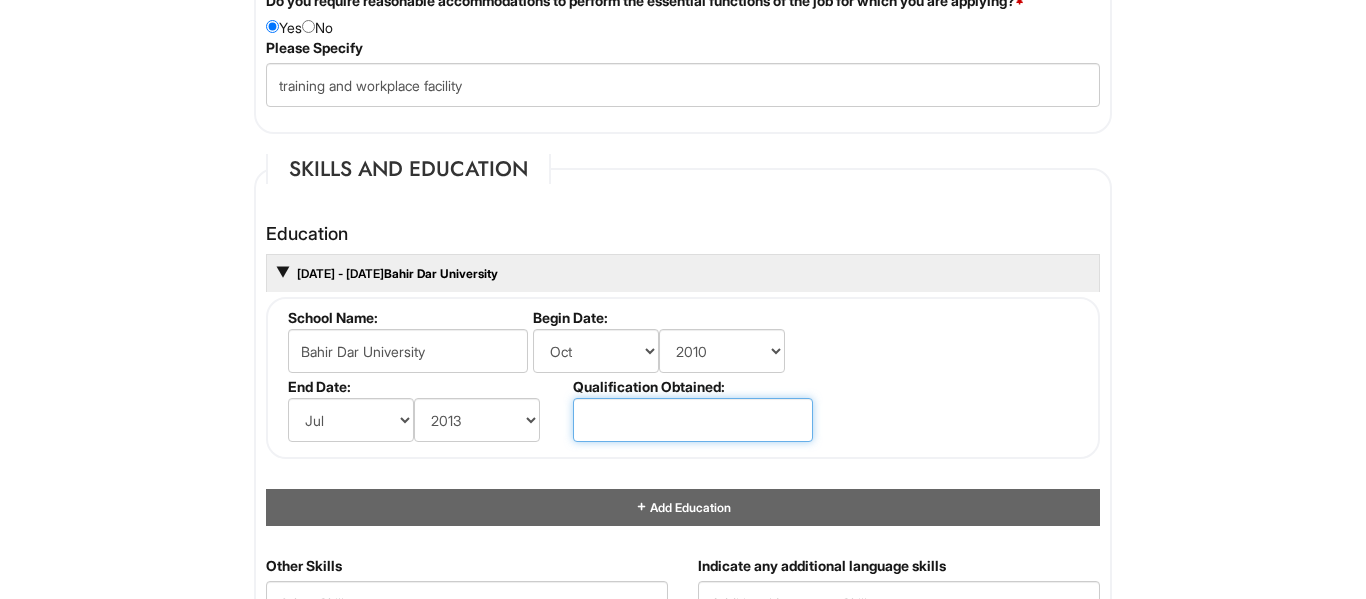 click at bounding box center [693, 420] 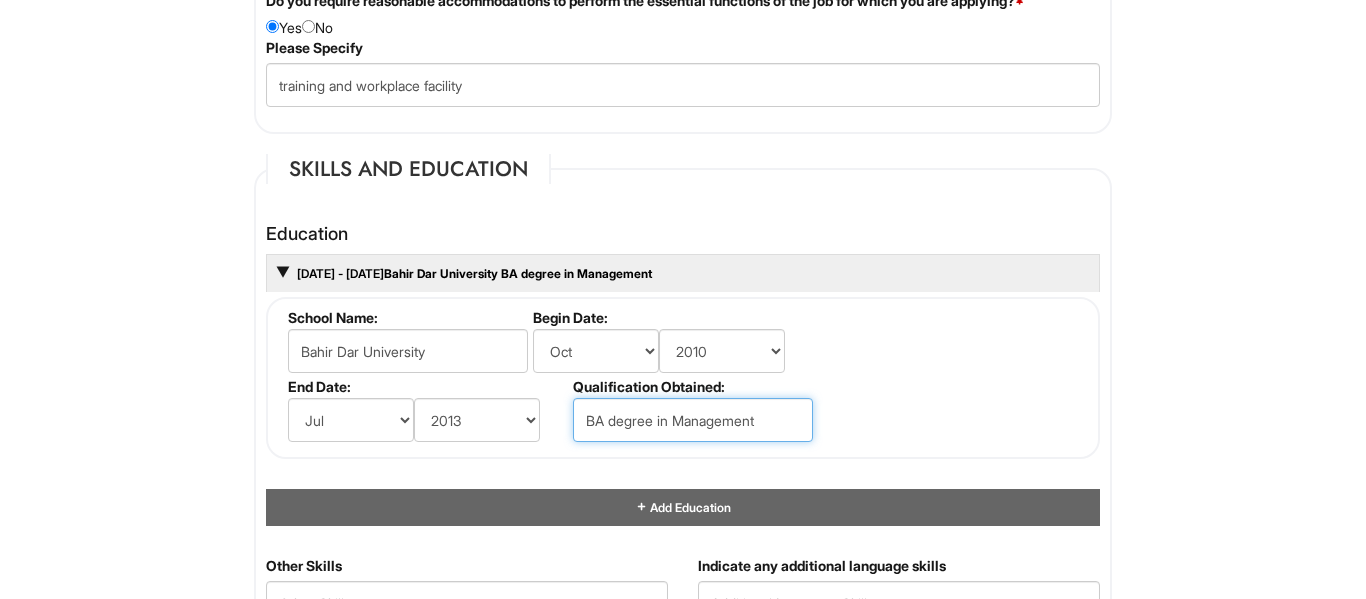 type on "BA degree in Management" 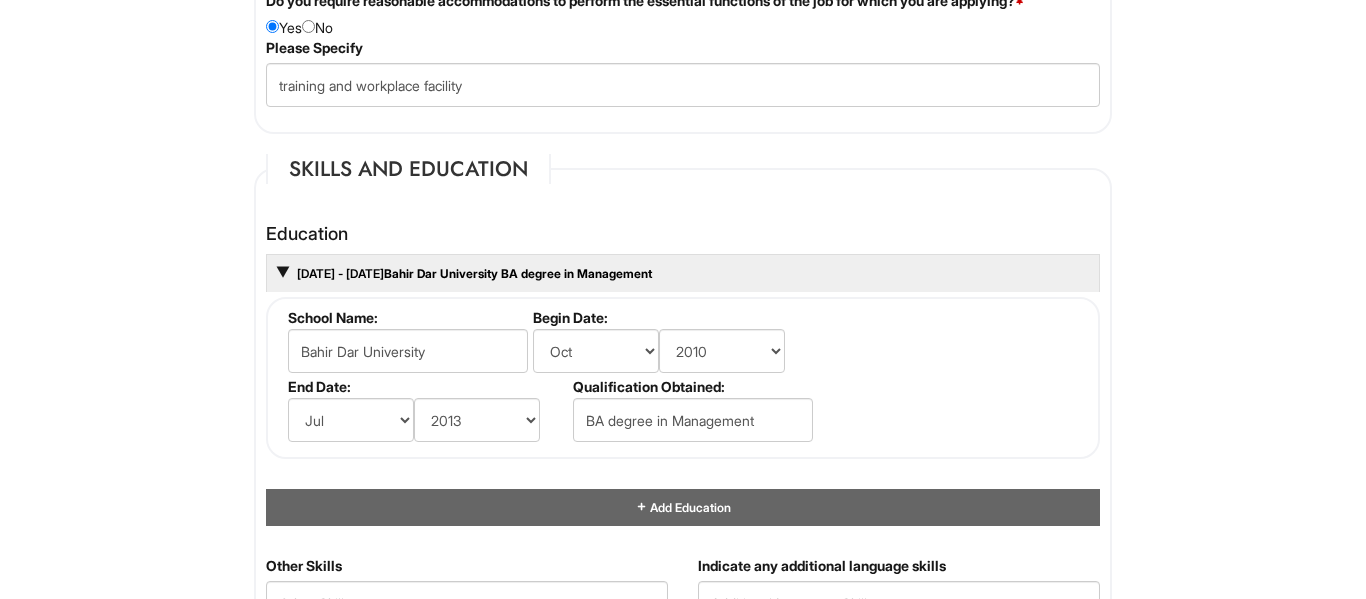 click on "School Name:
Bahir Dar University
Begin Date:
(month) Jan Feb Mar Apr May Jun Jul Aug Sep Oct Nov Dec (year) 2029 2028 2027 2026 2025 2024 2023 2022 2021 2020 2019 2018 2017 2016 2015 2014 2013 2012 2011 2010 2009 2008 2007 2006 2005 2004 2003 2002 2001 2000 1999 1998 1997 1996 1995 1994 1993 1992 1991 1990 1989 1988 1987 1986 1985 1984 1983 1982 1981 1980 1979 1978 1977 1976 1975 1974 1973 1972 1971 1970 1969 1968 1967 1966 1965 1964 1963 1962 1961 1960 1959 1958 1957 1956 1955 1954 1953 1952 1951 1950 1949 1948 1947 1946  --  2030 2031 2032 2033 2034 2035 2036 2037 2038 2039 2040 2041 2042 2043 2044 2045 2046 2047 2048 2049 2050 2051 2052 2053 2054 2055 2056 2057 2058 2059 2060 2061 2062 2063 2064
End Date:
(month) Jan Feb Mar Apr May Jun Jul Aug Sep Oct Nov Dec (year) 2029 2028 2027 2026 2025 2024 2023 2022 2021 2020 2019 2018 2017 2016 2015 2014 2013 2012 2011 2010 2009 2008 2007 2006 2005 2004 2003 2002 2001 2000 1999 1998 1997 1996 1995 1994 1993 1992 1991 1990 1989 1988" at bounding box center (683, 378) 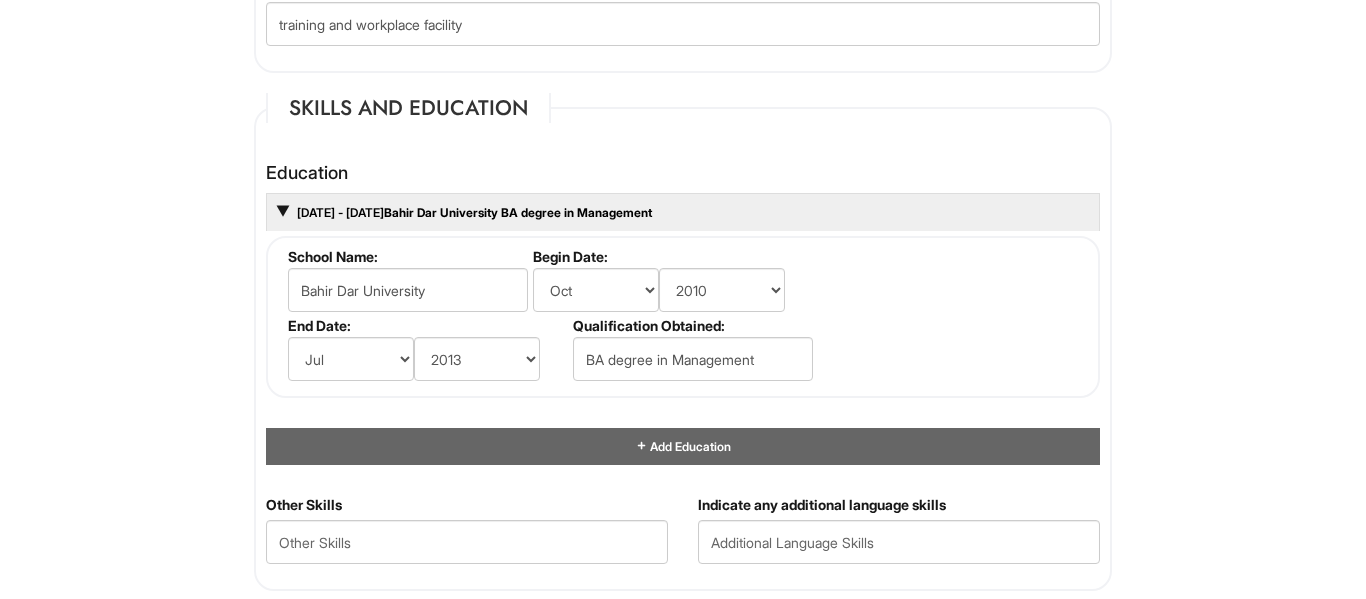 scroll, scrollTop: 1927, scrollLeft: 0, axis: vertical 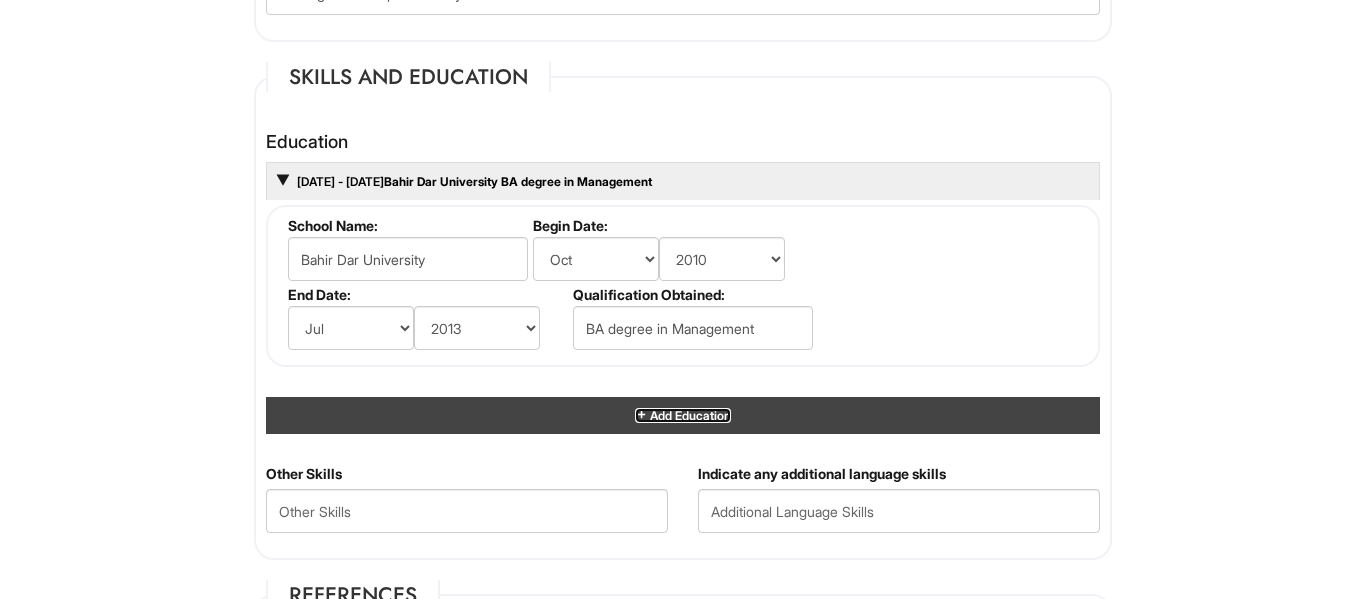 click on "Add Education" at bounding box center (689, 415) 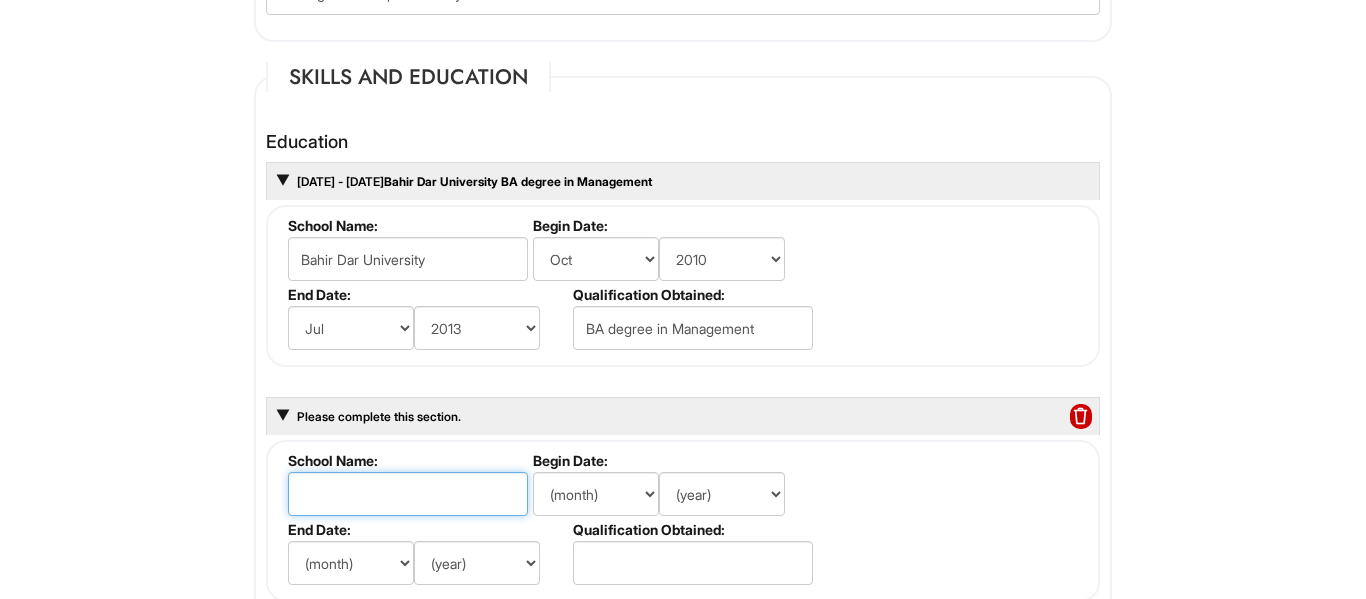 click at bounding box center (408, 494) 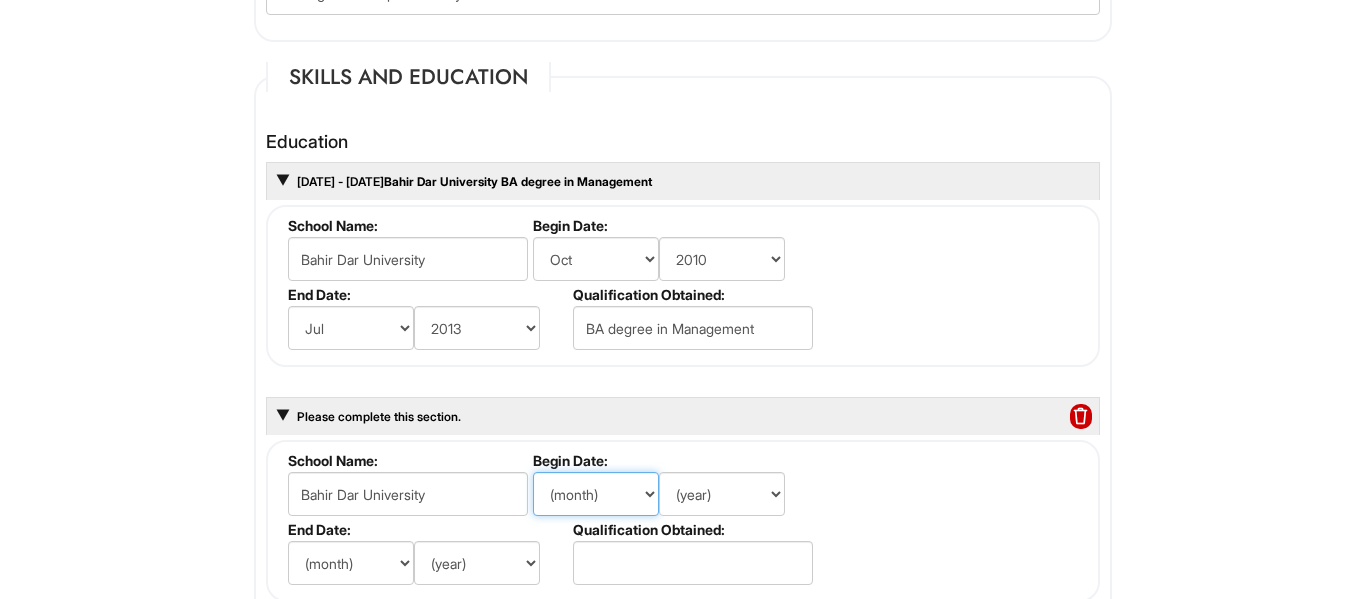 click on "(month) Jan Feb Mar Apr May Jun Jul Aug Sep Oct Nov Dec" at bounding box center (596, 494) 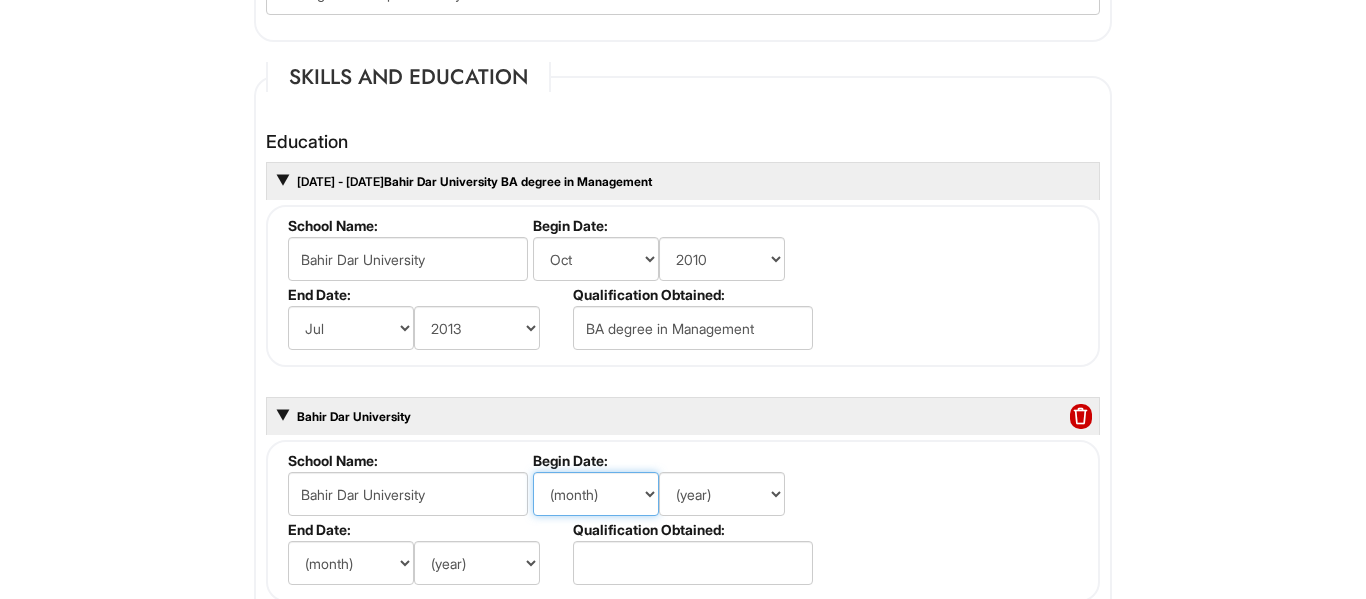 select on "10" 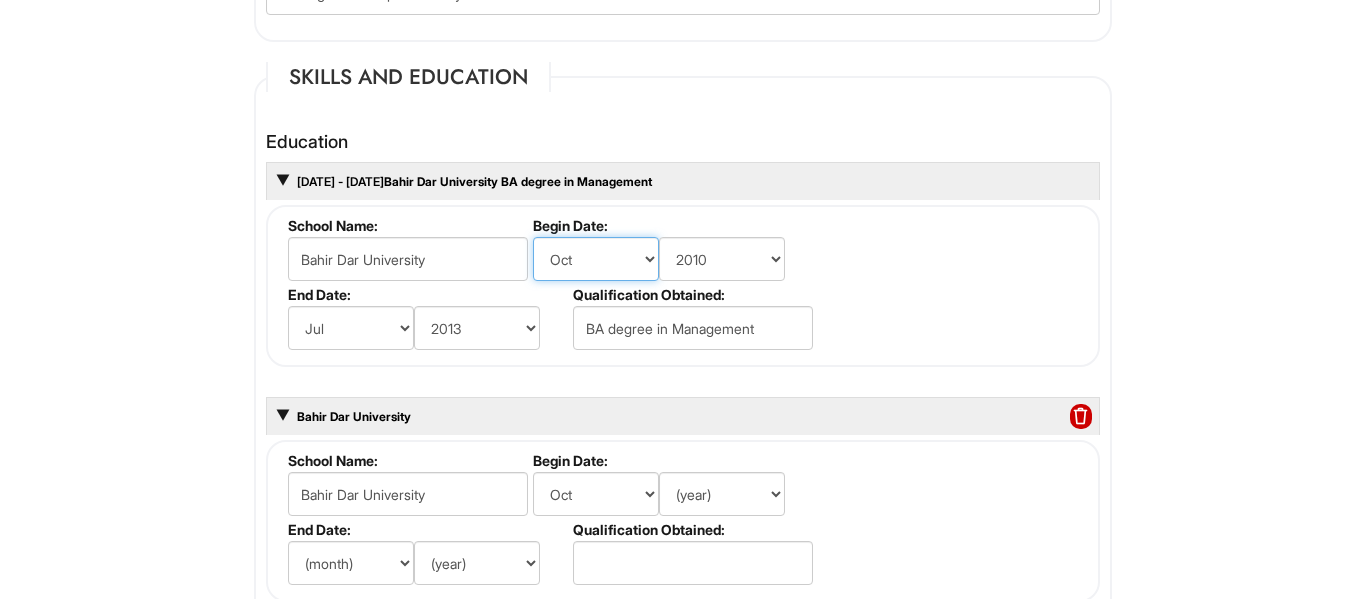 click on "(month) Jan Feb Mar Apr May Jun Jul Aug Sep Oct Nov Dec" at bounding box center (596, 259) 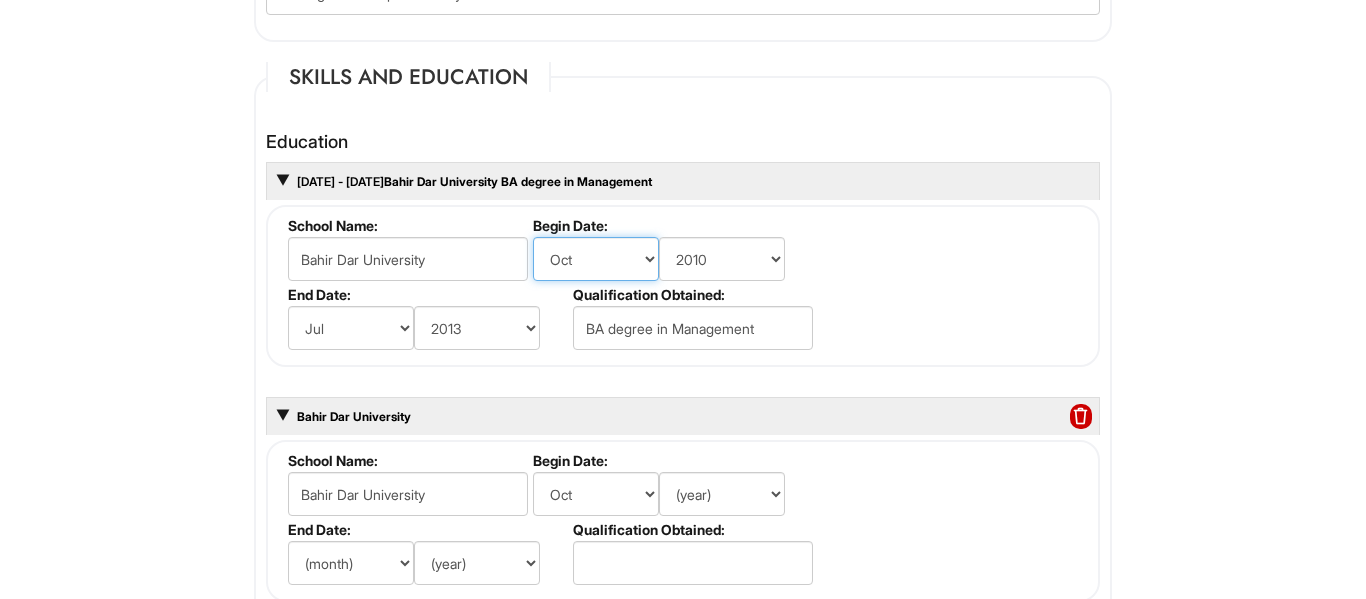 select on "11" 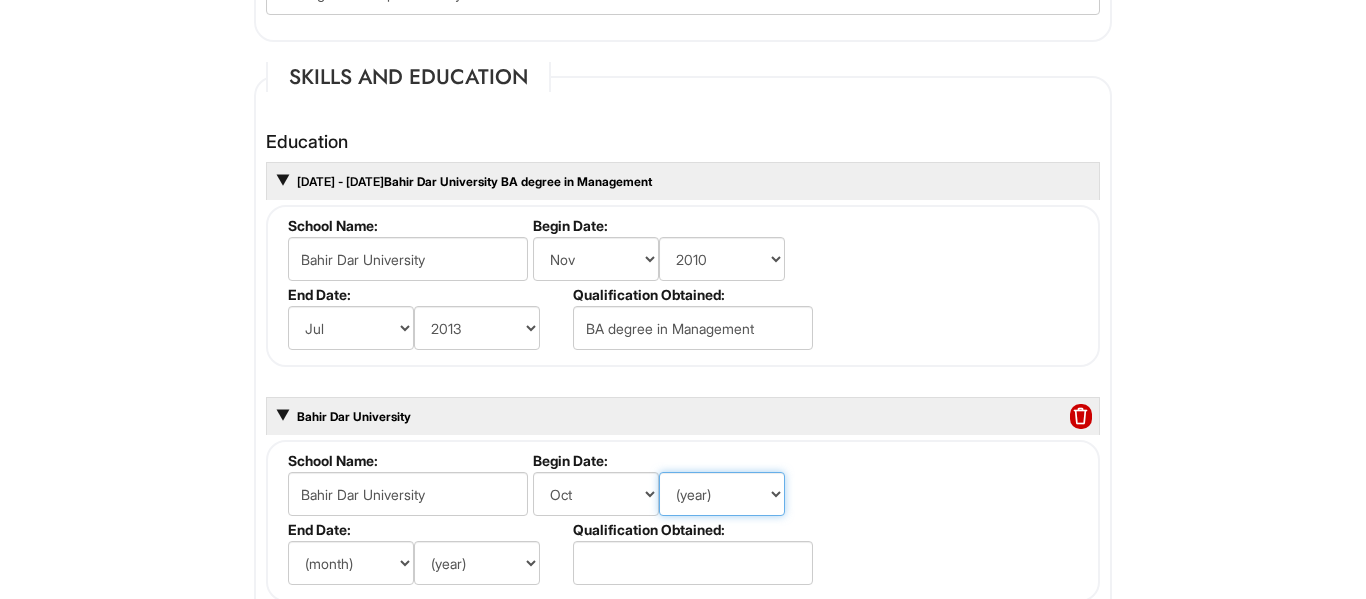 click on "(year) 2029 2028 2027 2026 2025 2024 2023 2022 2021 2020 2019 2018 2017 2016 2015 2014 2013 2012 2011 2010 2009 2008 2007 2006 2005 2004 2003 2002 2001 2000 1999 1998 1997 1996 1995 1994 1993 1992 1991 1990 1989 1988 1987 1986 1985 1984 1983 1982 1981 1980 1979 1978 1977 1976 1975 1974 1973 1972 1971 1970 1969 1968 1967 1966 1965 1964 1963 1962 1961 1960 1959 1958 1957 1956 1955 1954 1953 1952 1951 1950 1949 1948 1947 1946  --  2030 2031 2032 2033 2034 2035 2036 2037 2038 2039 2040 2041 2042 2043 2044 2045 2046 2047 2048 2049 2050 2051 2052 2053 2054 2055 2056 2057 2058 2059 2060 2061 2062 2063 2064" at bounding box center (722, 494) 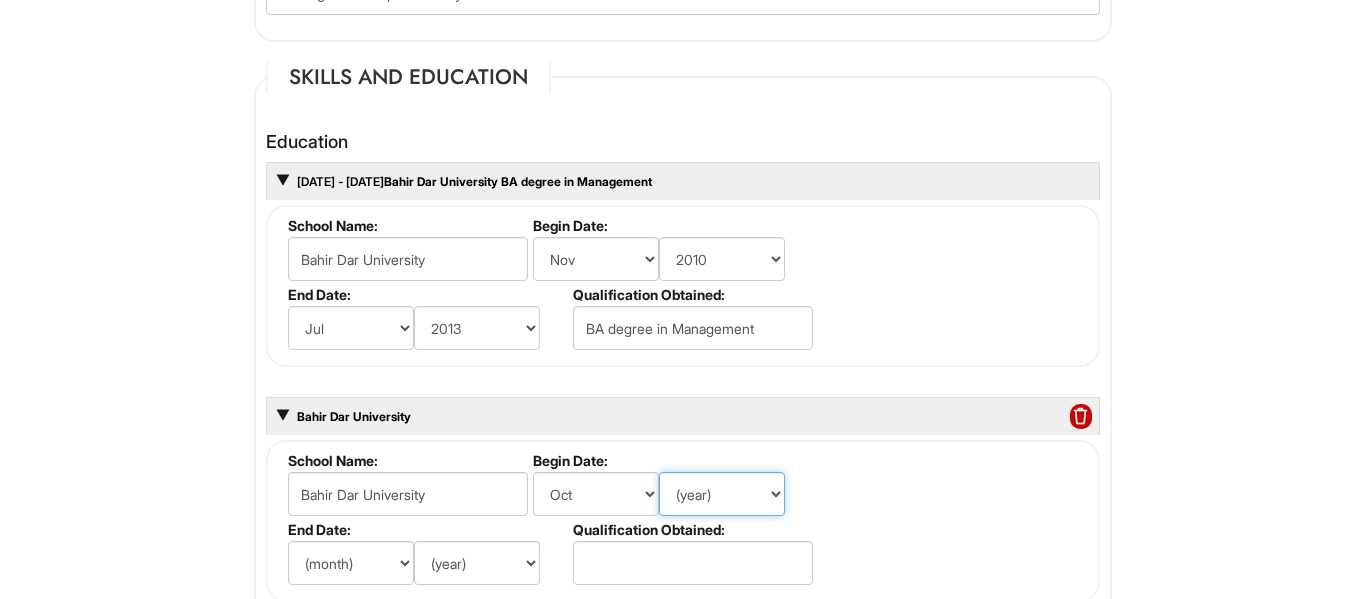 select on "2009" 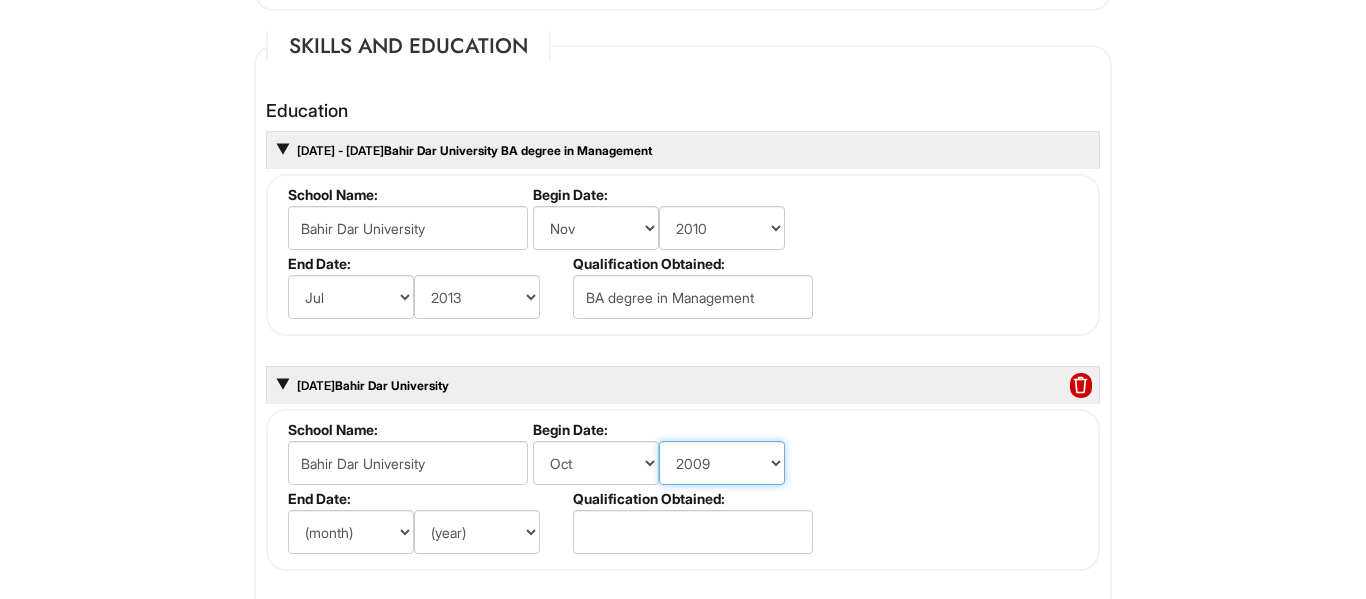 scroll, scrollTop: 1959, scrollLeft: 0, axis: vertical 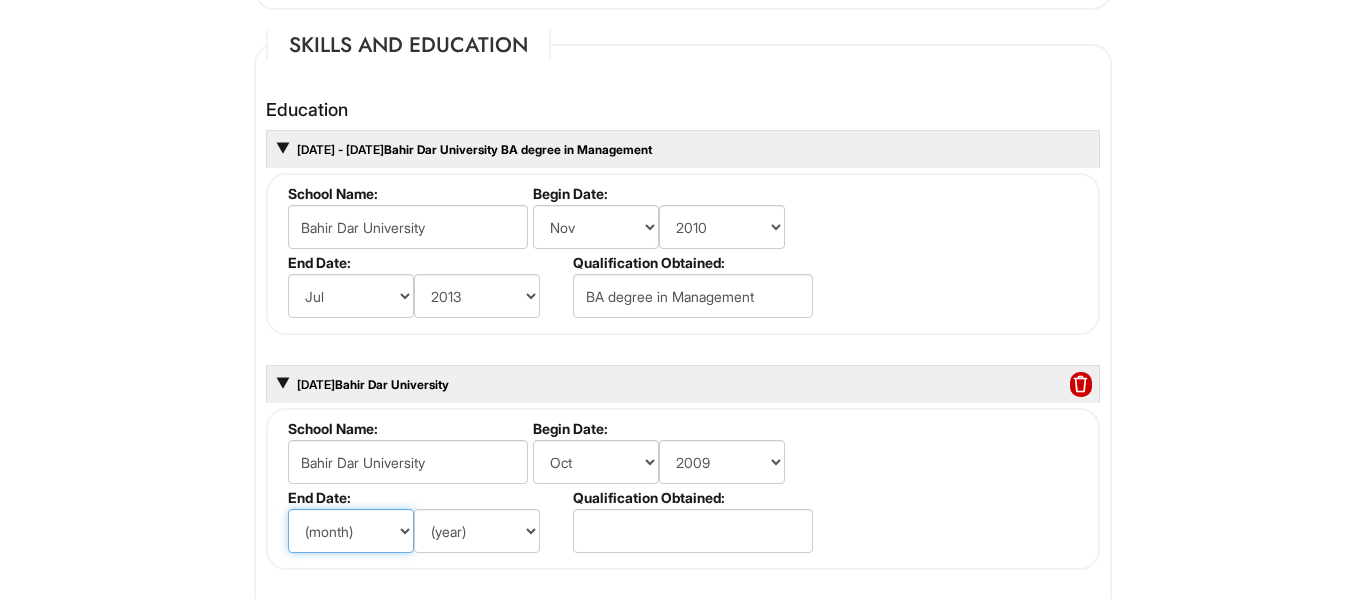click on "(month) Jan Feb Mar Apr May Jun Jul Aug Sep Oct Nov Dec" at bounding box center [351, 531] 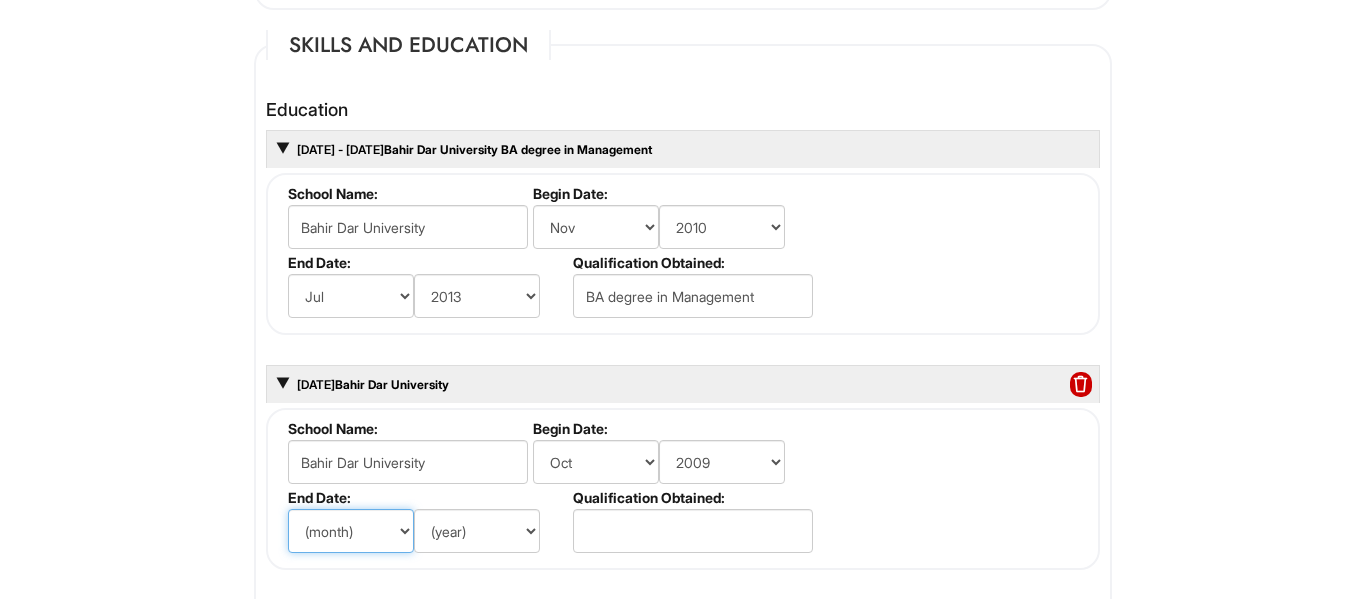 select on "7" 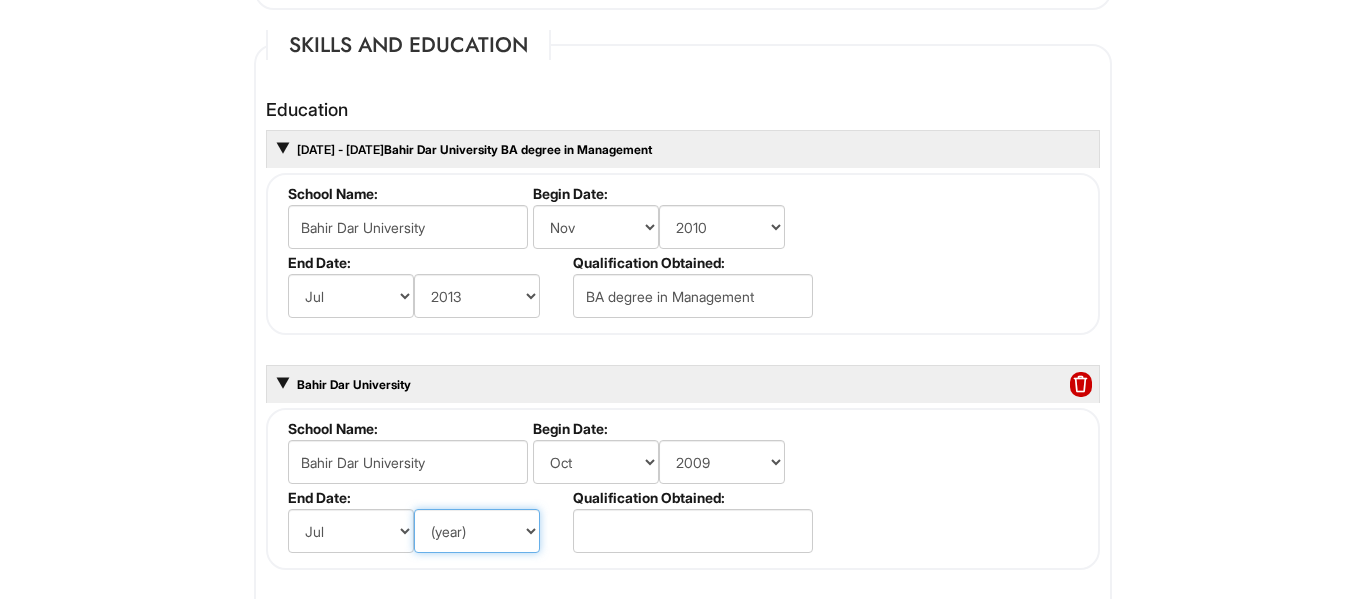 click on "(year) 2029 2028 2027 2026 2025 2024 2023 2022 2021 2020 2019 2018 2017 2016 2015 2014 2013 2012 2011 2010 2009 2008 2007 2006 2005 2004 2003 2002 2001 2000 1999 1998 1997 1996 1995 1994 1993 1992 1991 1990 1989 1988 1987 1986 1985 1984 1983 1982 1981 1980 1979 1978 1977 1976 1975 1974 1973 1972 1971 1970 1969 1968 1967 1966 1965 1964 1963 1962 1961 1960 1959 1958 1957 1956 1955 1954 1953 1952 1951 1950 1949 1948 1947 1946  --  2030 2031 2032 2033 2034 2035 2036 2037 2038 2039 2040 2041 2042 2043 2044 2045 2046 2047 2048 2049 2050 2051 2052 2053 2054 2055 2056 2057 2058 2059 2060 2061 2062 2063 2064" at bounding box center [477, 531] 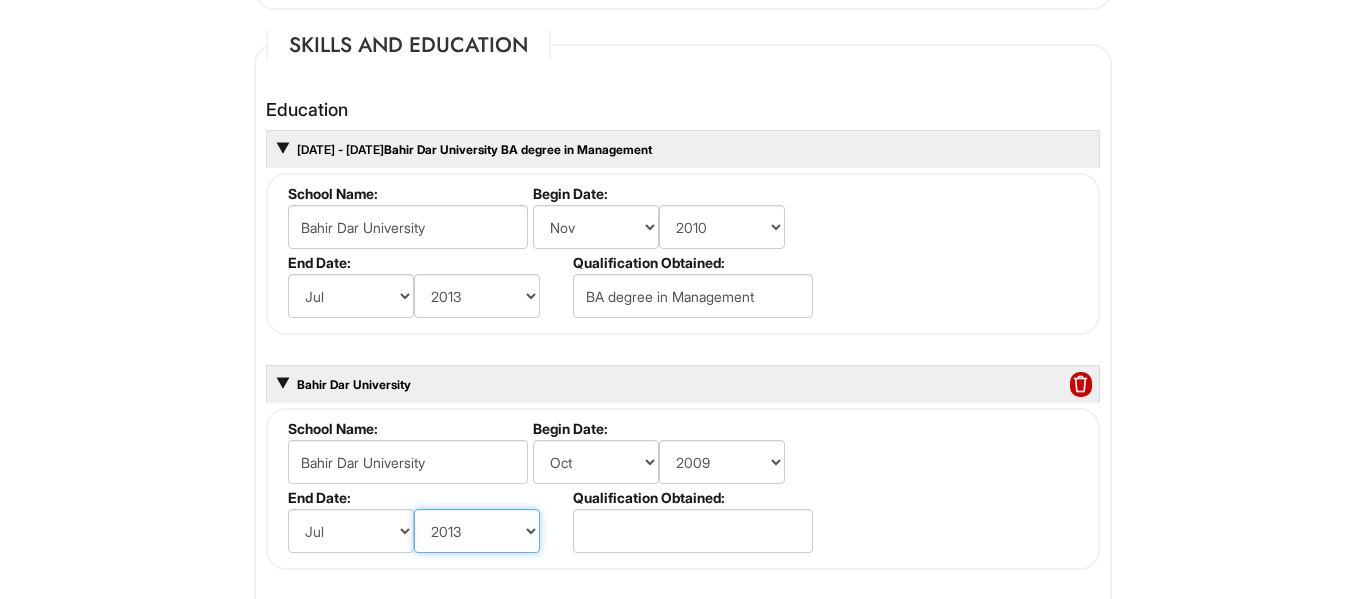click on "(year) 2029 2028 2027 2026 2025 2024 2023 2022 2021 2020 2019 2018 2017 2016 2015 2014 2013 2012 2011 2010 2009 2008 2007 2006 2005 2004 2003 2002 2001 2000 1999 1998 1997 1996 1995 1994 1993 1992 1991 1990 1989 1988 1987 1986 1985 1984 1983 1982 1981 1980 1979 1978 1977 1976 1975 1974 1973 1972 1971 1970 1969 1968 1967 1966 1965 1964 1963 1962 1961 1960 1959 1958 1957 1956 1955 1954 1953 1952 1951 1950 1949 1948 1947 1946  --  2030 2031 2032 2033 2034 2035 2036 2037 2038 2039 2040 2041 2042 2043 2044 2045 2046 2047 2048 2049 2050 2051 2052 2053 2054 2055 2056 2057 2058 2059 2060 2061 2062 2063 2064" at bounding box center (477, 531) 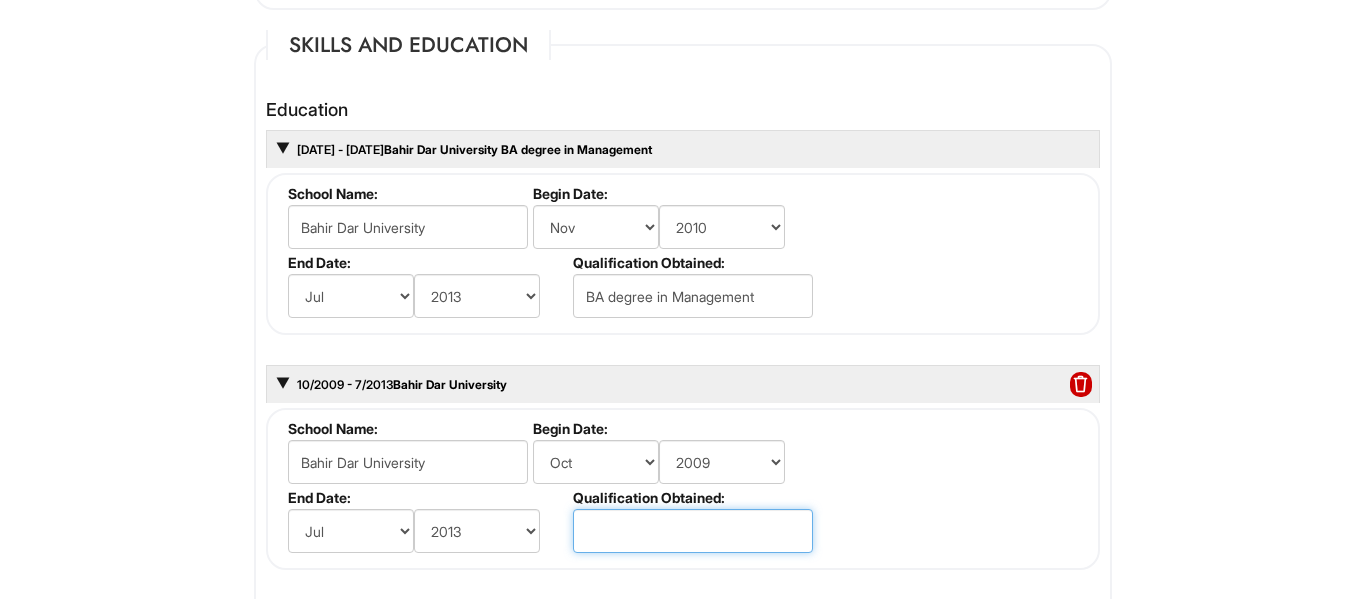 click at bounding box center (693, 531) 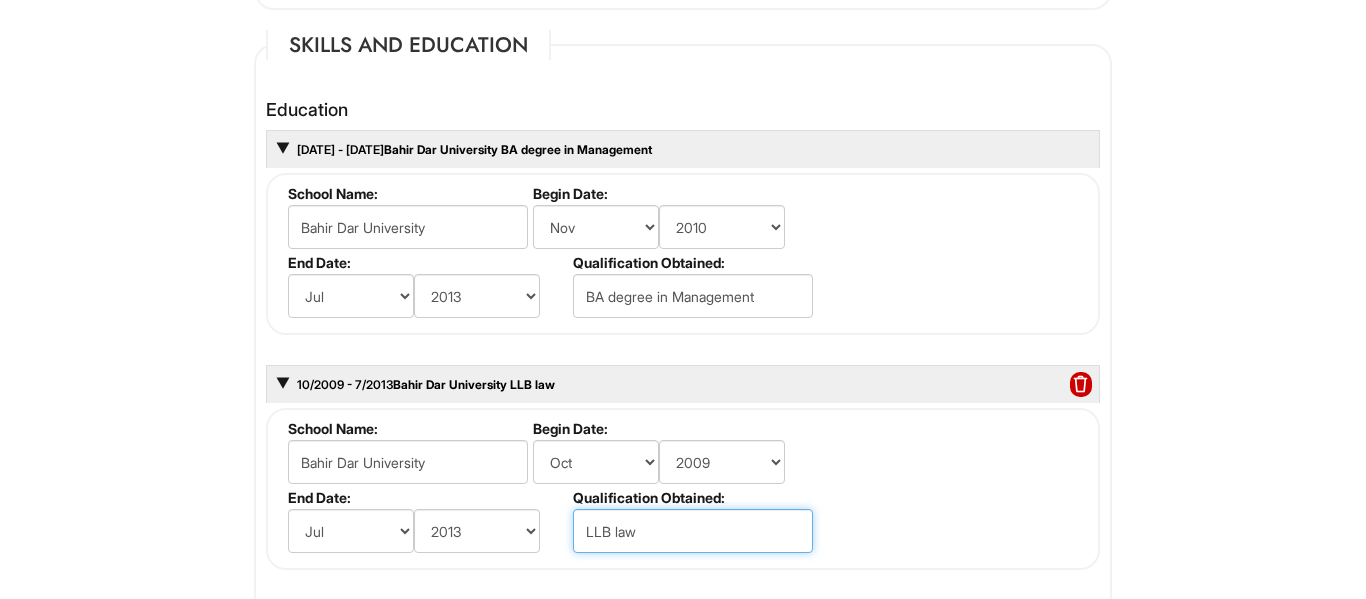 drag, startPoint x: 673, startPoint y: 530, endPoint x: 726, endPoint y: 548, distance: 55.97321 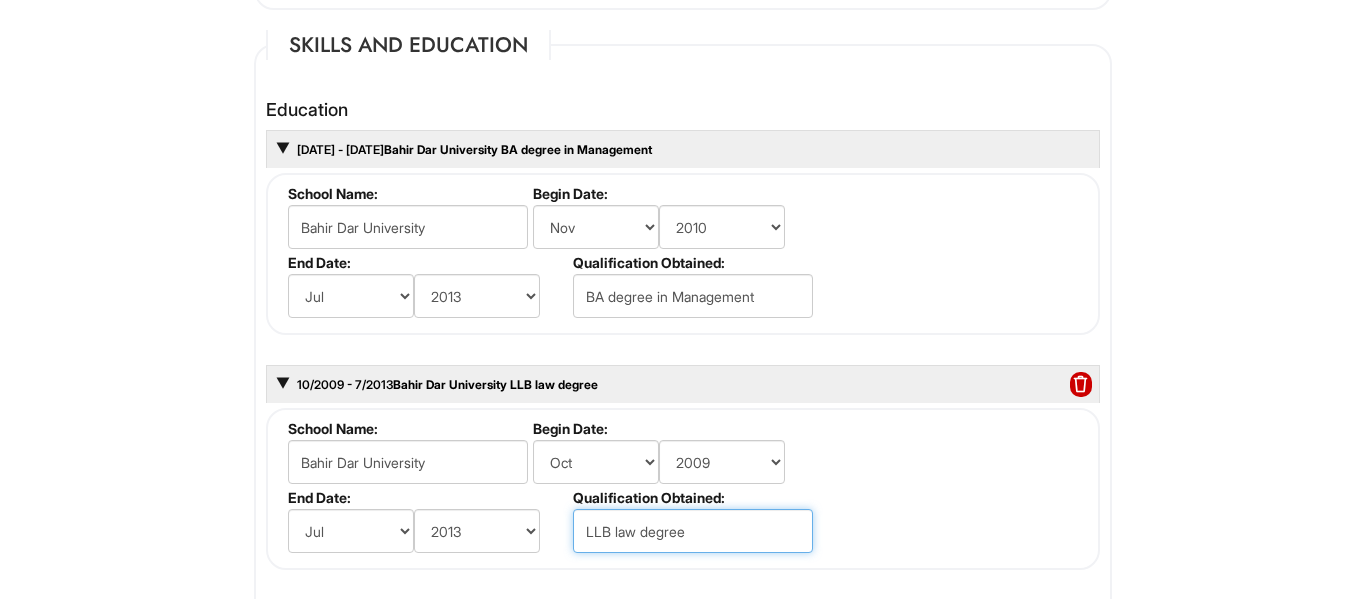type on "LLB law degree" 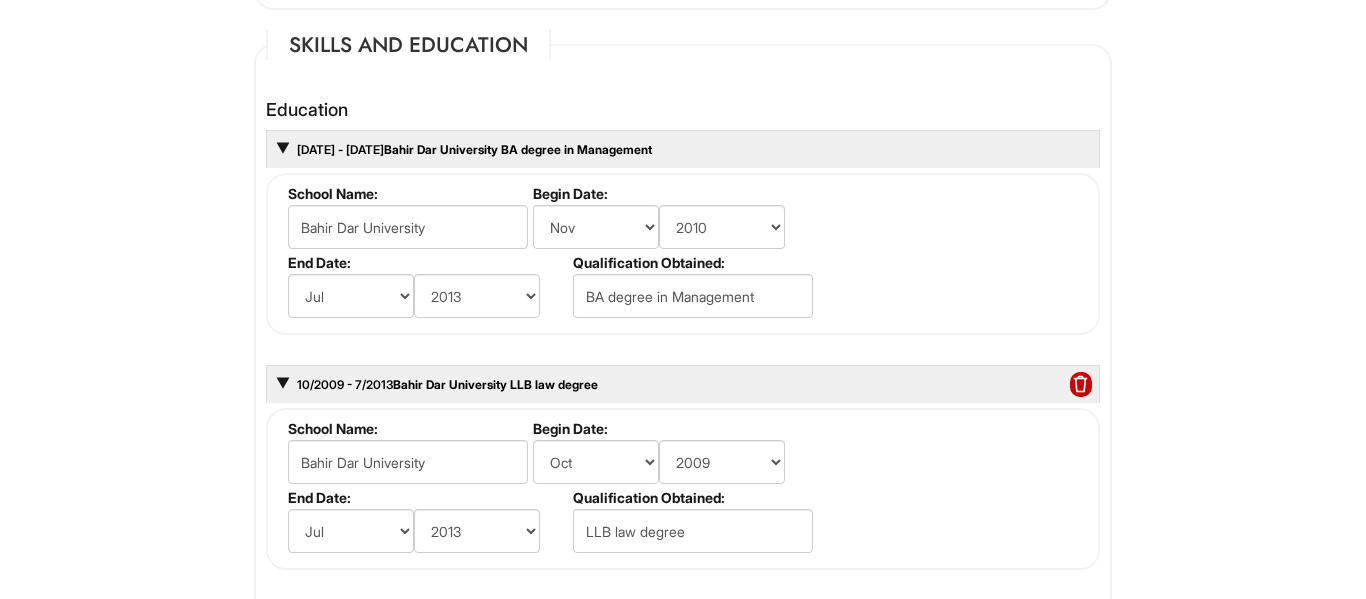 click on "School Name:
Bahir Dar University
Begin Date:
(month) Jan Feb Mar Apr May Jun Jul Aug Sep Oct Nov Dec (year) 2029 2028 2027 2026 2025 2024 2023 2022 2021 2020 2019 2018 2017 2016 2015 2014 2013 2012 2011 2010 2009 2008 2007 2006 2005 2004 2003 2002 2001 2000 1999 1998 1997 1996 1995 1994 1993 1992 1991 1990 1989 1988 1987 1986 1985 1984 1983 1982 1981 1980 1979 1978 1977 1976 1975 1974 1973 1972 1971 1970 1969 1968 1967 1966 1965 1964 1963 1962 1961 1960 1959 1958 1957 1956 1955 1954 1953 1952 1951 1950 1949 1948 1947 1946  --  2030 2031 2032 2033 2034 2035 2036 2037 2038 2039 2040 2041 2042 2043 2044 2045 2046 2047 2048 2049 2050 2051 2052 2053 2054 2055 2056 2057 2058 2059 2060 2061 2062 2063 2064
End Date:
(month) Jan Feb Mar Apr May Jun Jul Aug Sep Oct Nov Dec (year) 2029 2028 2027 2026 2025 2024 2023 2022 2021 2020 2019 2018 2017 2016 2015 2014 2013 2012 2011 2010 2009 2008 2007 2006 2005 2004 2003 2002 2001 2000 1999 1998 1997 1996 1995 1994 1993 1992 1991 1990 1989 1988" at bounding box center (683, 489) 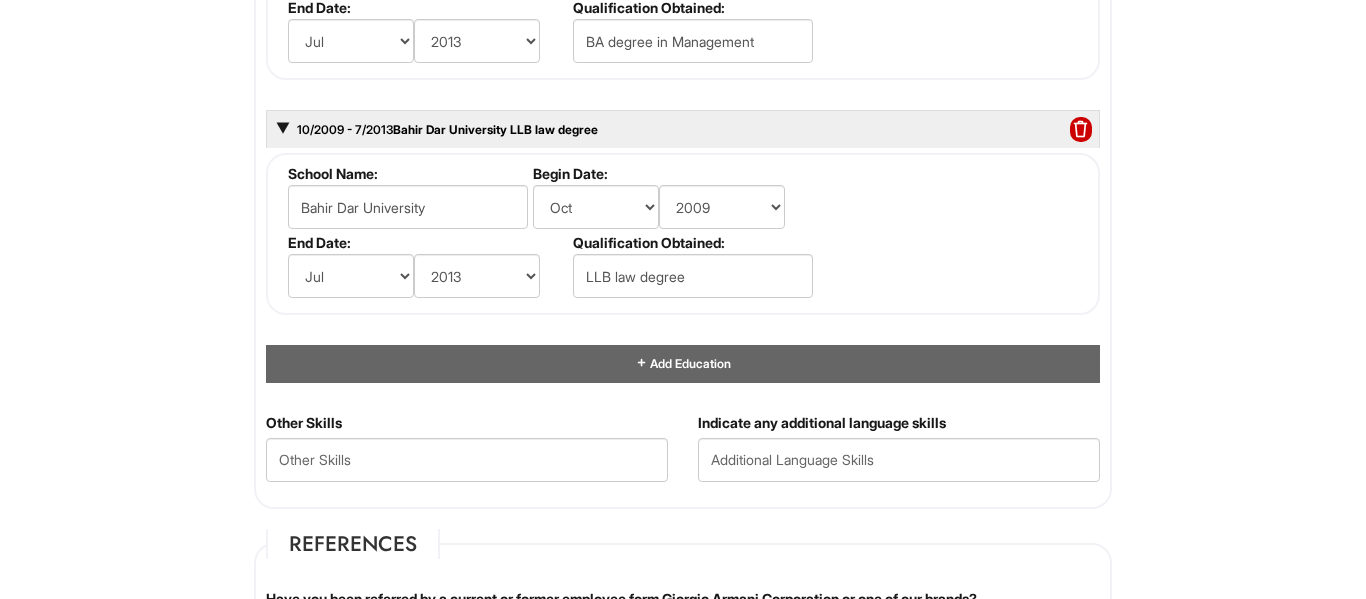 scroll, scrollTop: 2216, scrollLeft: 0, axis: vertical 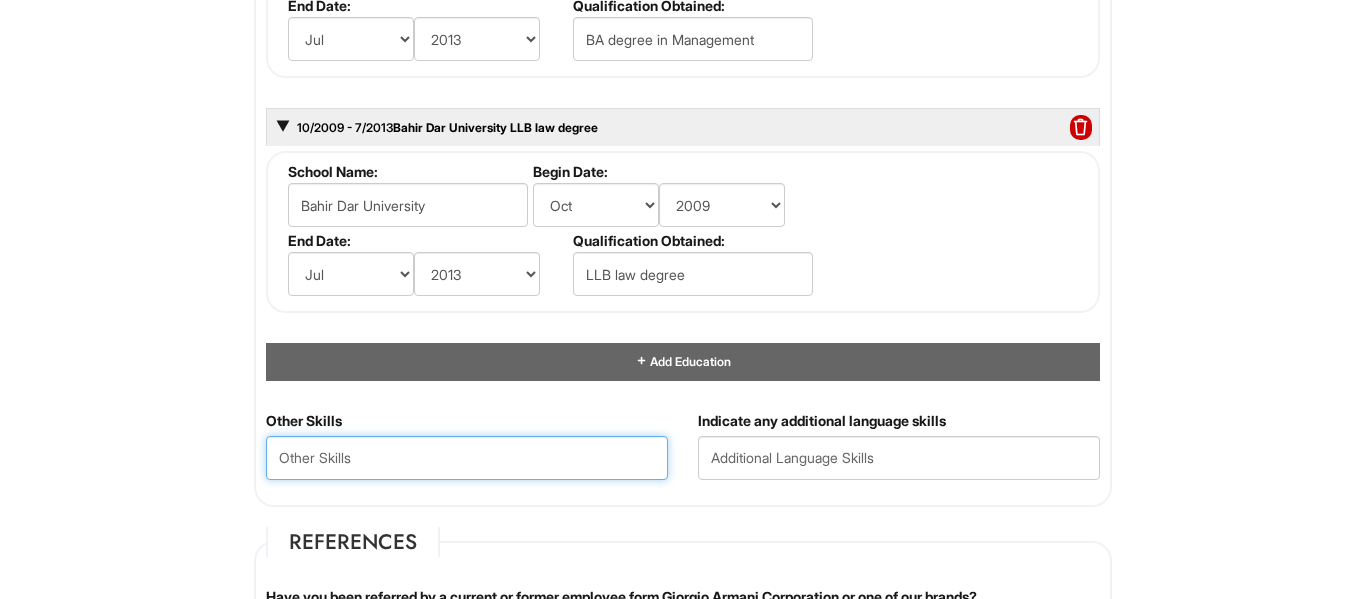 click at bounding box center (467, 458) 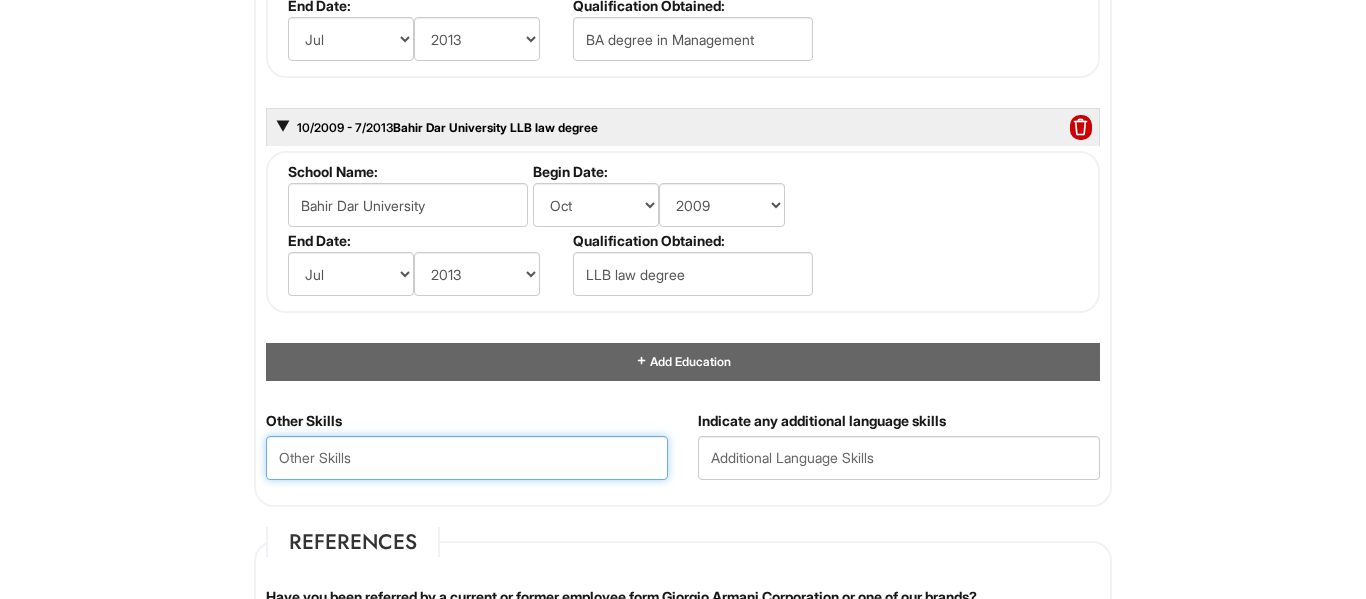 type on "leadership, management and legal skill" 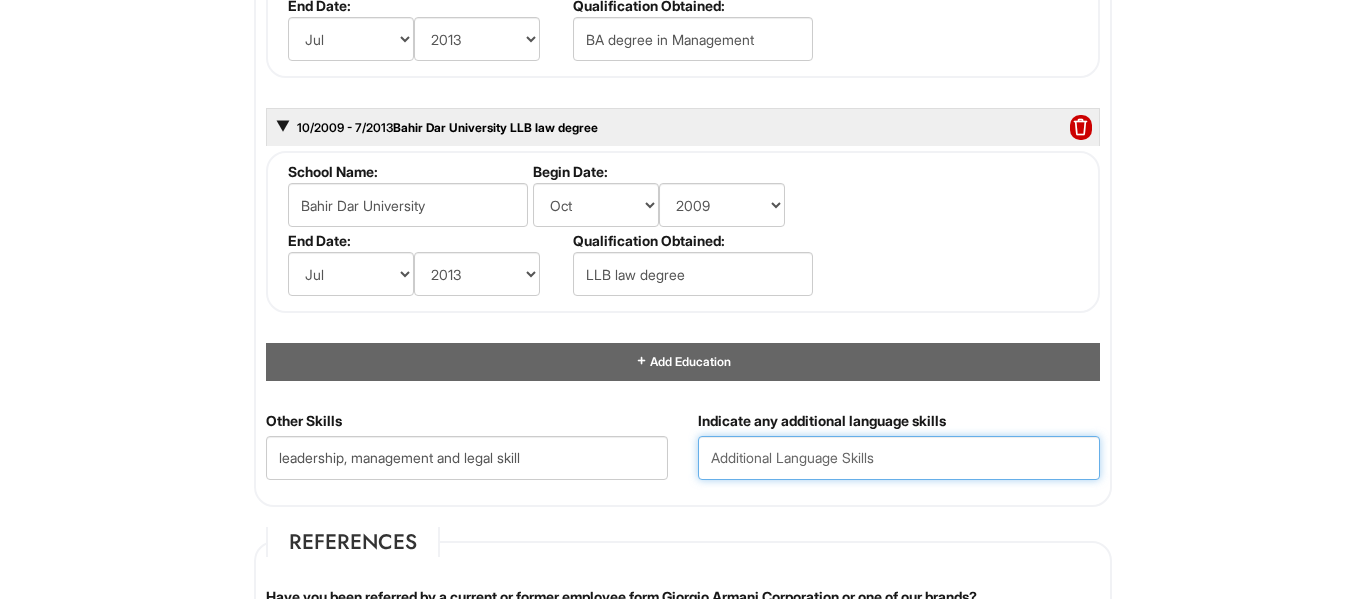click at bounding box center (899, 458) 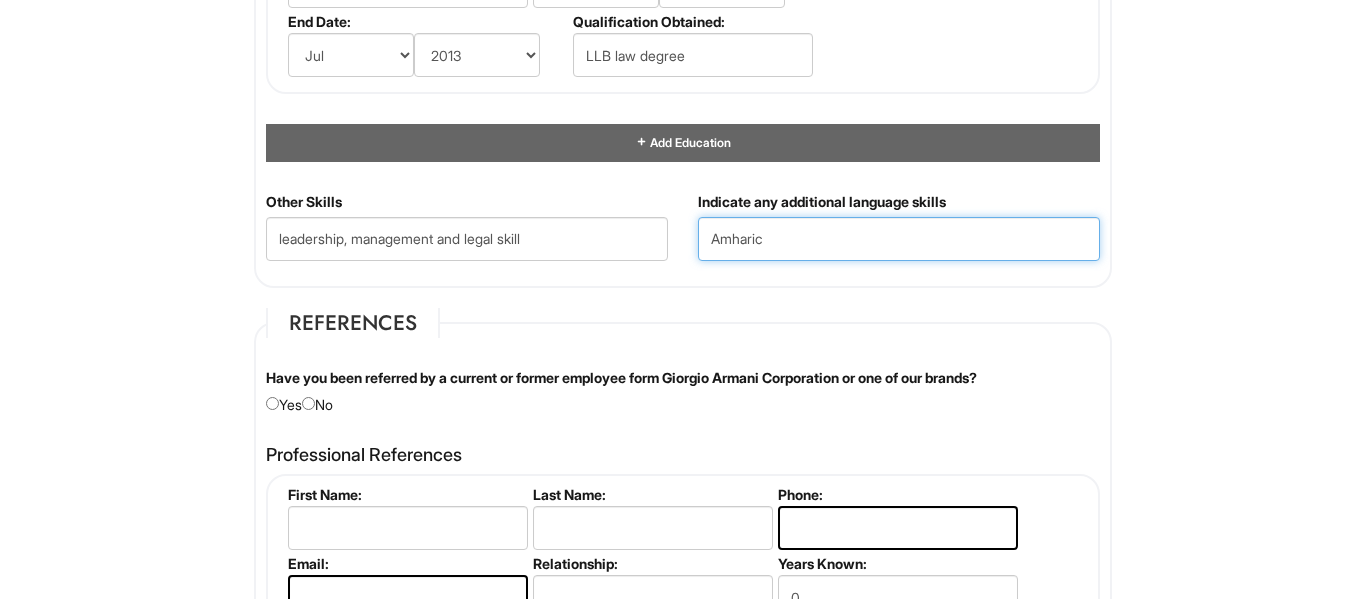 scroll, scrollTop: 2476, scrollLeft: 0, axis: vertical 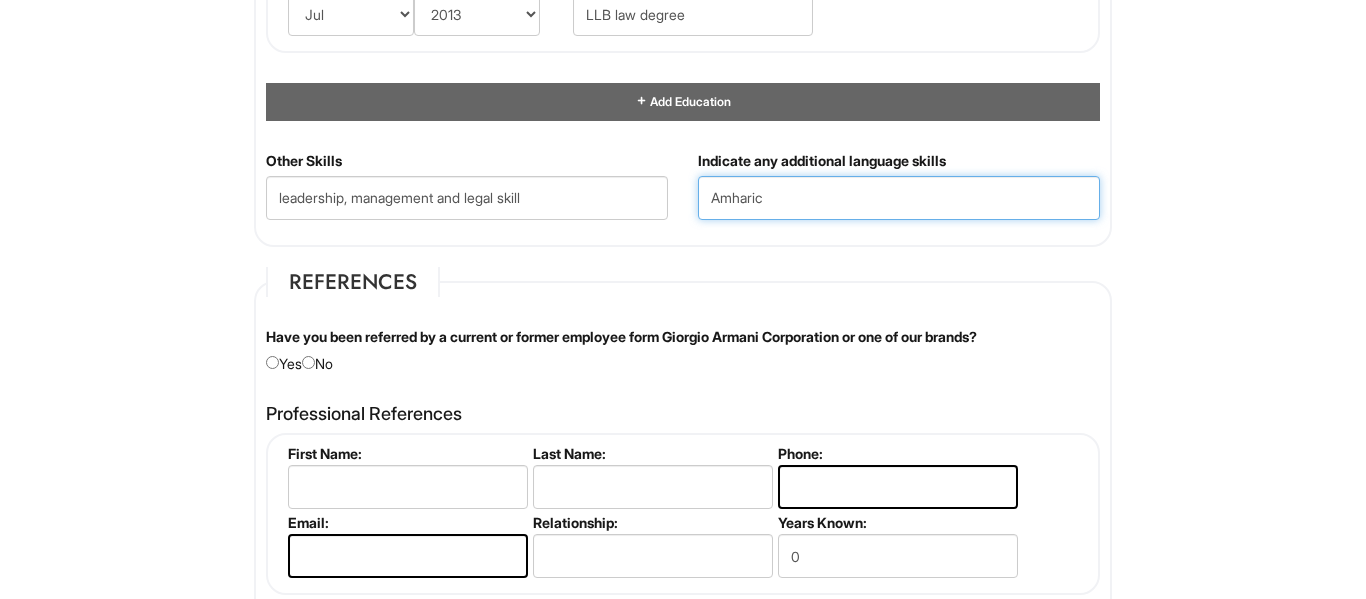 type on "Amharic" 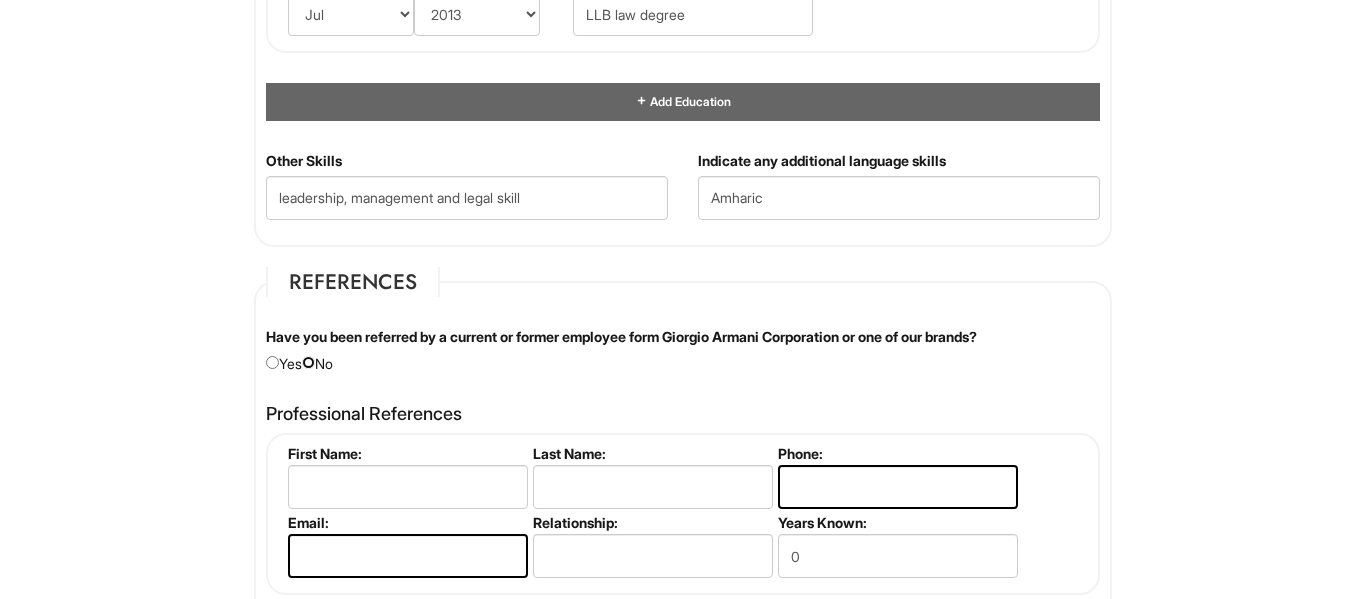 click at bounding box center [308, 362] 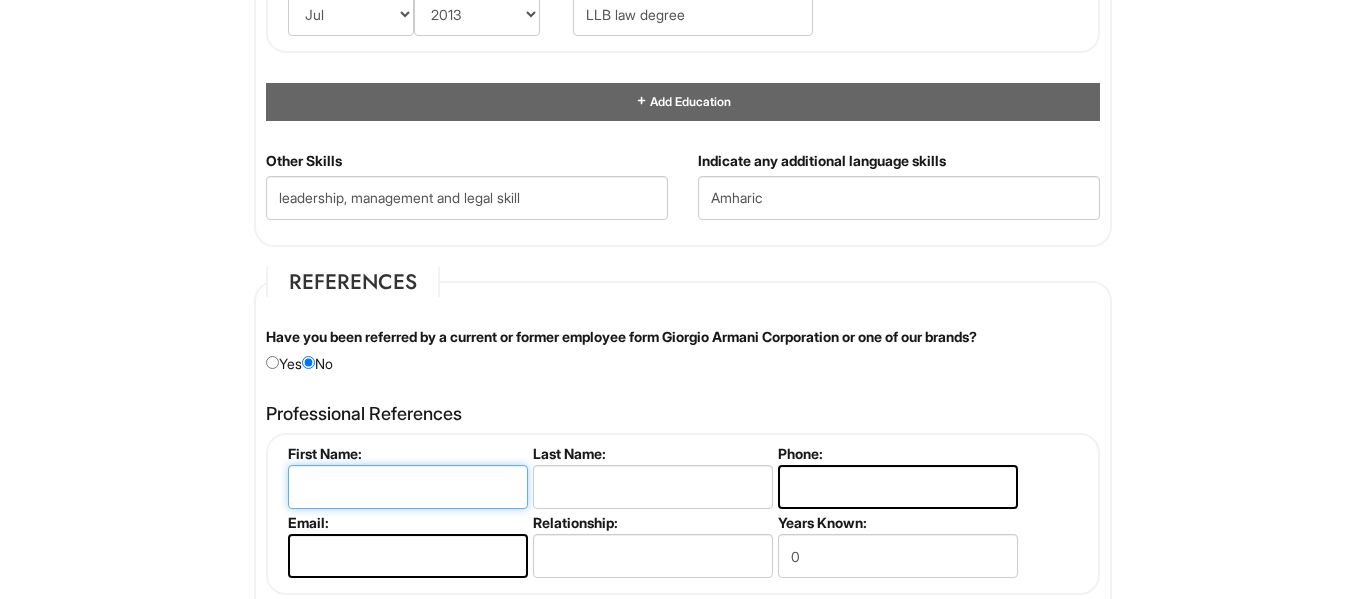 click at bounding box center [408, 487] 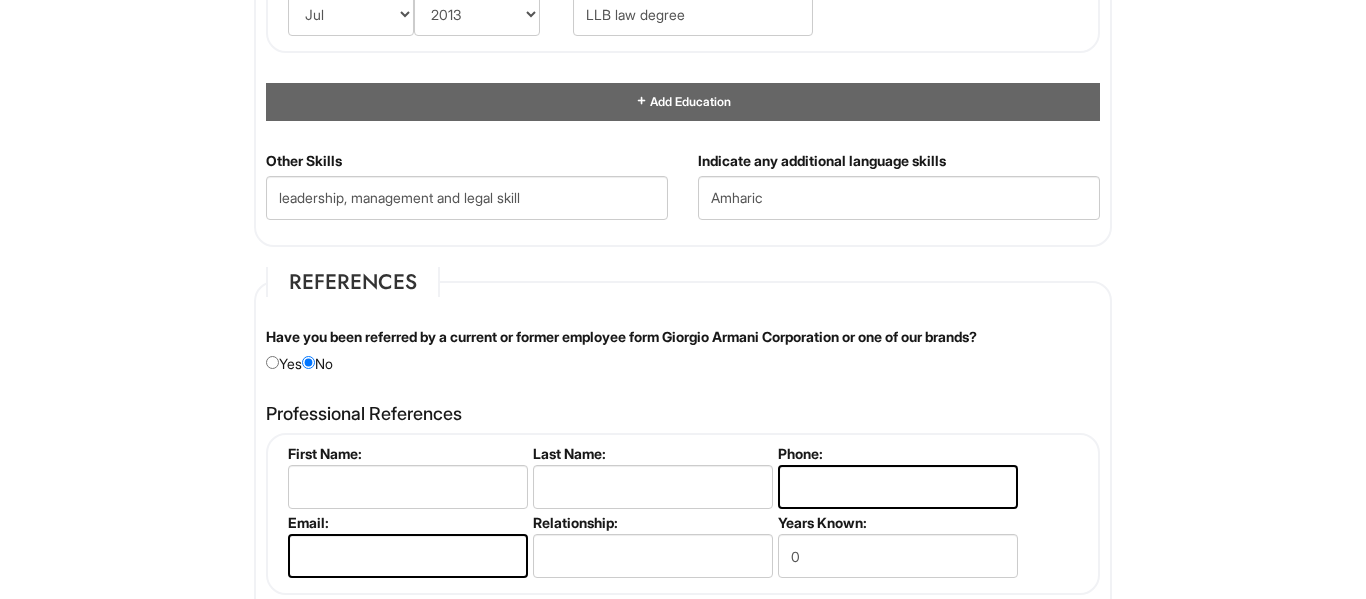 click on "Professional References" at bounding box center [683, 414] 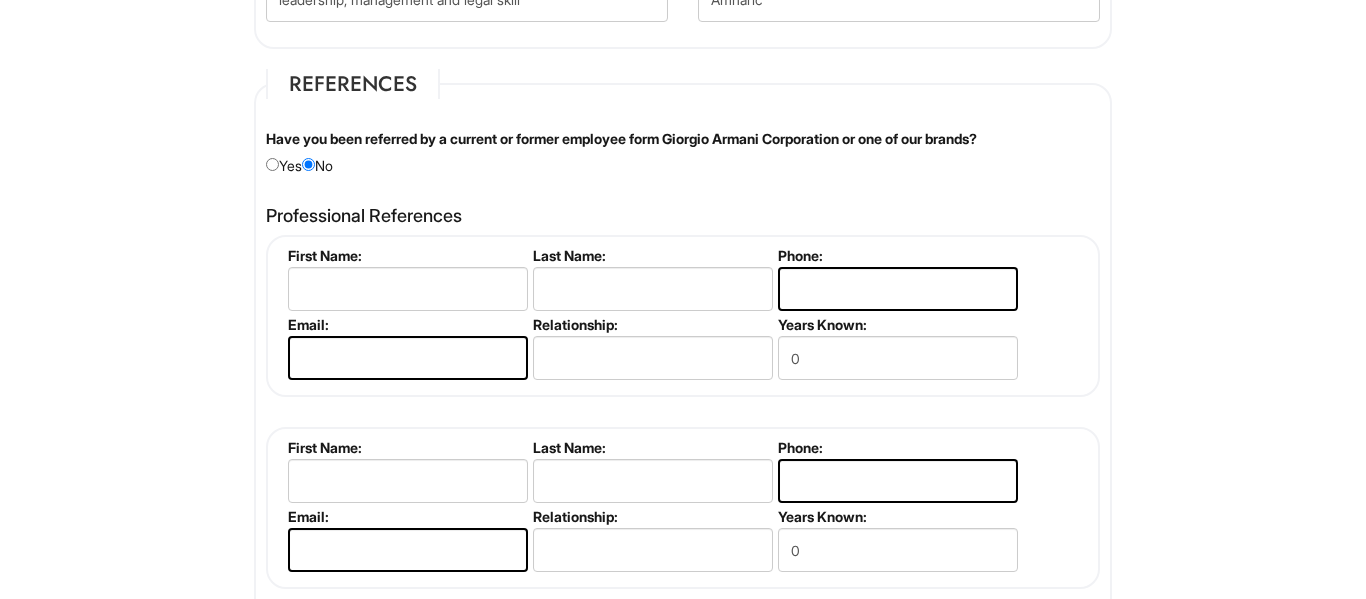 scroll, scrollTop: 2683, scrollLeft: 0, axis: vertical 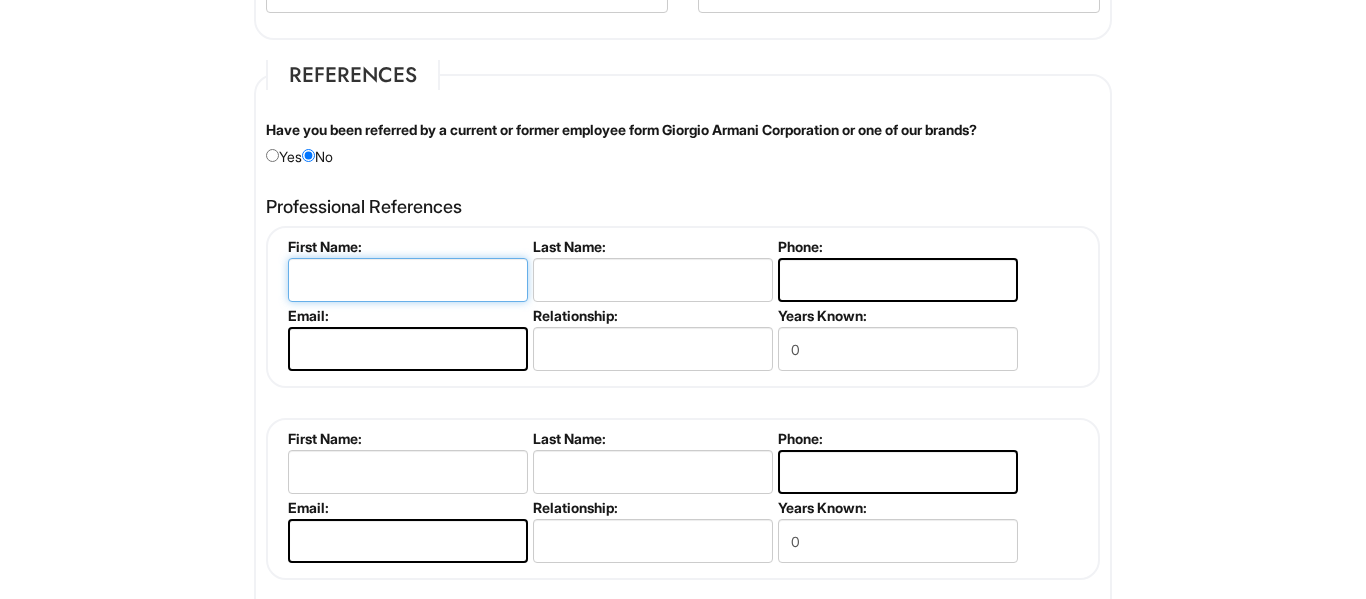 click at bounding box center (408, 280) 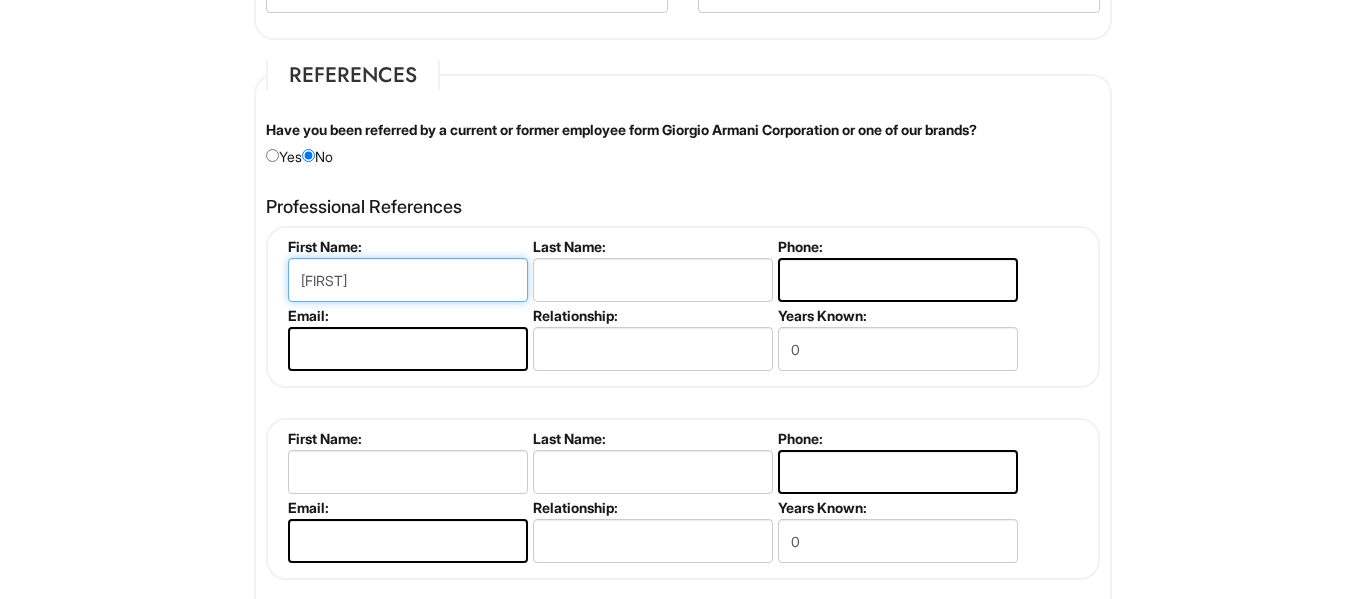 type on "[FIRST]" 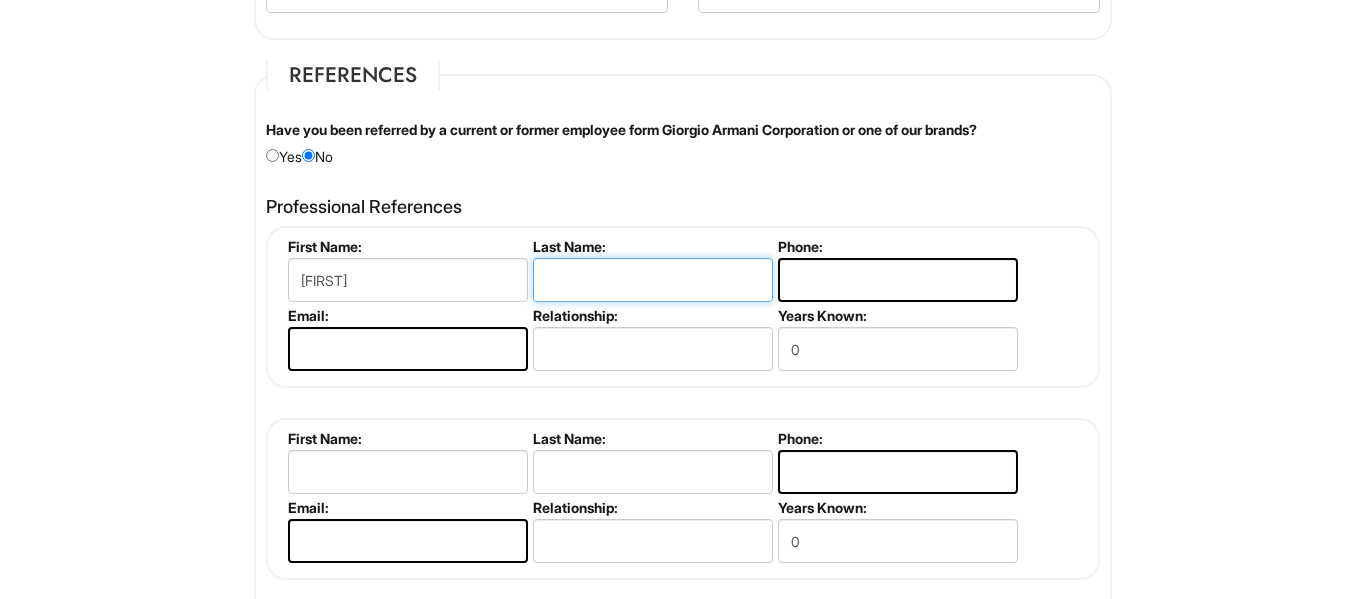 click at bounding box center [653, 280] 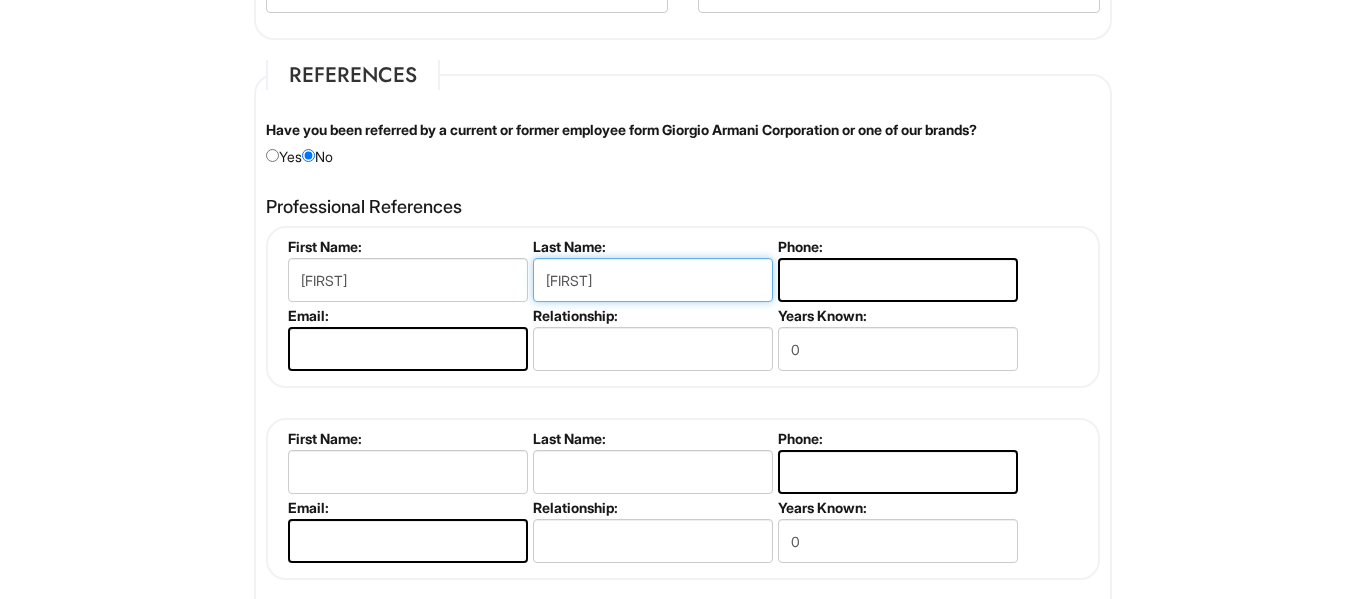 type on "[FIRST]" 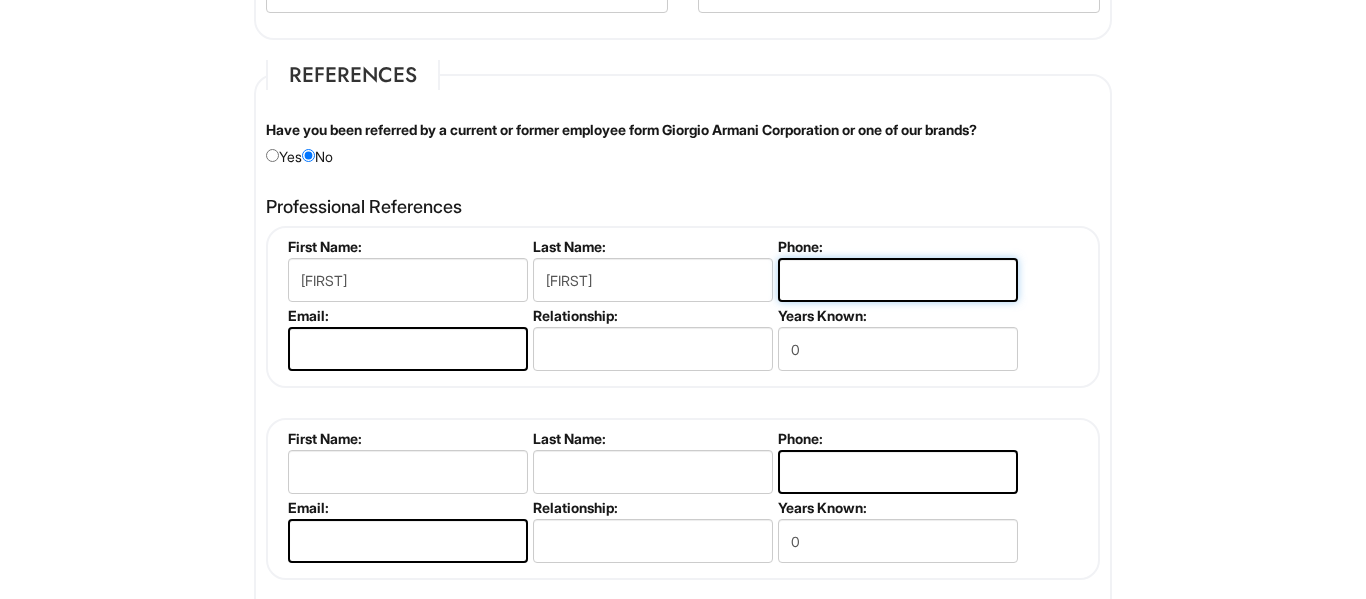 click at bounding box center [898, 280] 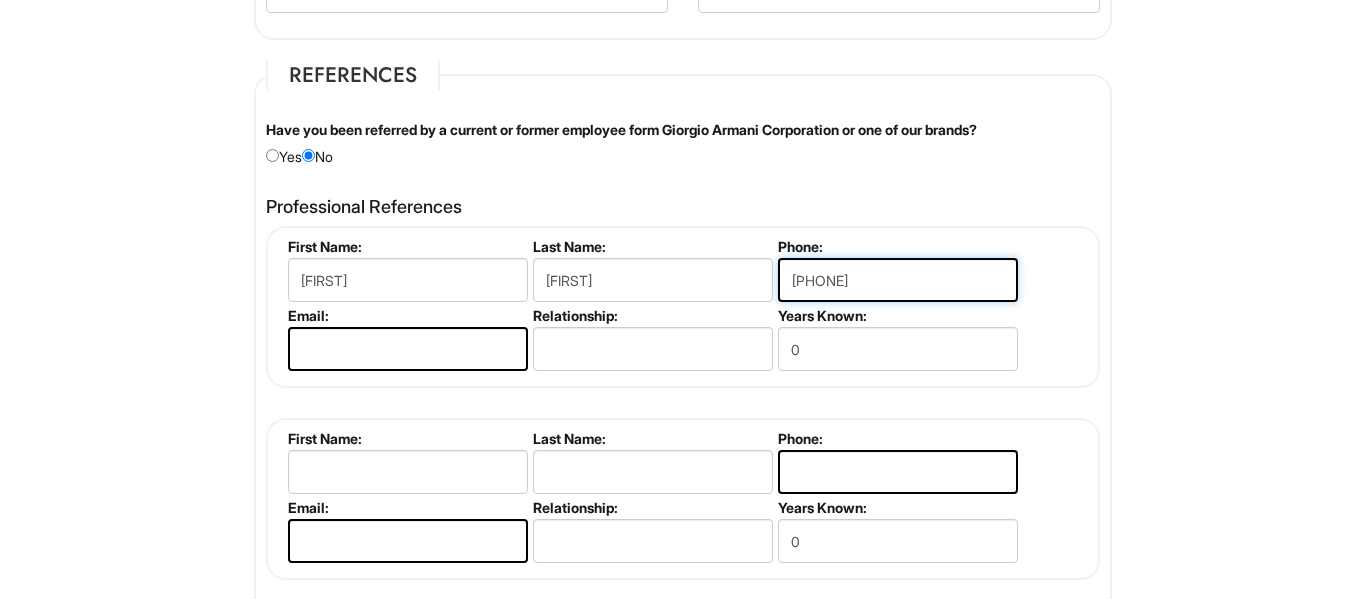 type on "[PHONE]" 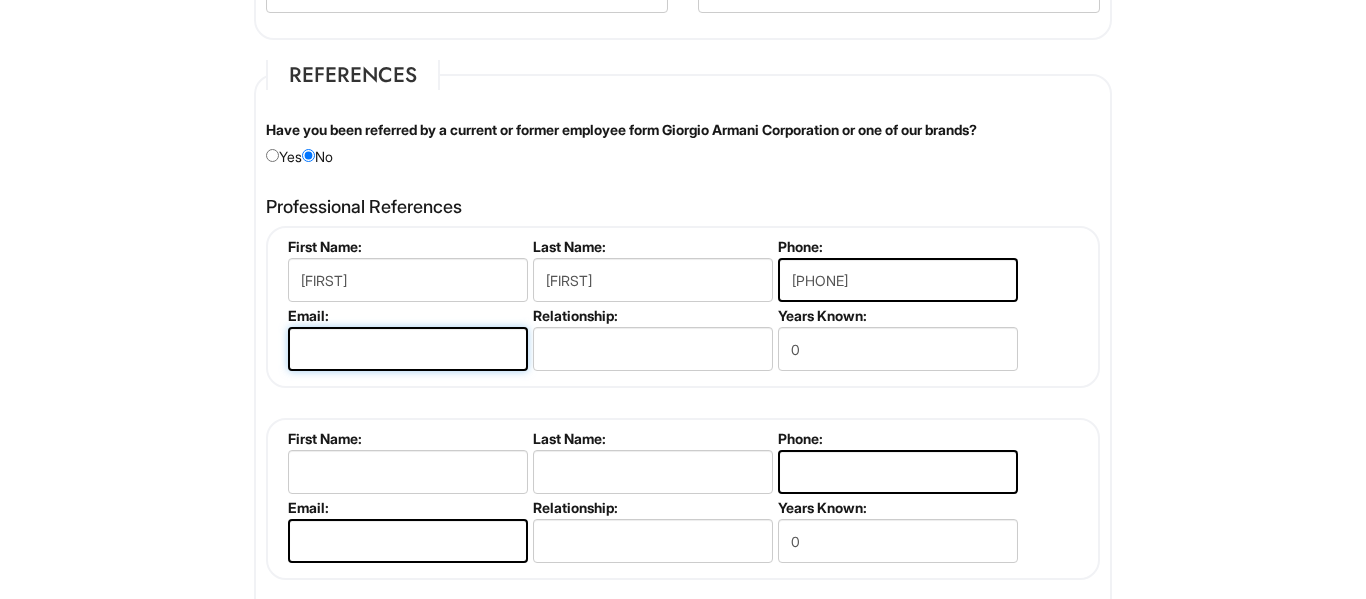 click at bounding box center [408, 349] 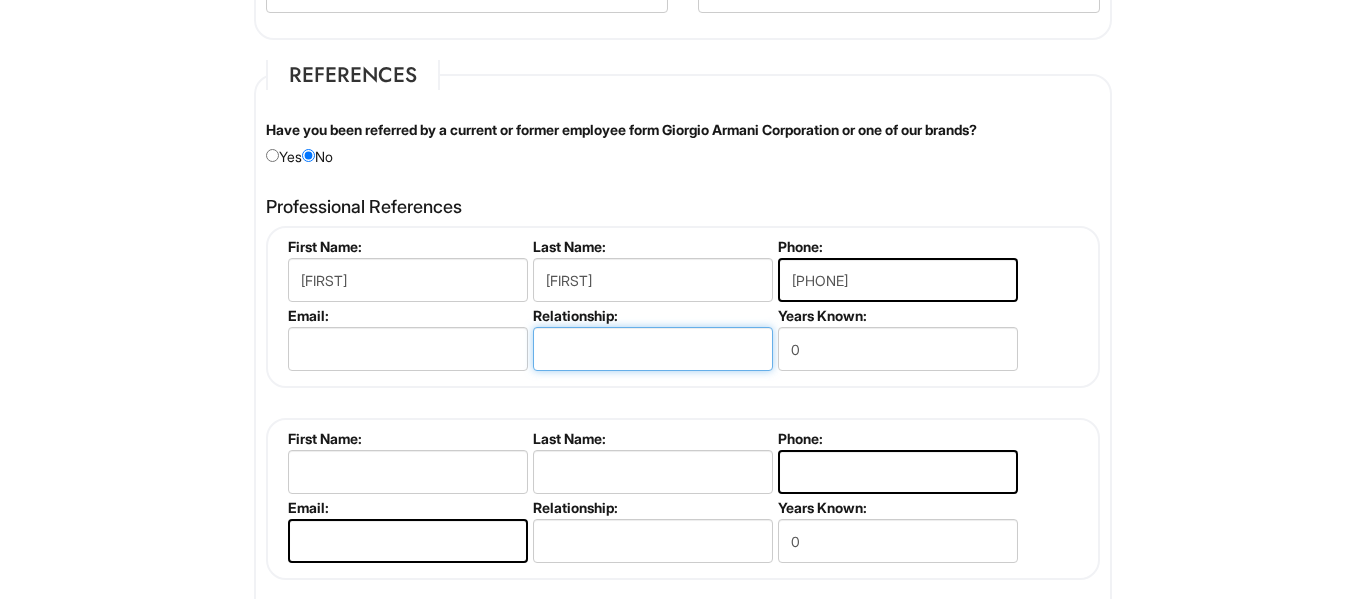 click at bounding box center [653, 349] 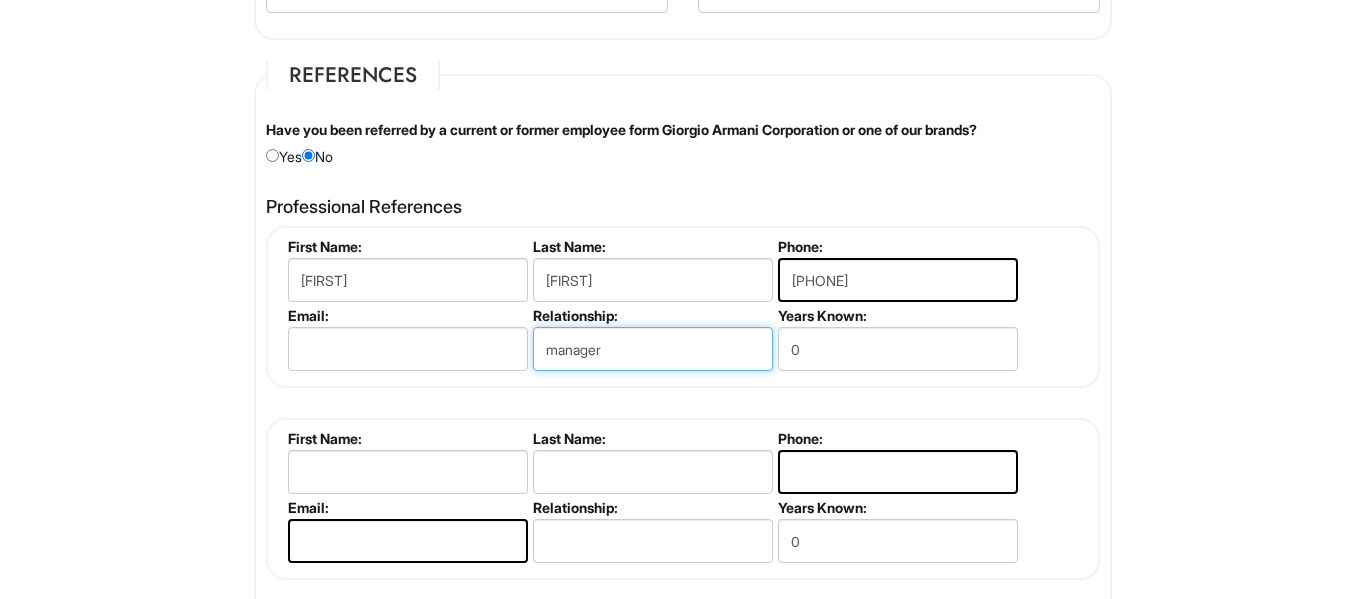 type on "manager" 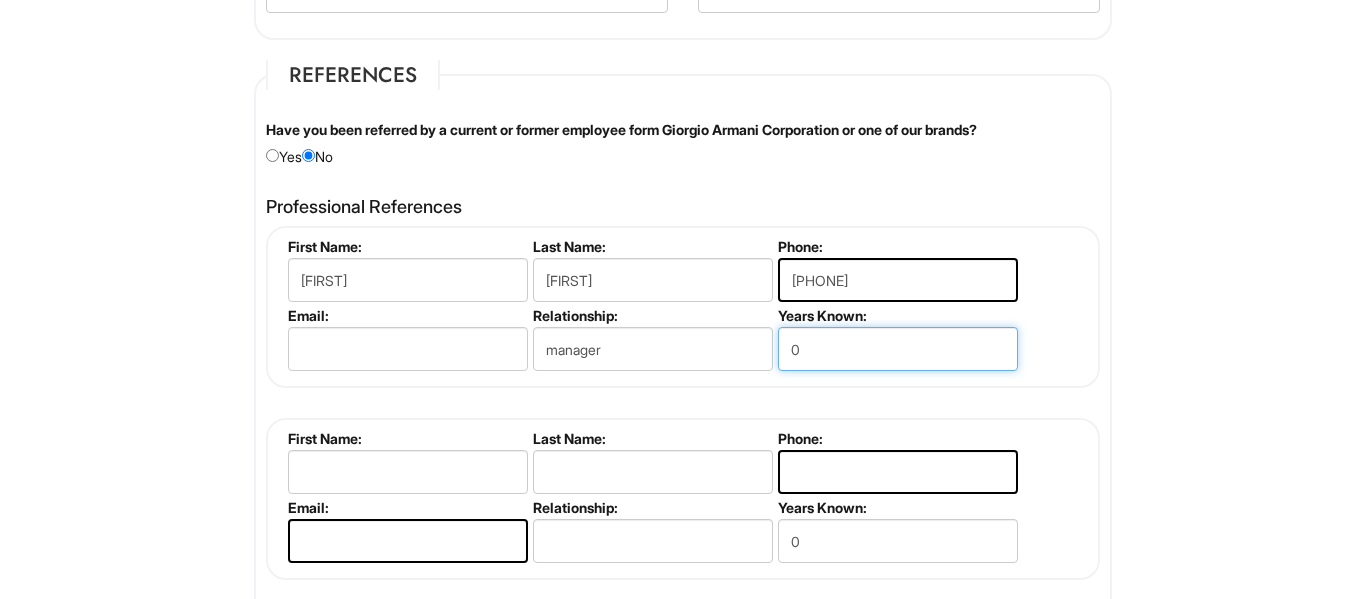 click on "0" at bounding box center [898, 349] 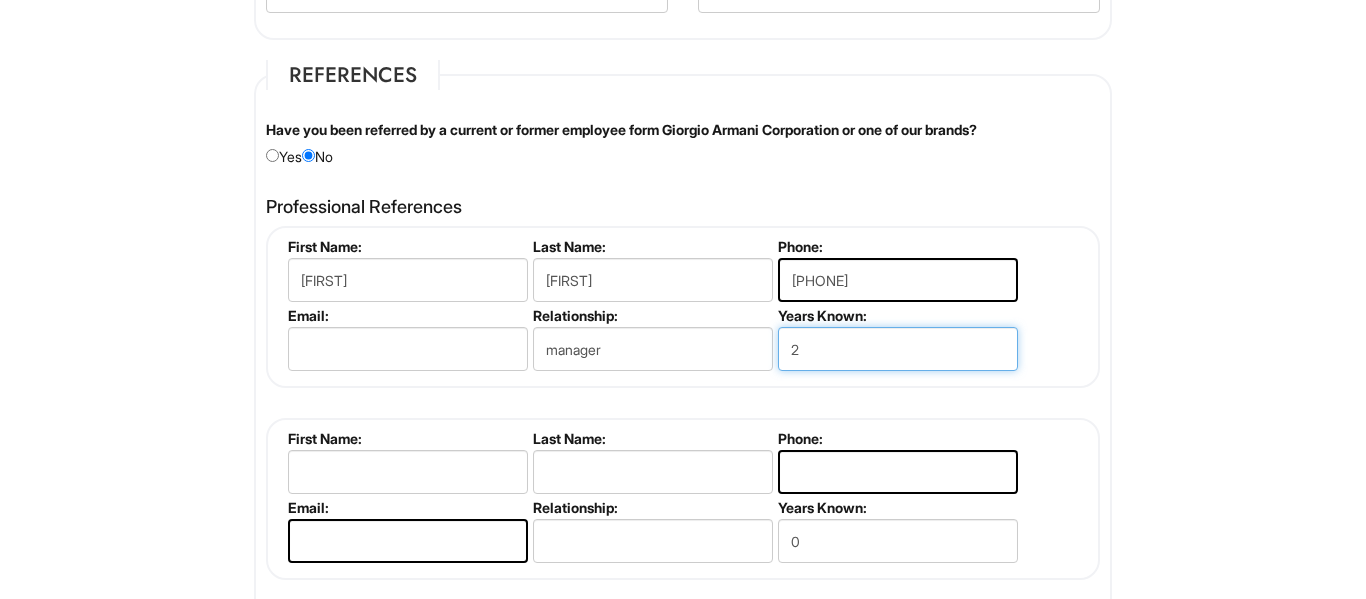 type on "2" 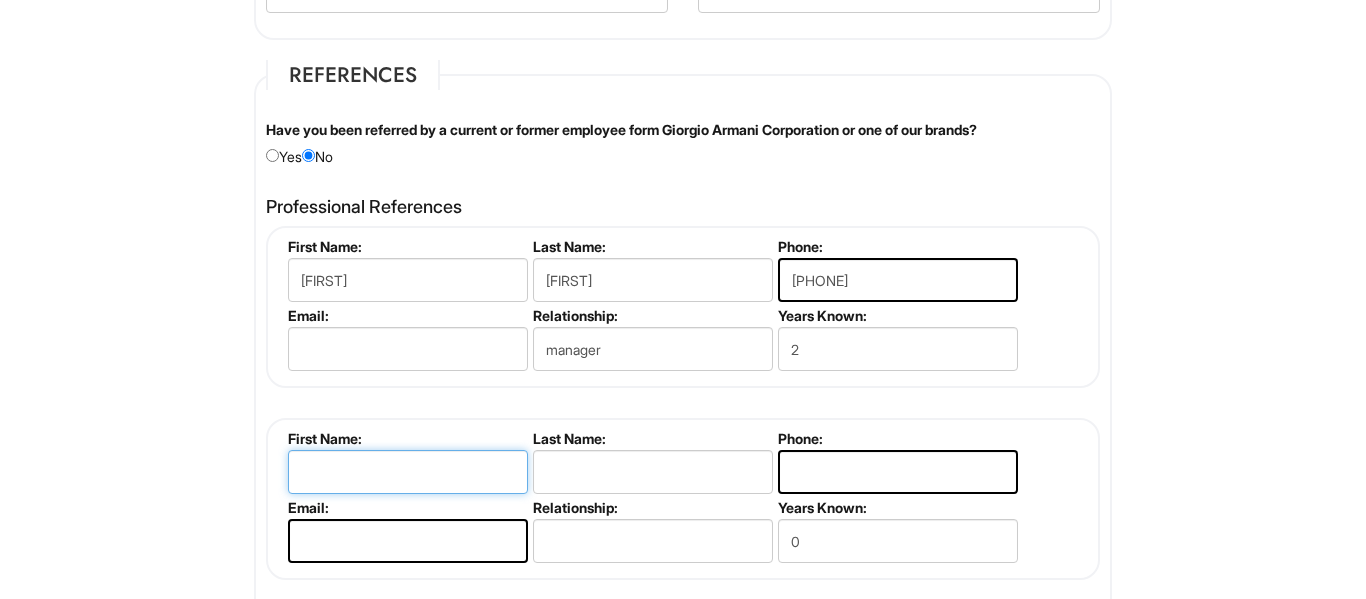 click at bounding box center (408, 472) 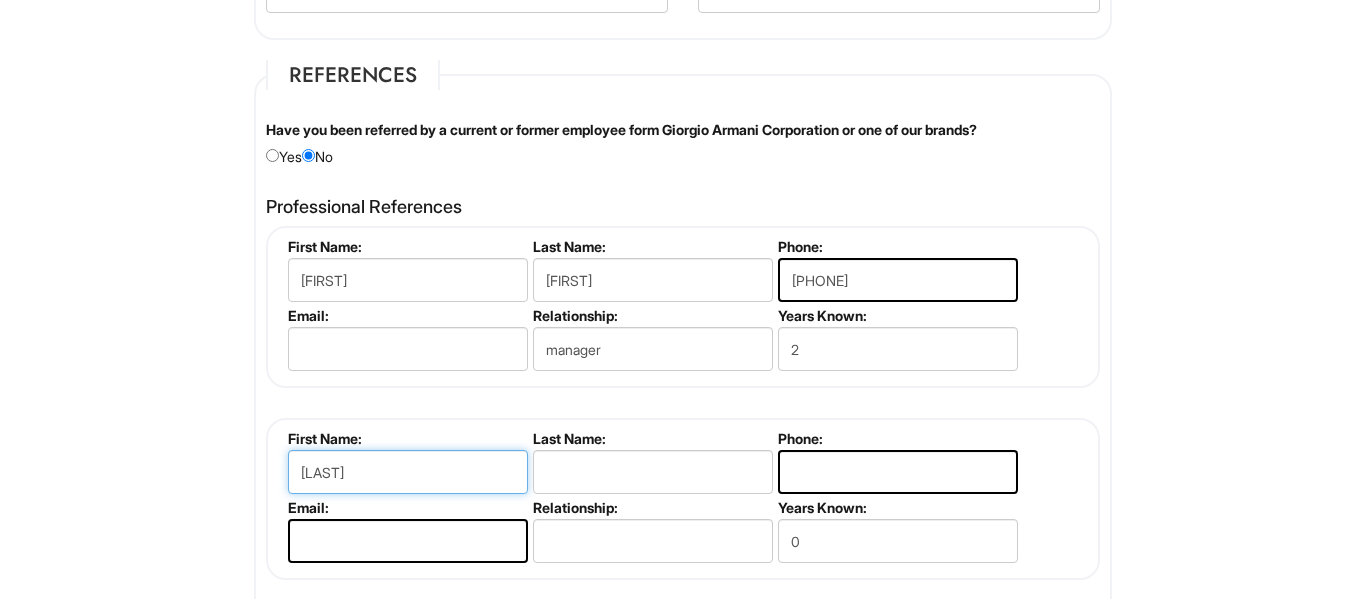 type on "[LAST]" 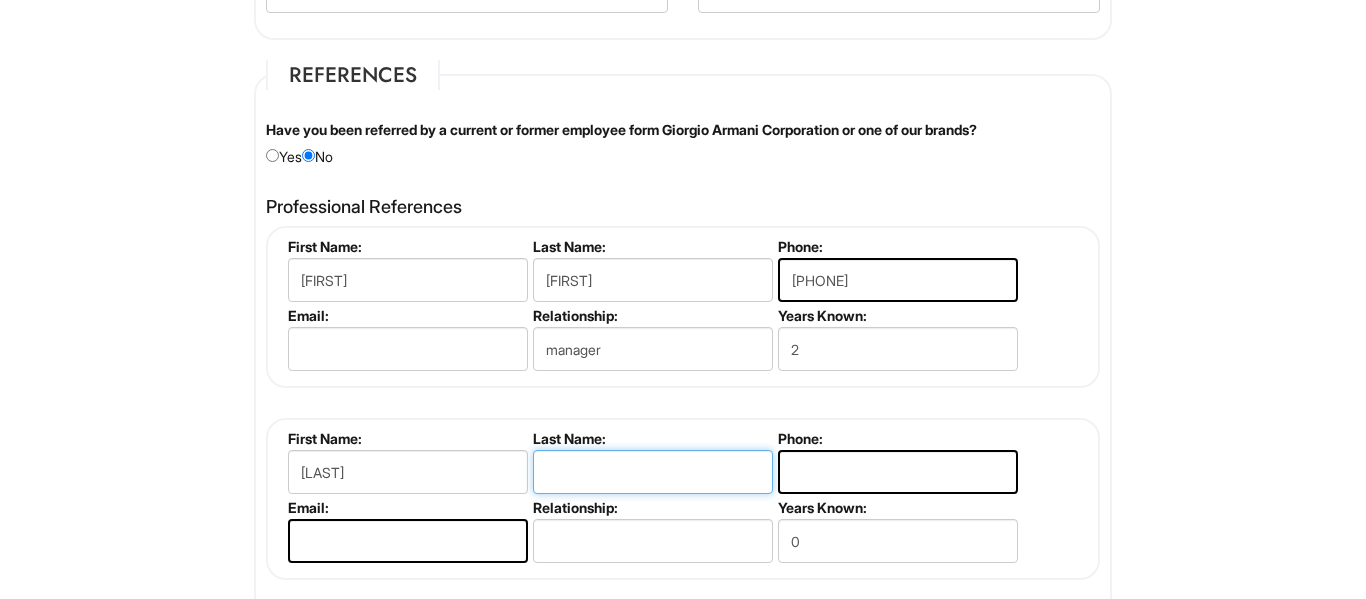 click at bounding box center [653, 472] 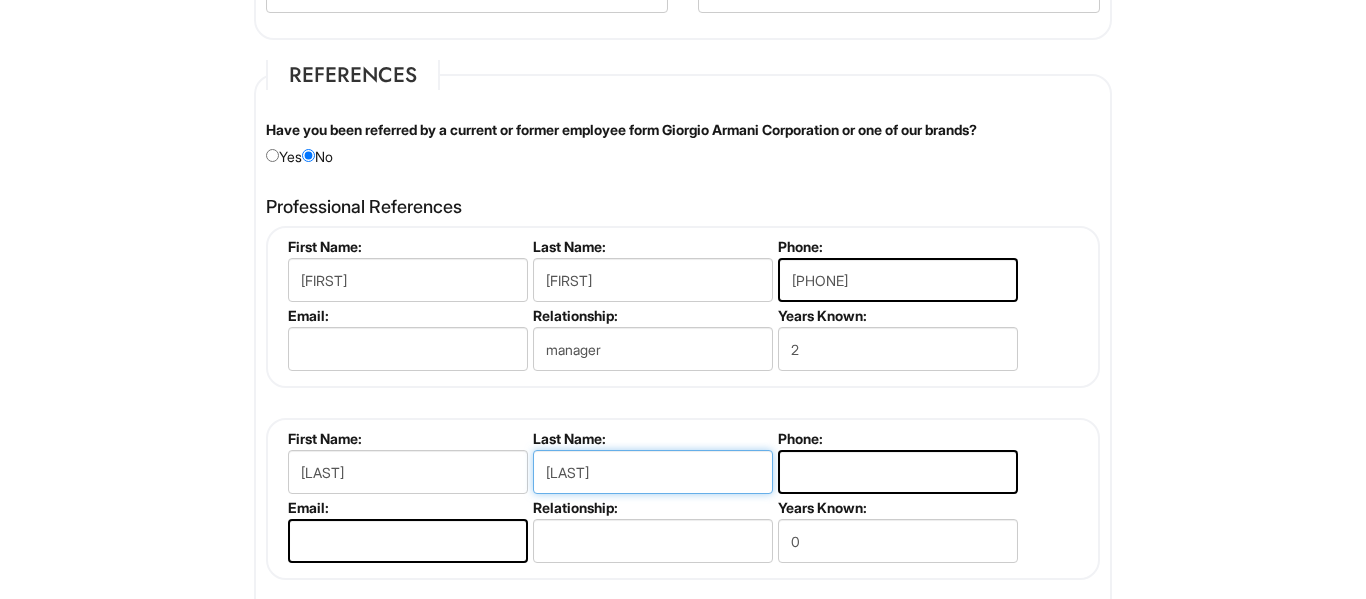 type on "[LAST]" 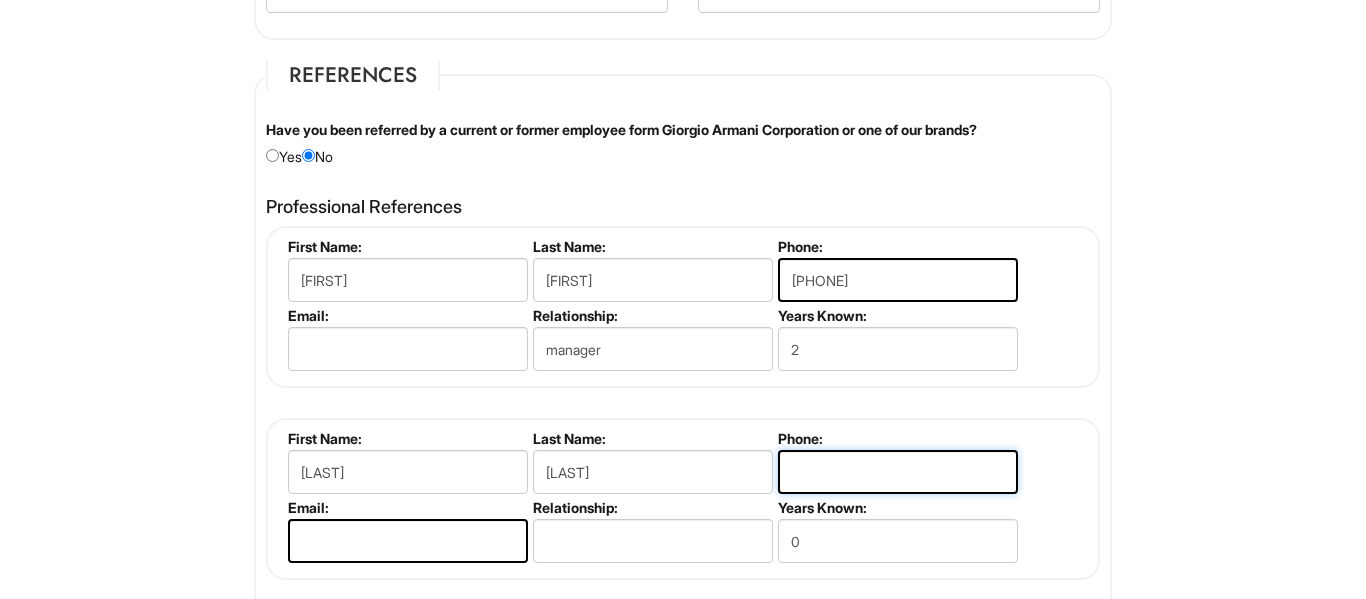 click at bounding box center (898, 472) 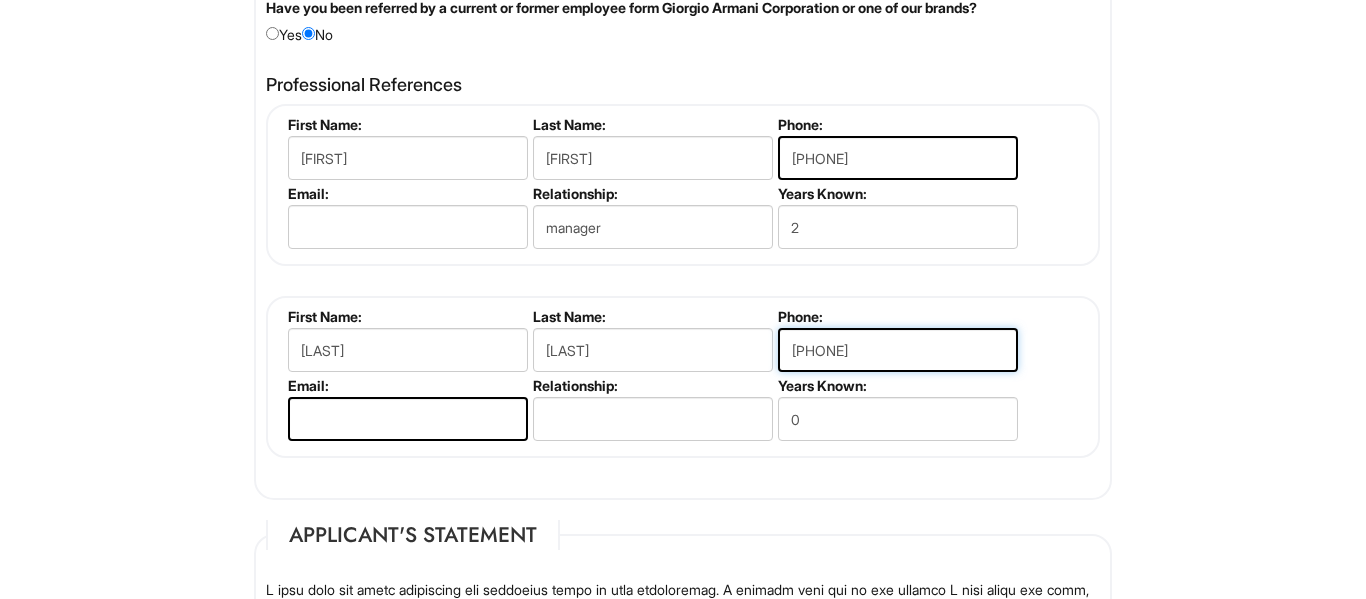 scroll, scrollTop: 2806, scrollLeft: 0, axis: vertical 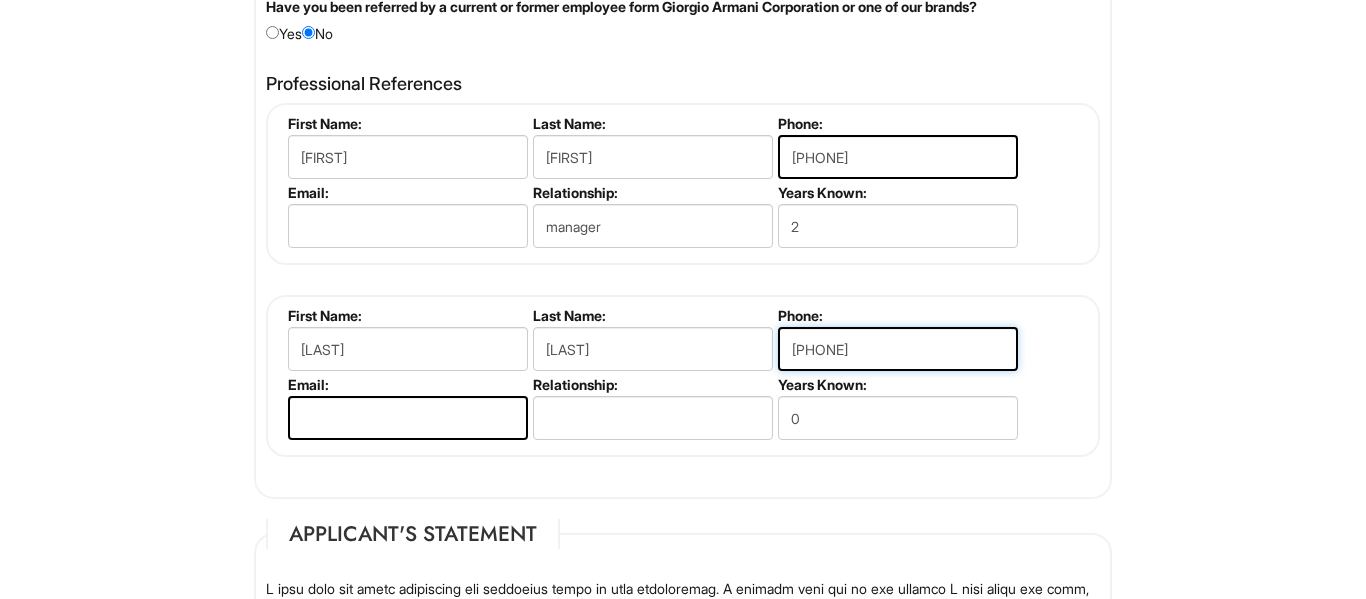 type on "[PHONE]" 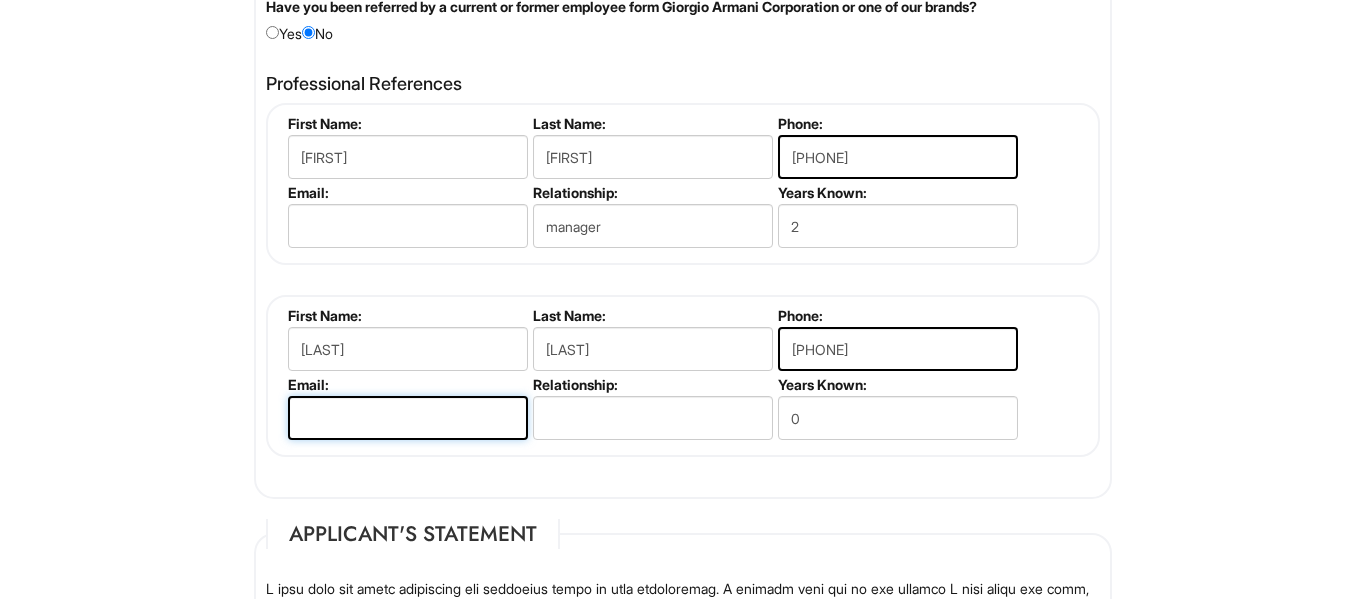click at bounding box center [408, 418] 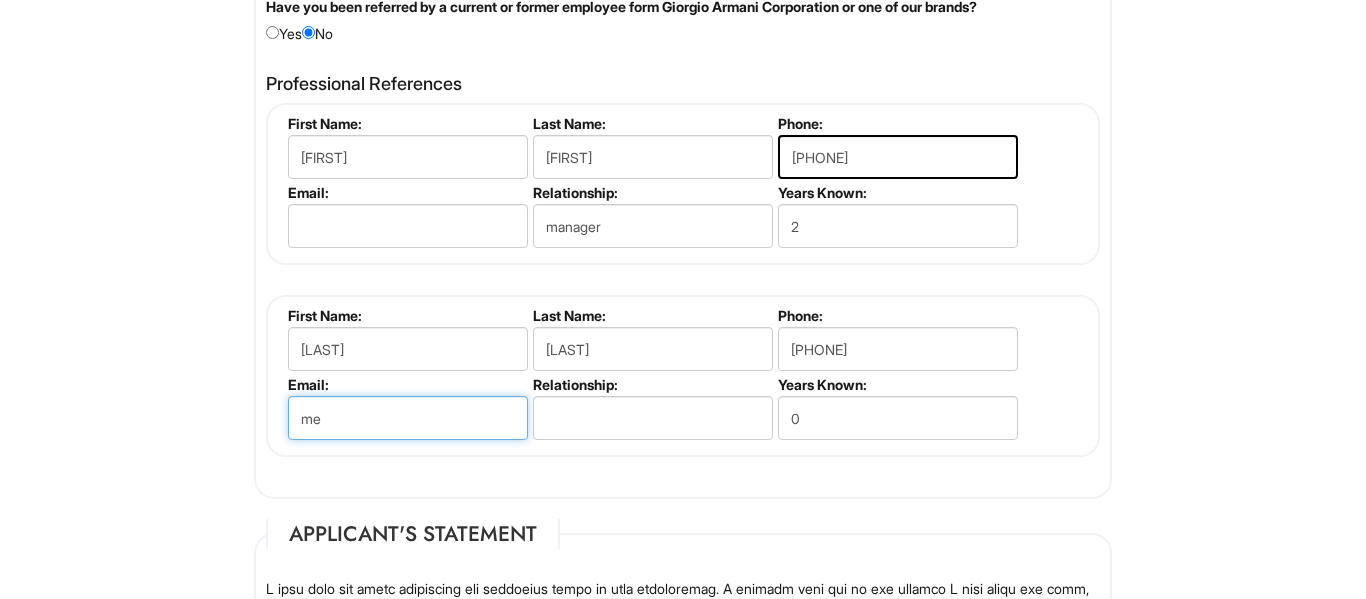 type on "m" 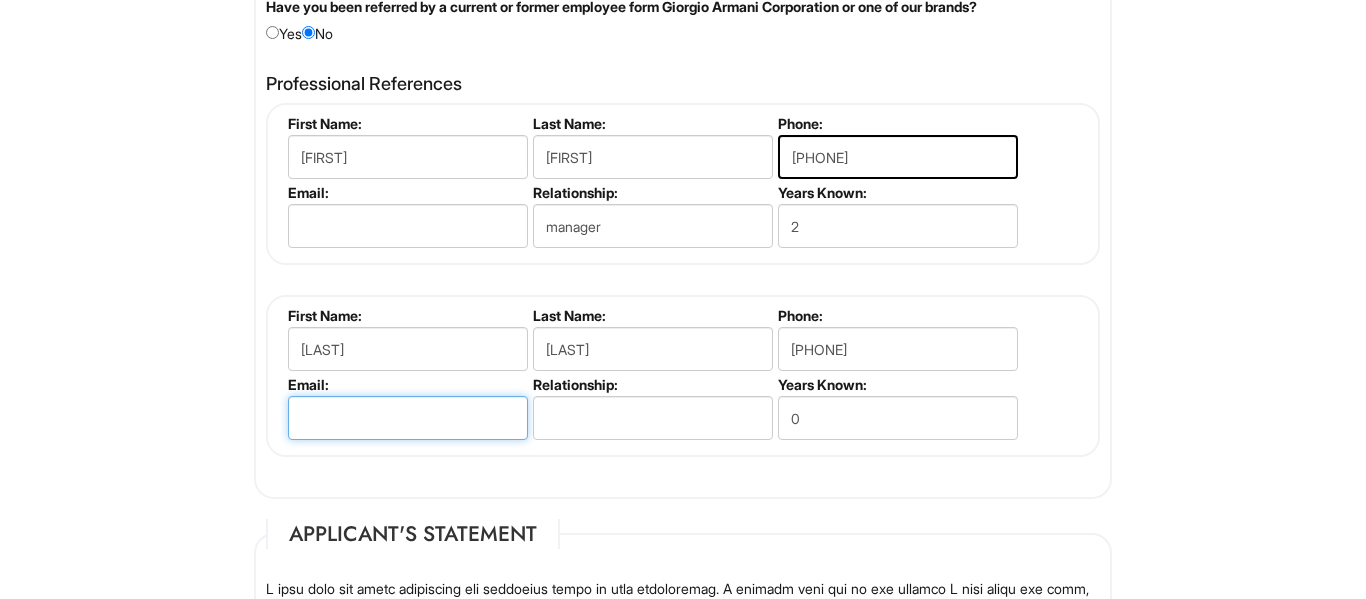 paste on "[EMAIL]" 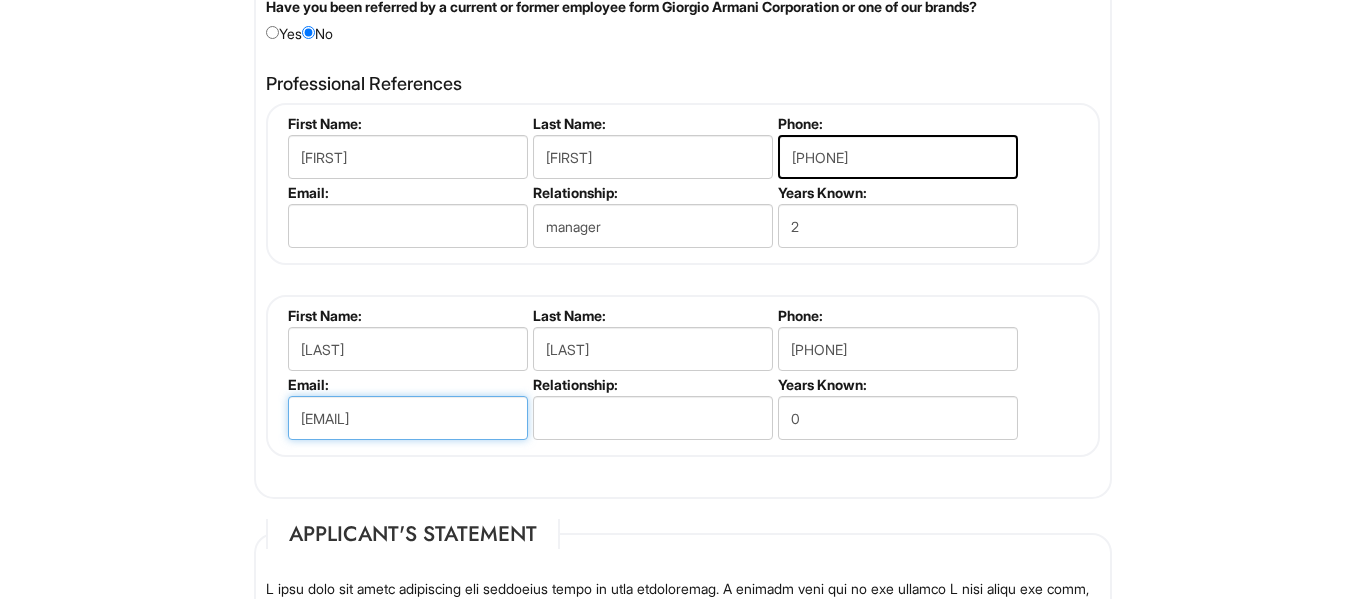 type on "[EMAIL]" 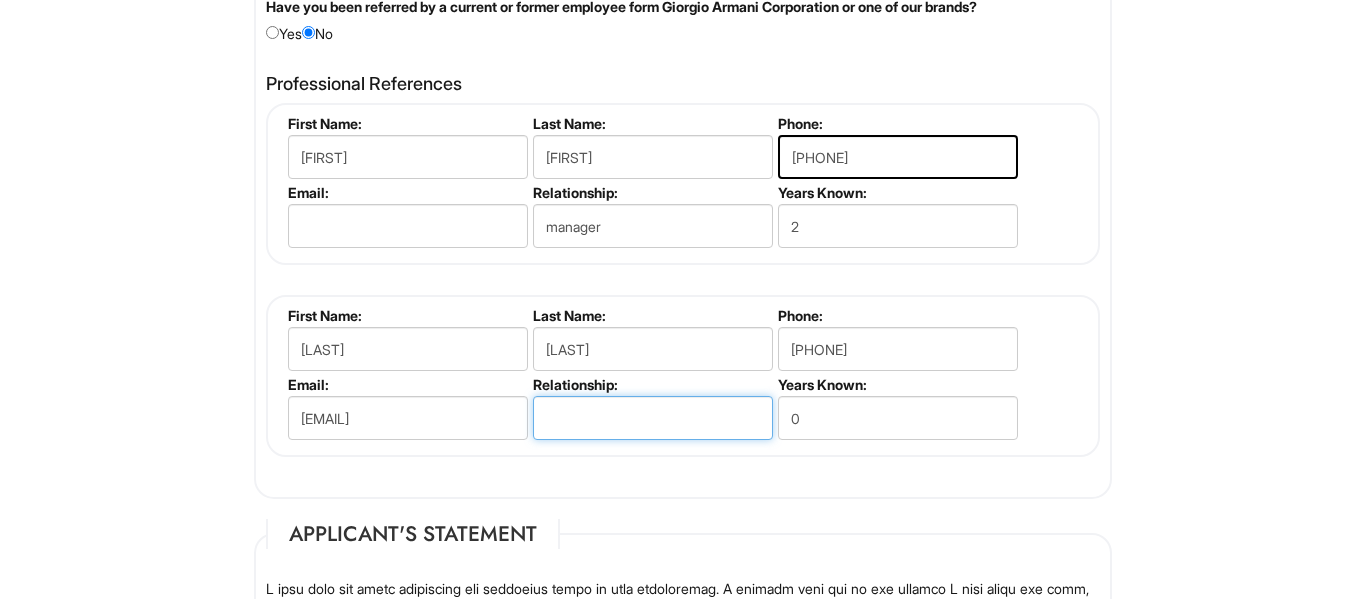 click at bounding box center [653, 418] 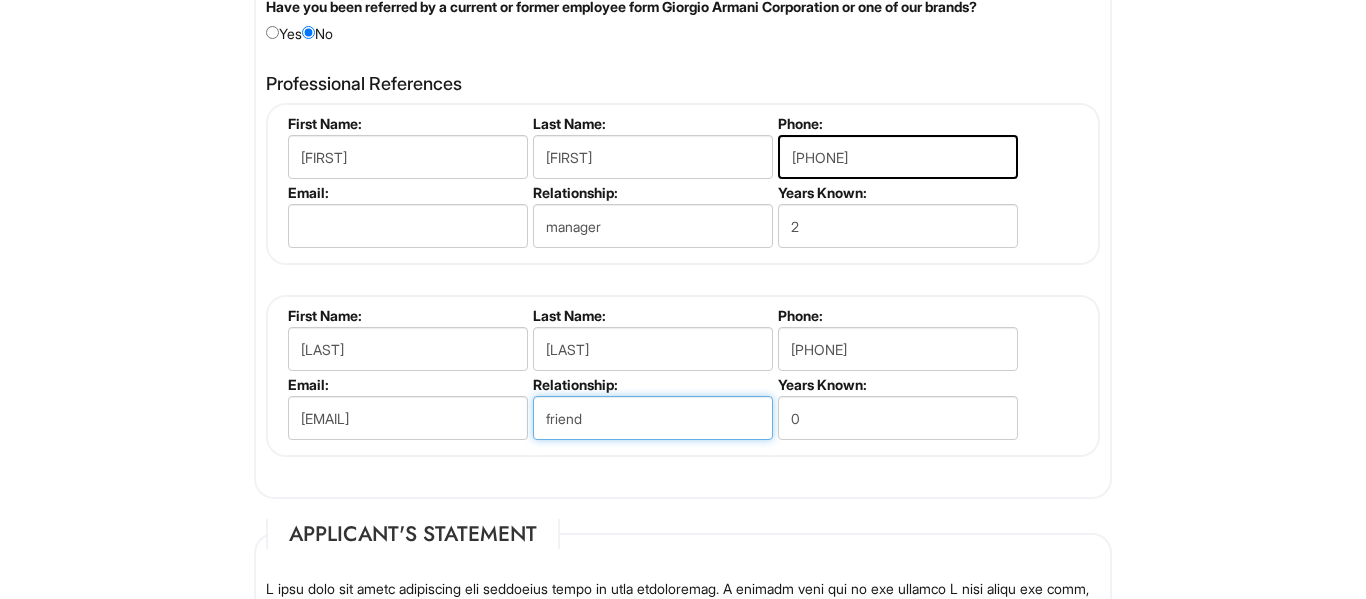 type on "friend" 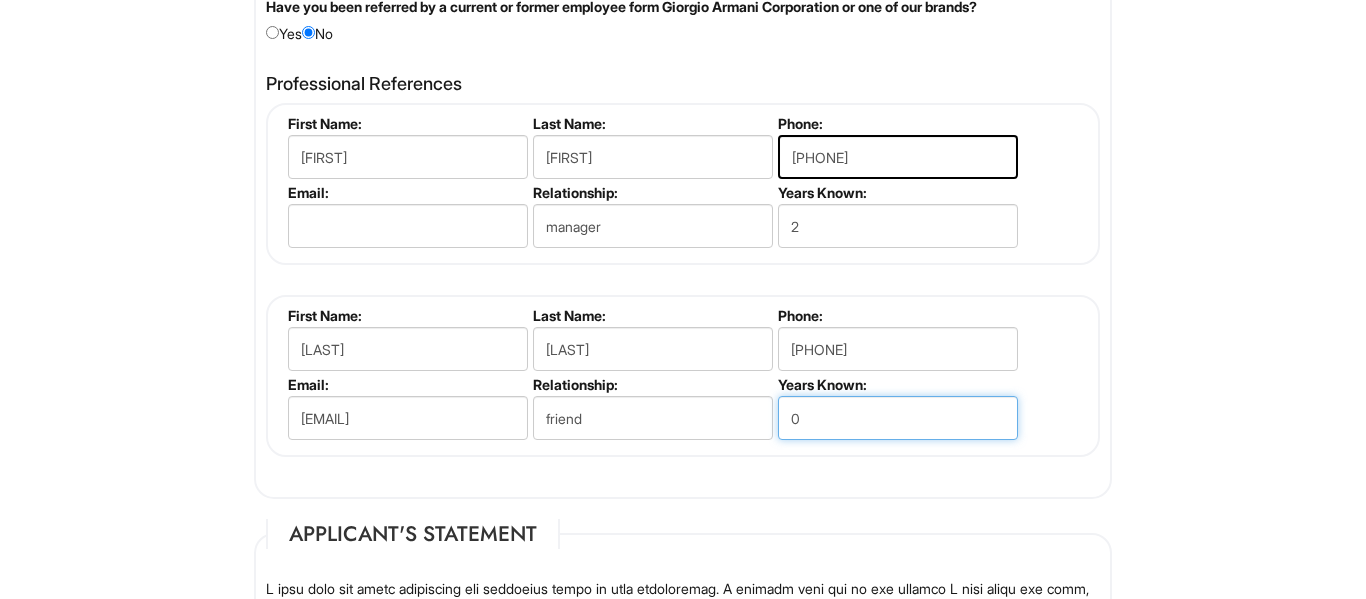 click on "0" at bounding box center (898, 418) 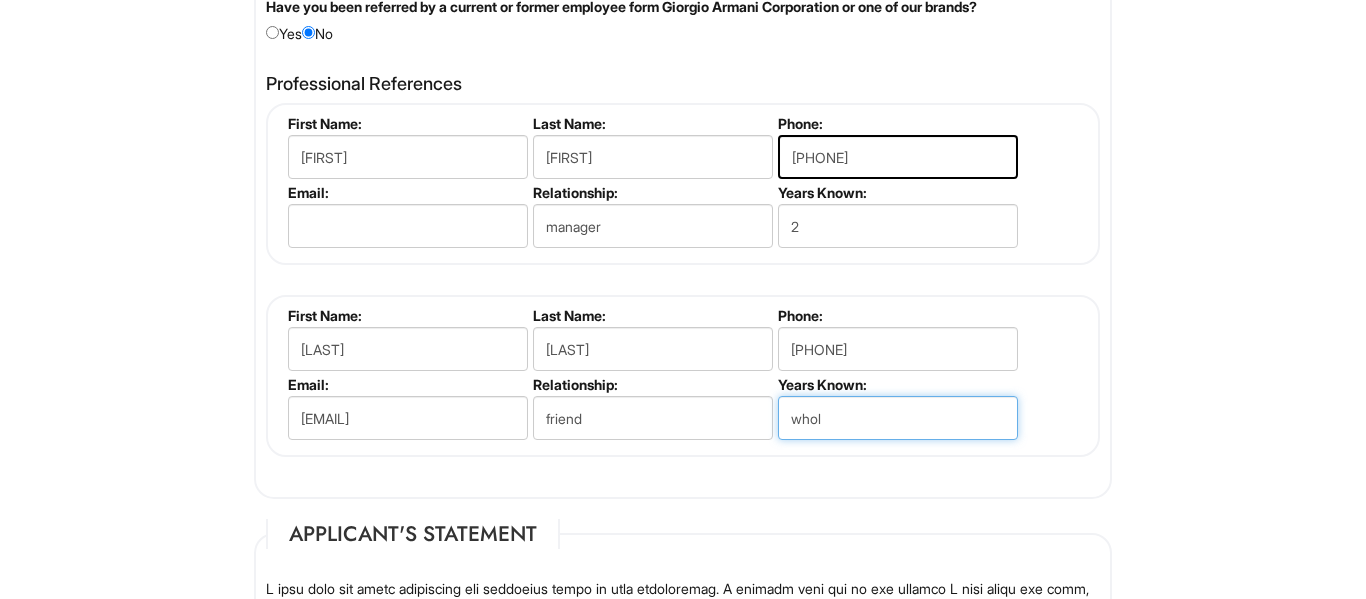 type on "wholl" 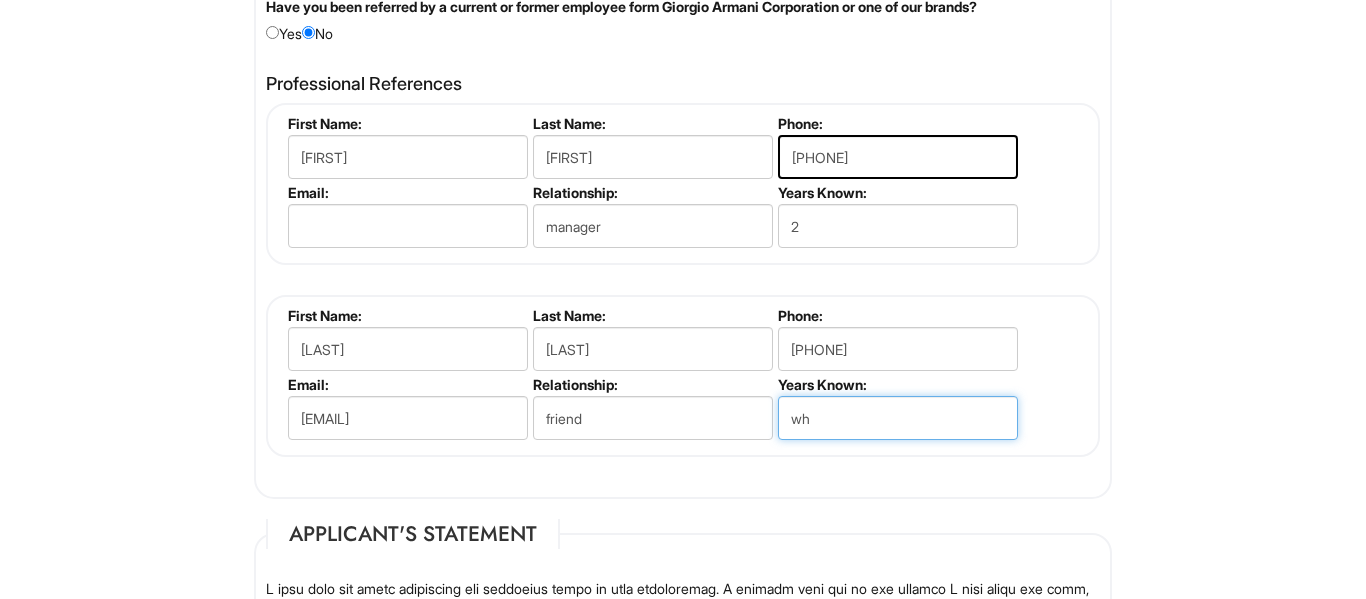 type on "w" 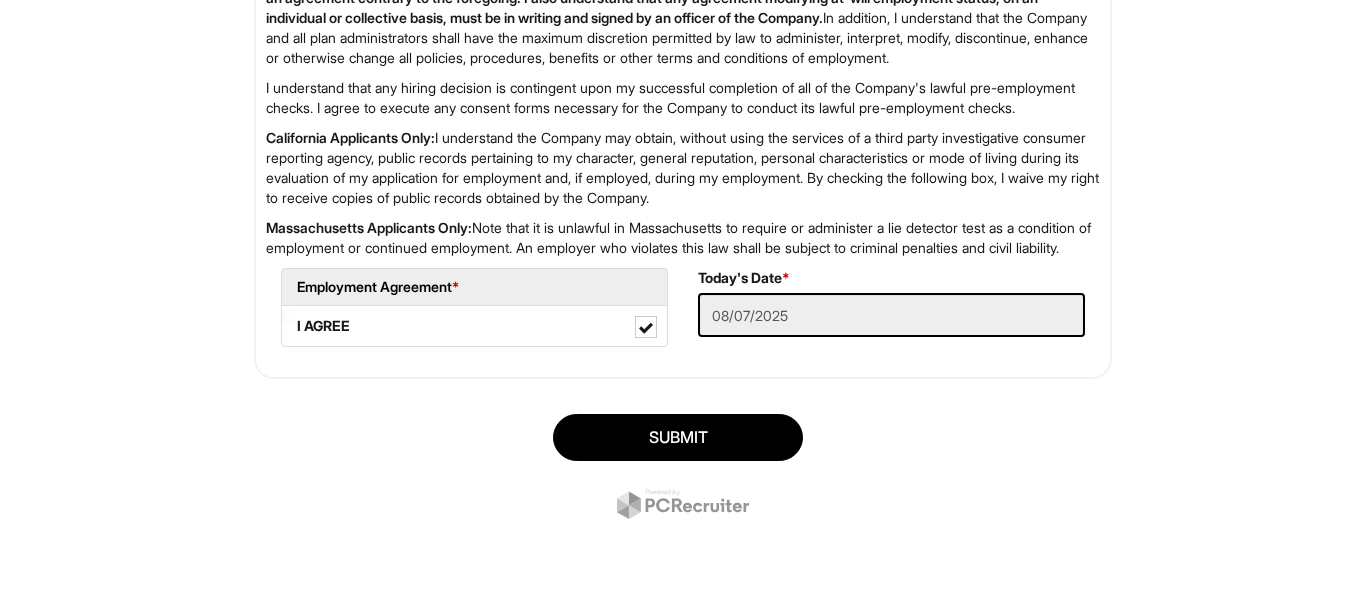 scroll, scrollTop: 3687, scrollLeft: 0, axis: vertical 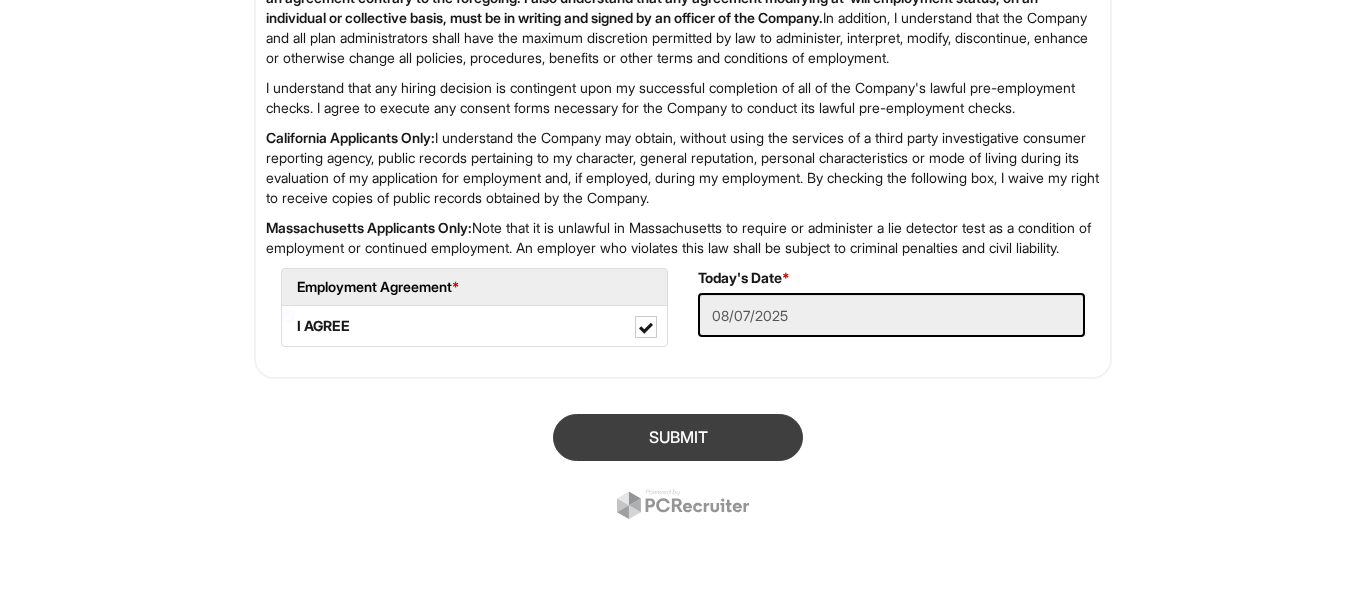 type on "10" 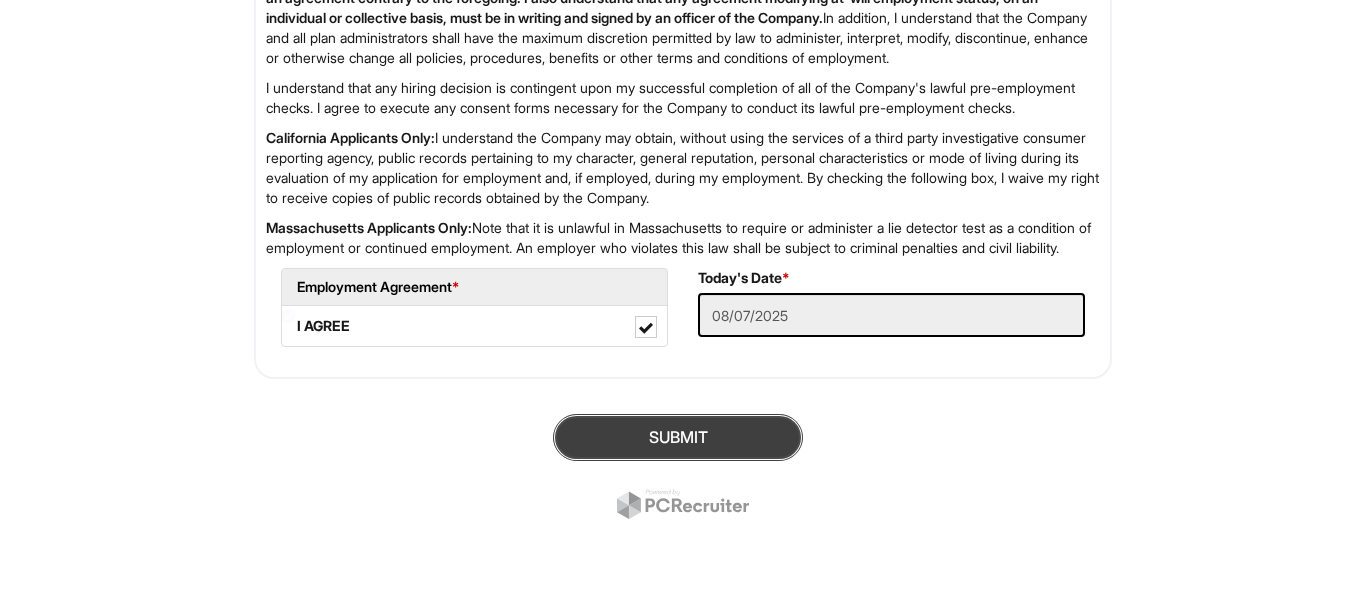 click on "SUBMIT" at bounding box center (678, 437) 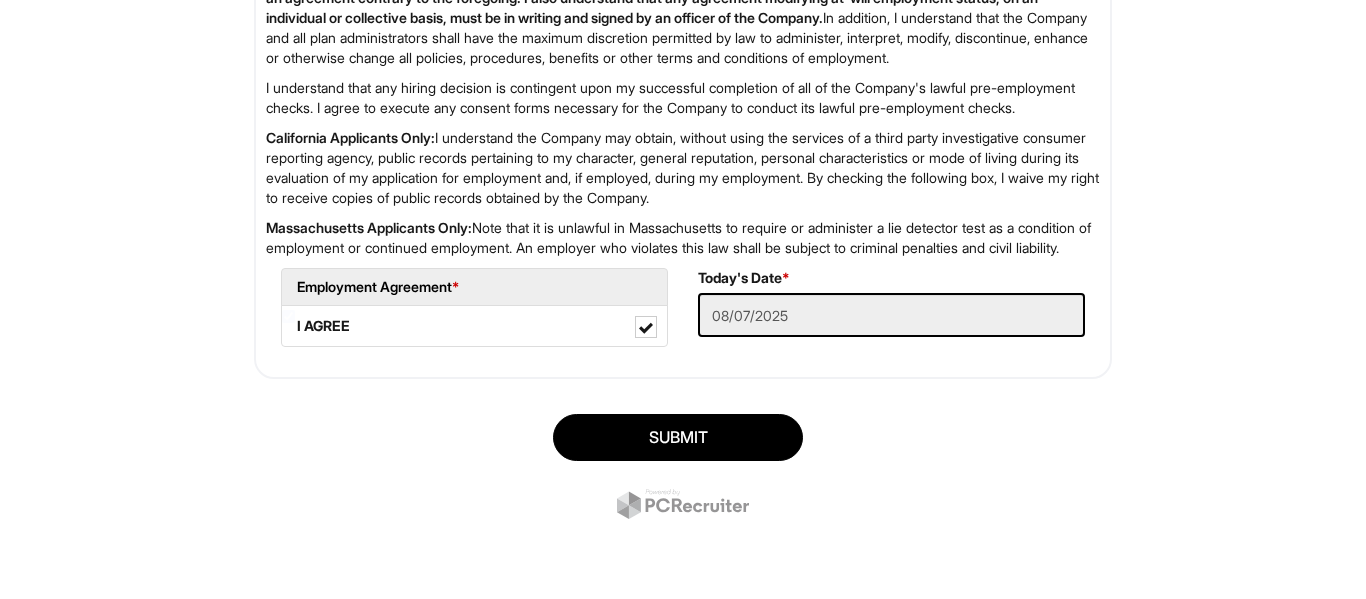 scroll, scrollTop: 3747, scrollLeft: 0, axis: vertical 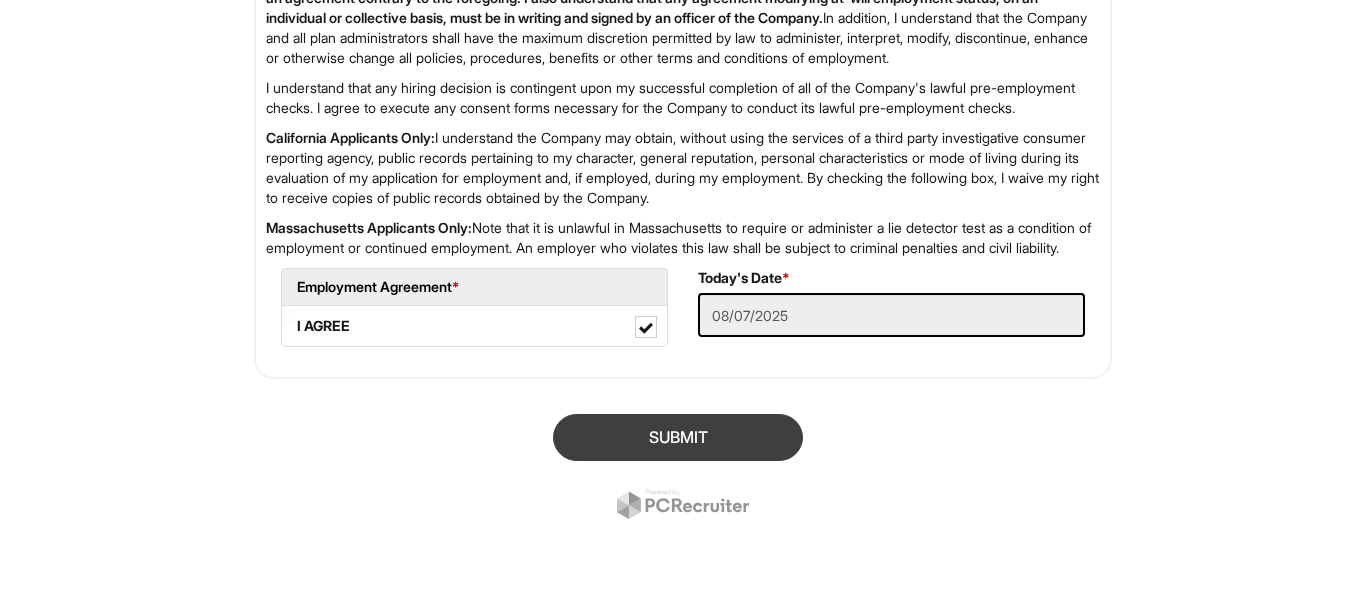 click on "SUBMIT" at bounding box center (678, 437) 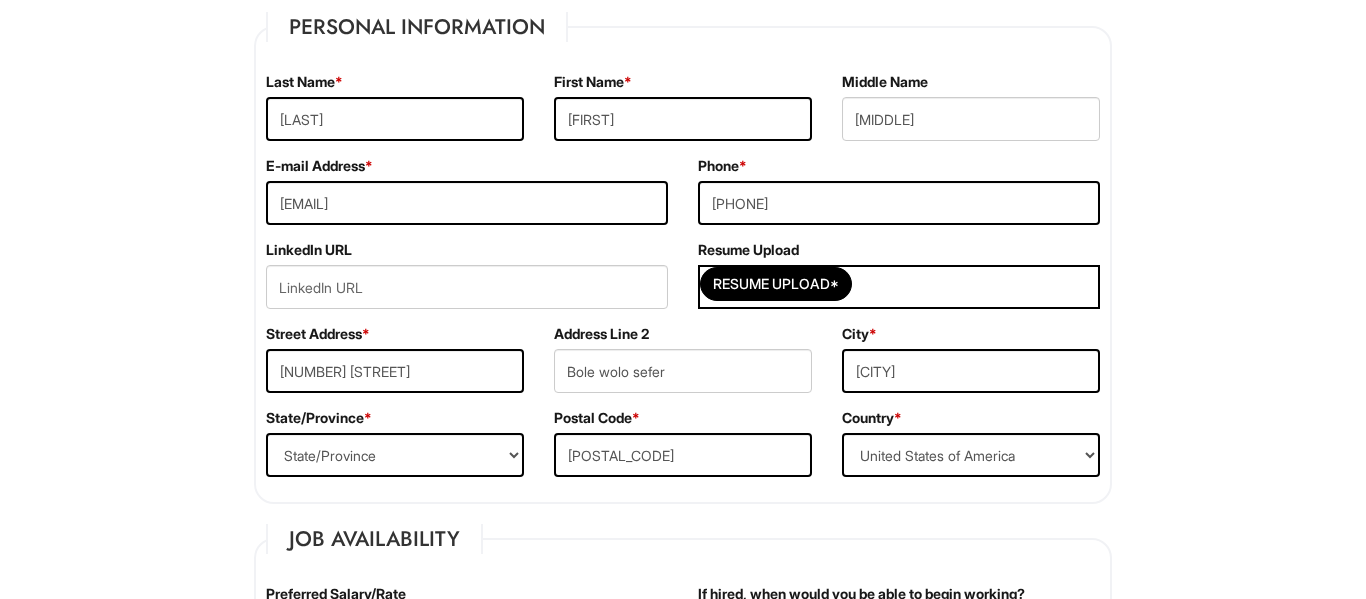scroll, scrollTop: 379, scrollLeft: 0, axis: vertical 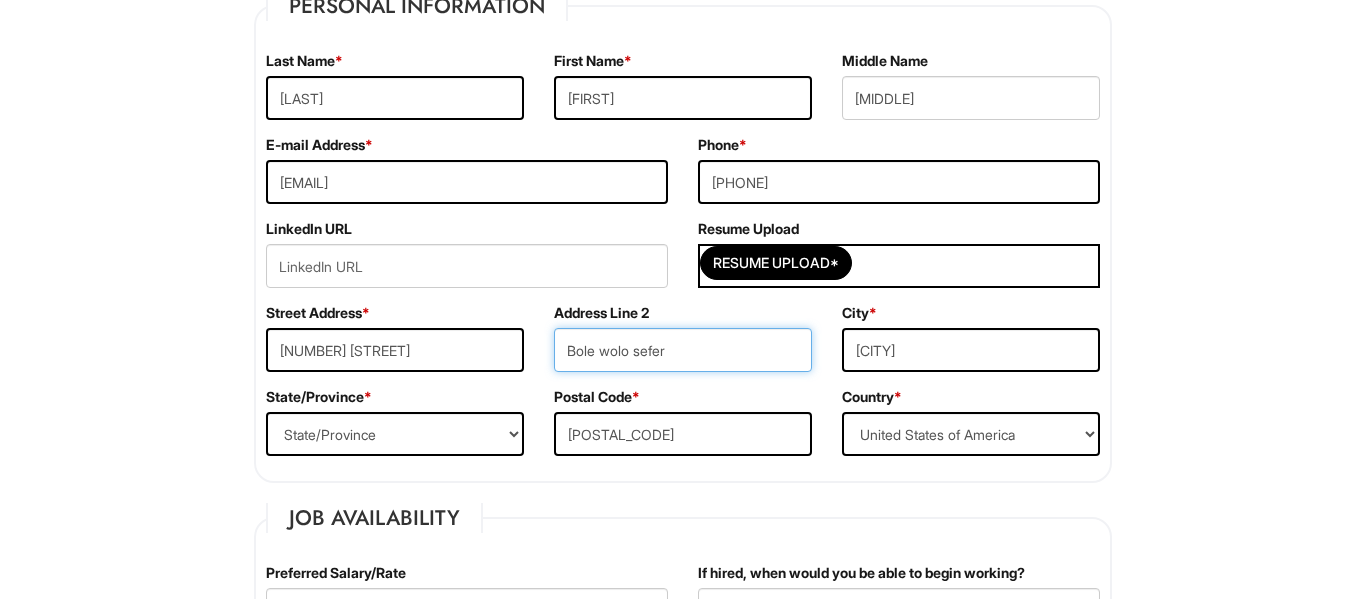 click on "Bole wolo sefer" at bounding box center (683, 350) 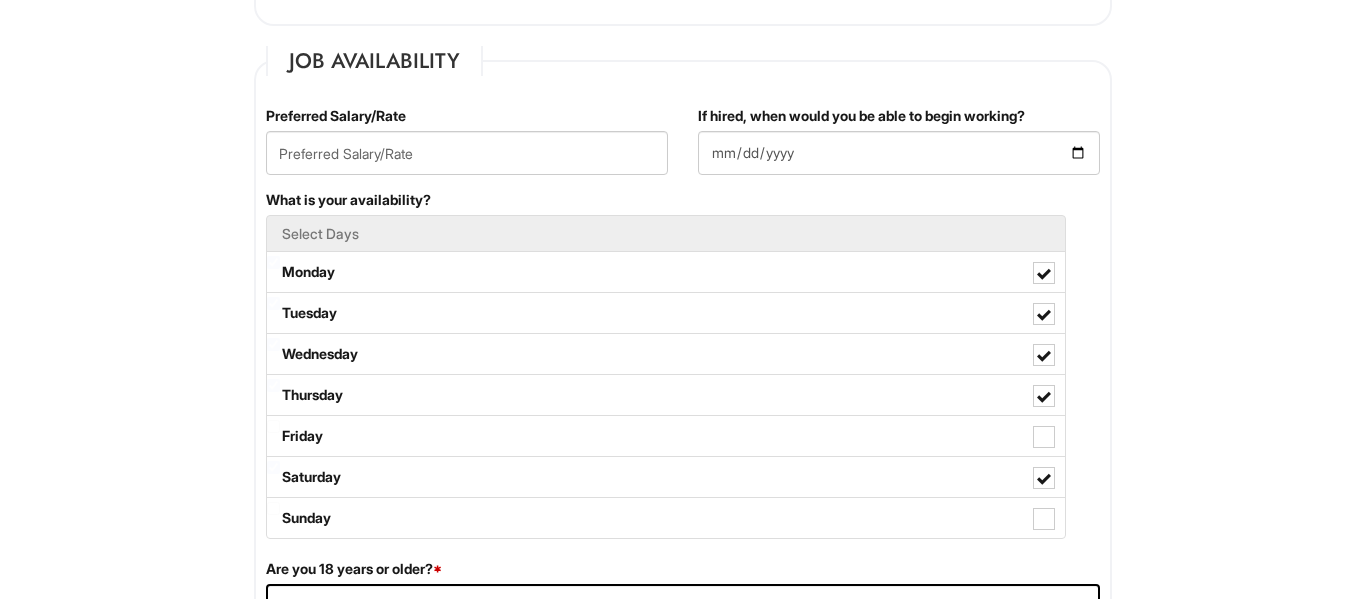 scroll, scrollTop: 823, scrollLeft: 0, axis: vertical 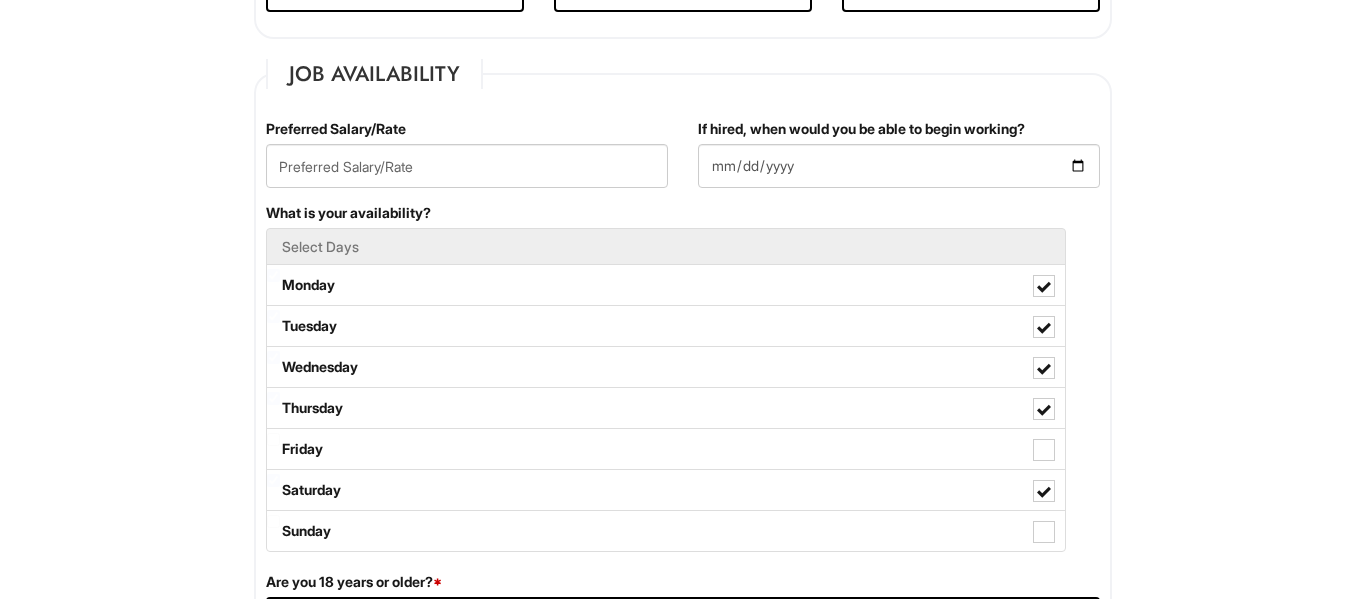 type 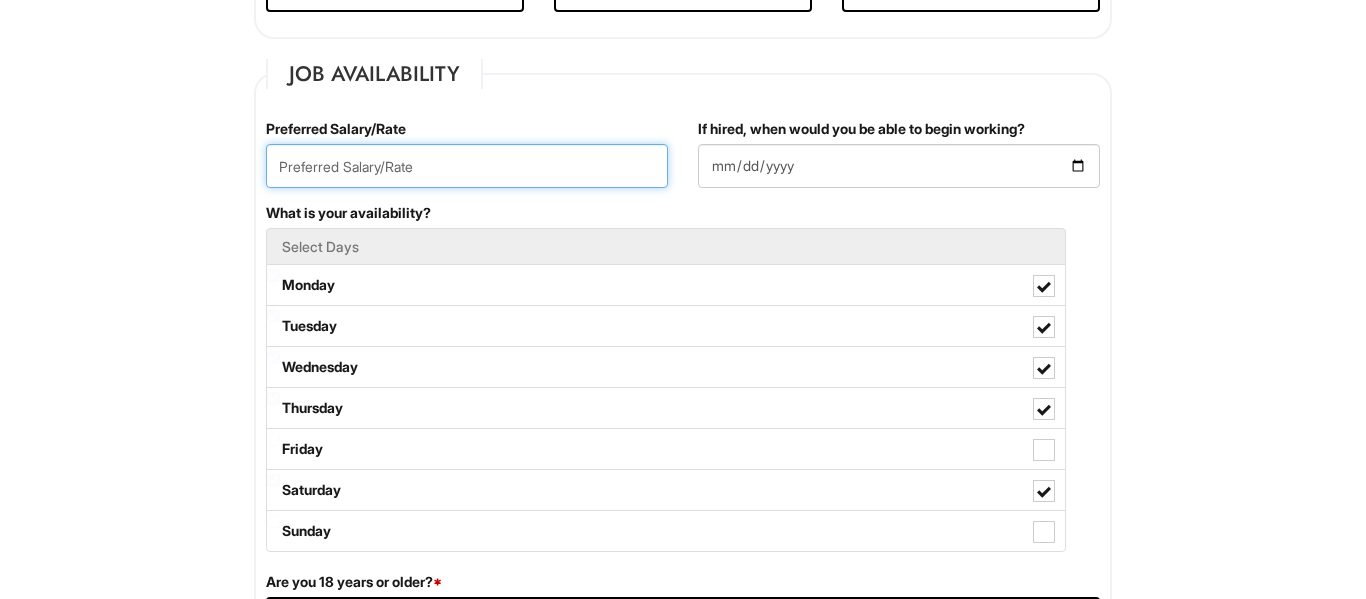 click at bounding box center (467, 166) 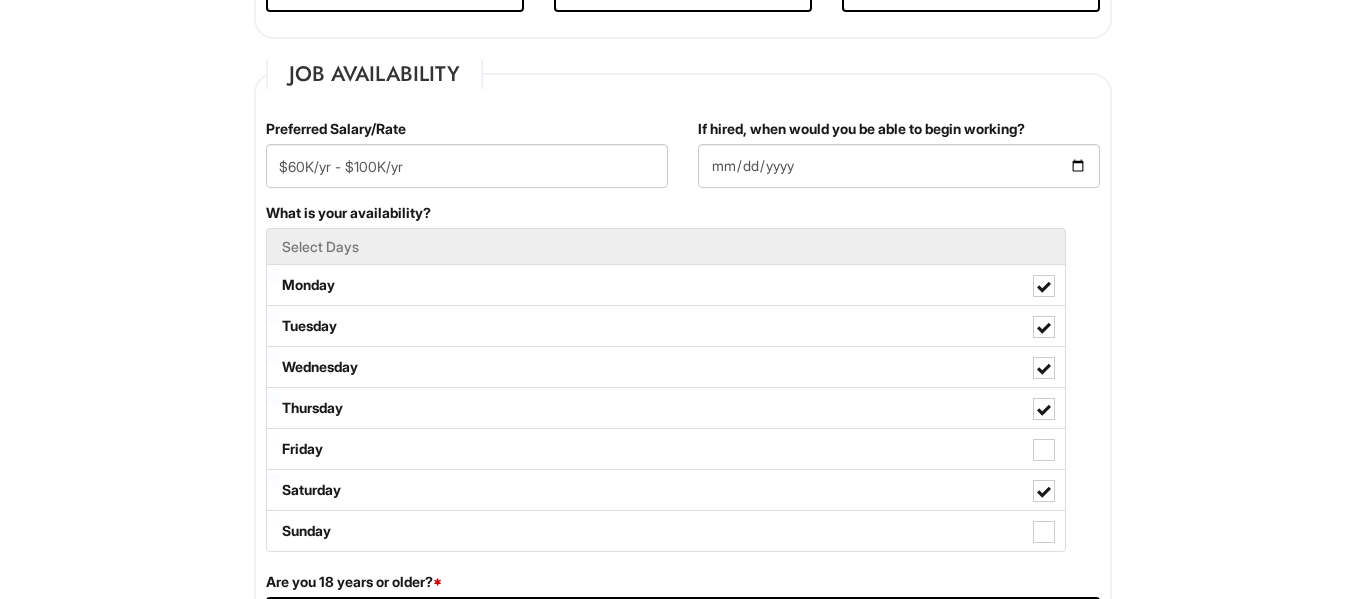 click on "If hired, when would you be able to begin working?" at bounding box center [899, 161] 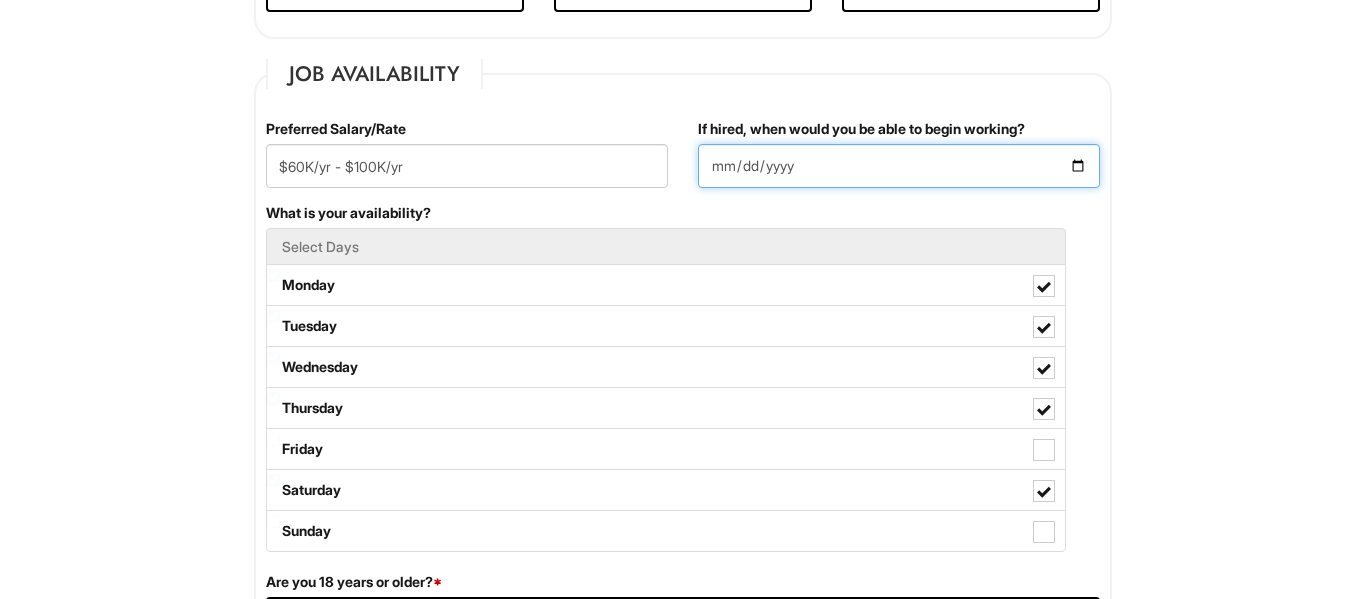 click on "If hired, when would you be able to begin working?" at bounding box center (899, 166) 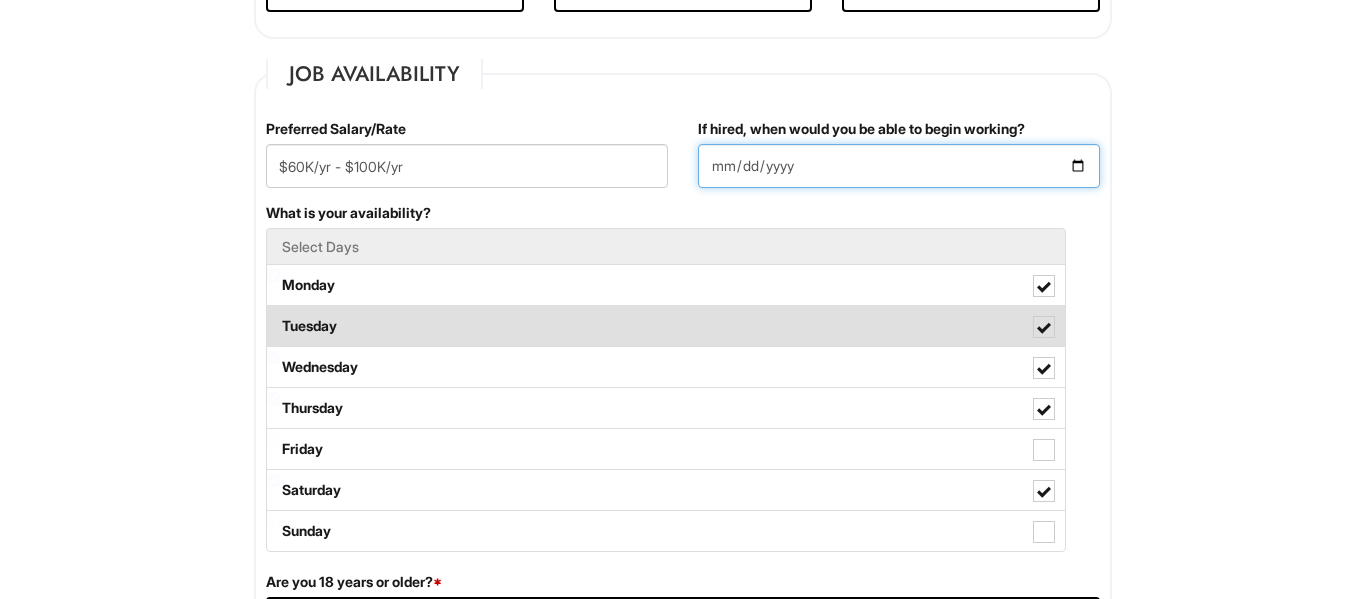 type on "[DATE]" 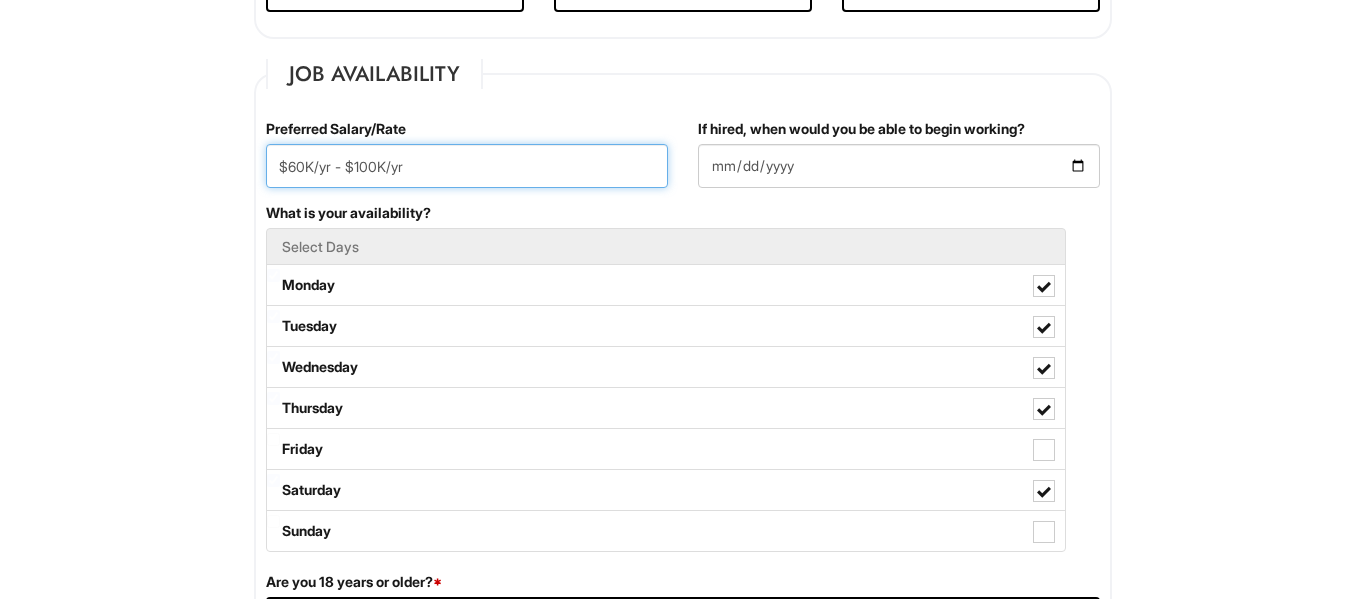 click on "$60K/yr - $100K/yr" at bounding box center (467, 166) 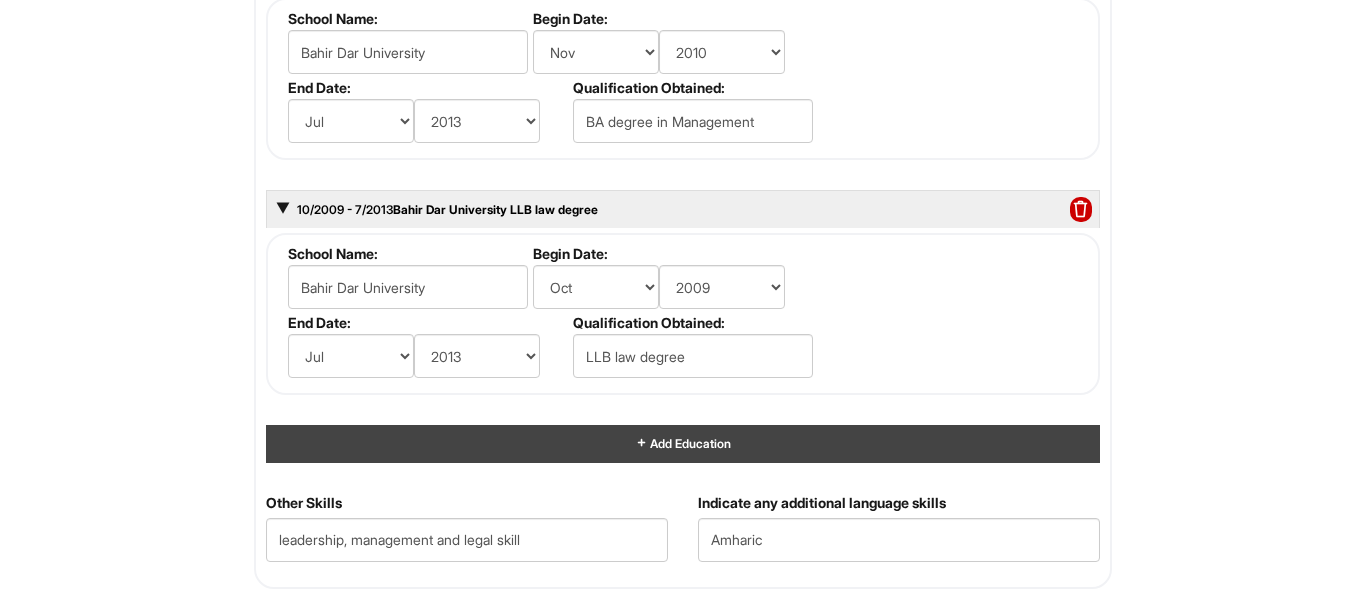 scroll, scrollTop: 3747, scrollLeft: 0, axis: vertical 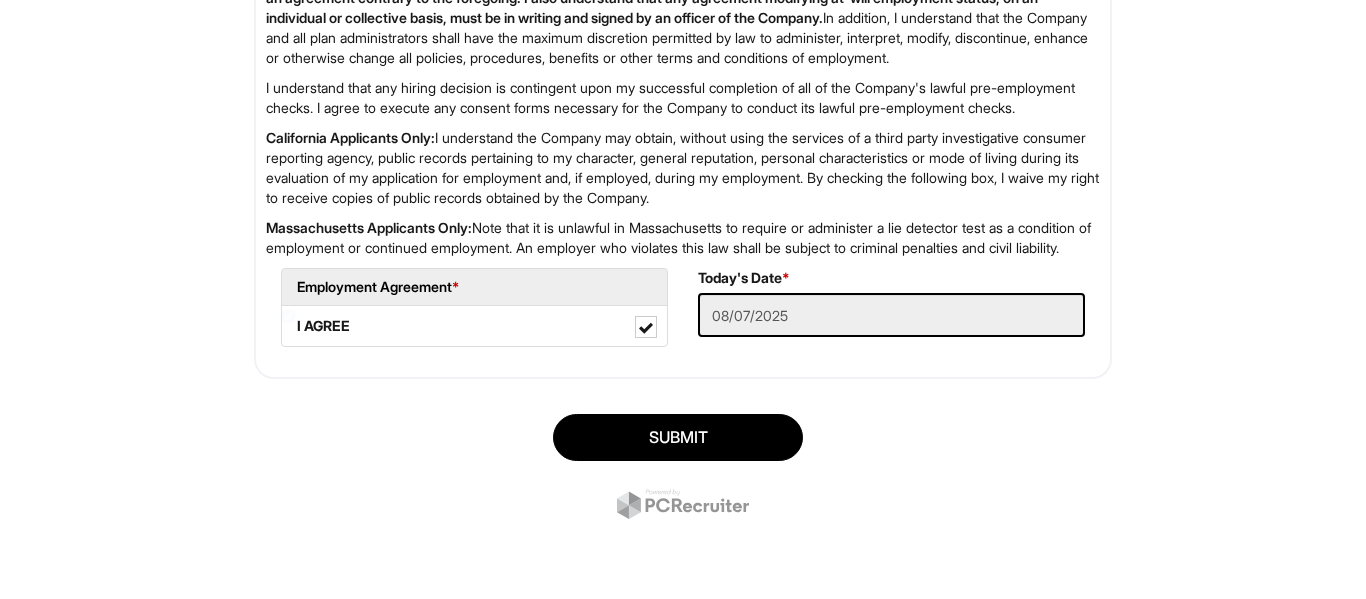 type on "$60K/yr - $100K/yr" 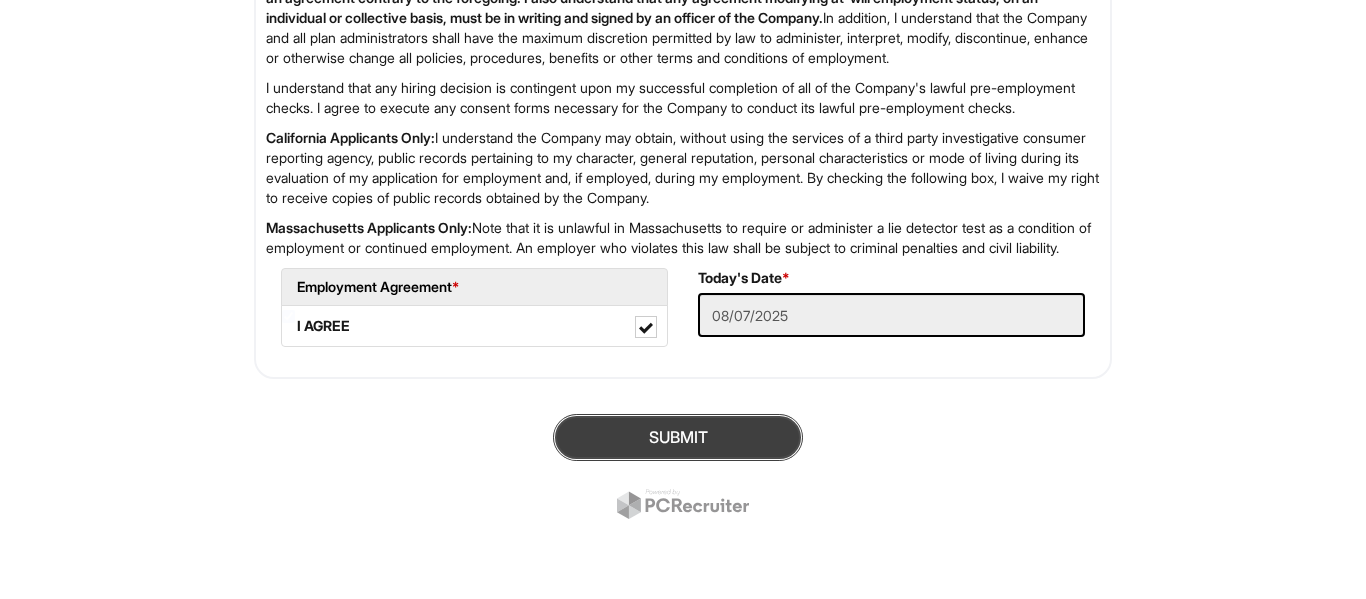 click on "SUBMIT" at bounding box center [678, 437] 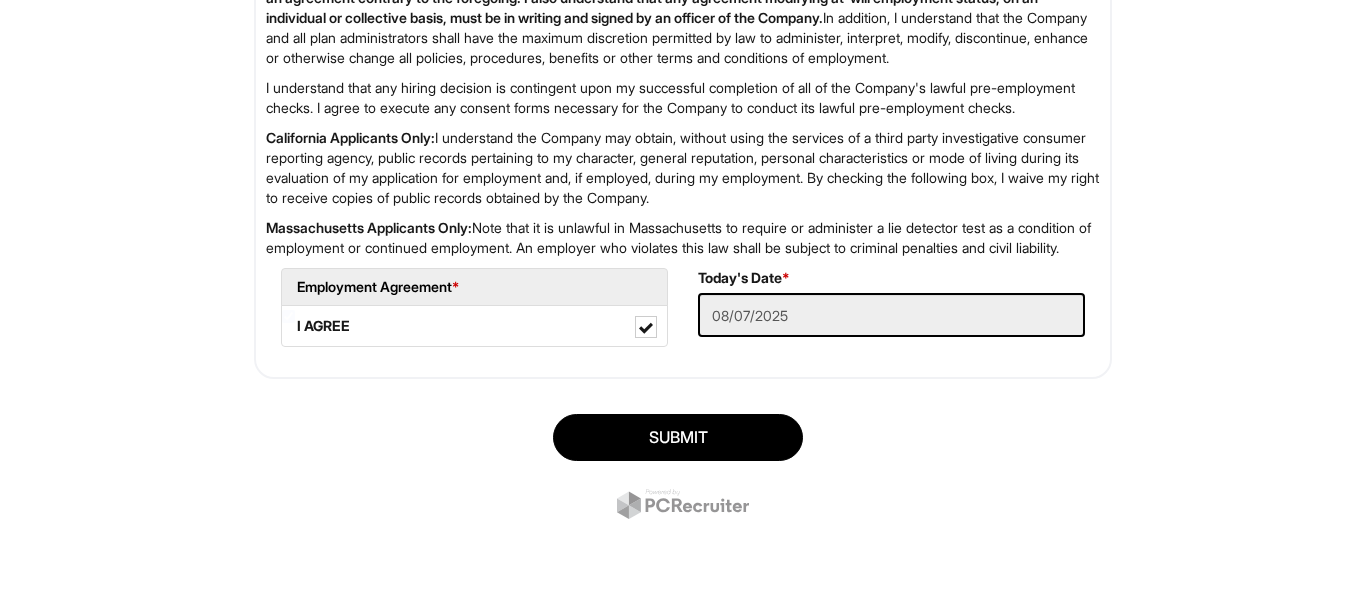 scroll, scrollTop: 122, scrollLeft: 0, axis: vertical 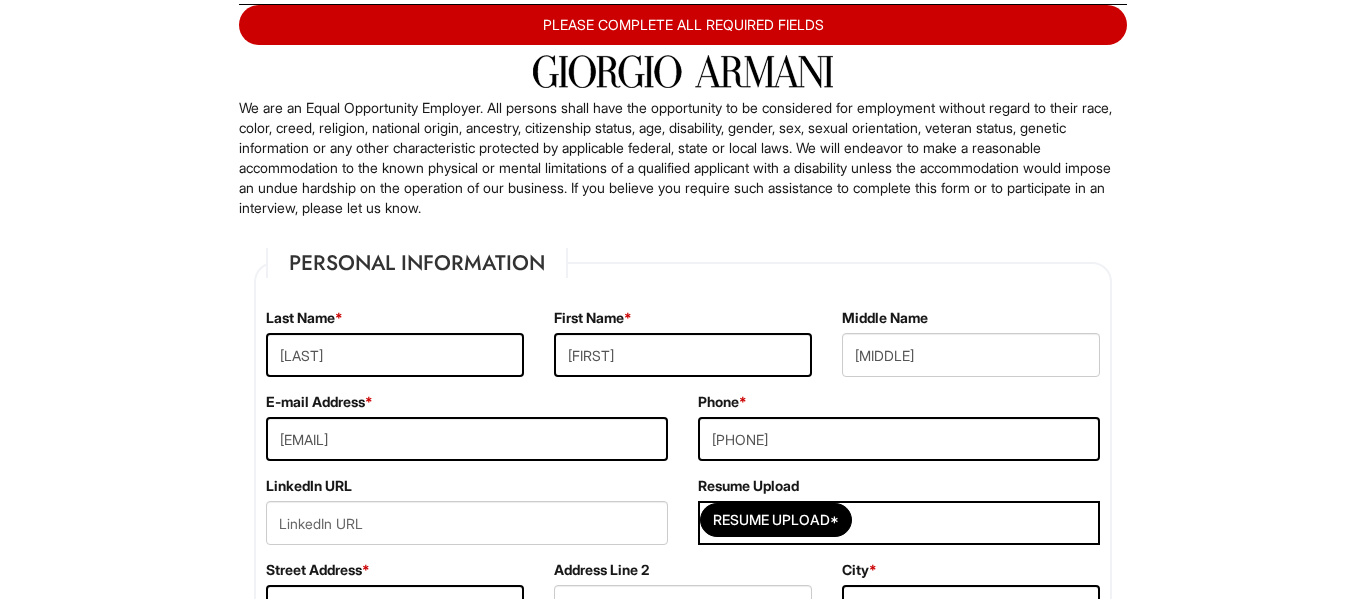 click on "PLEASE COMPLETE ALL REQUIRED FIELDS" at bounding box center (683, 25) 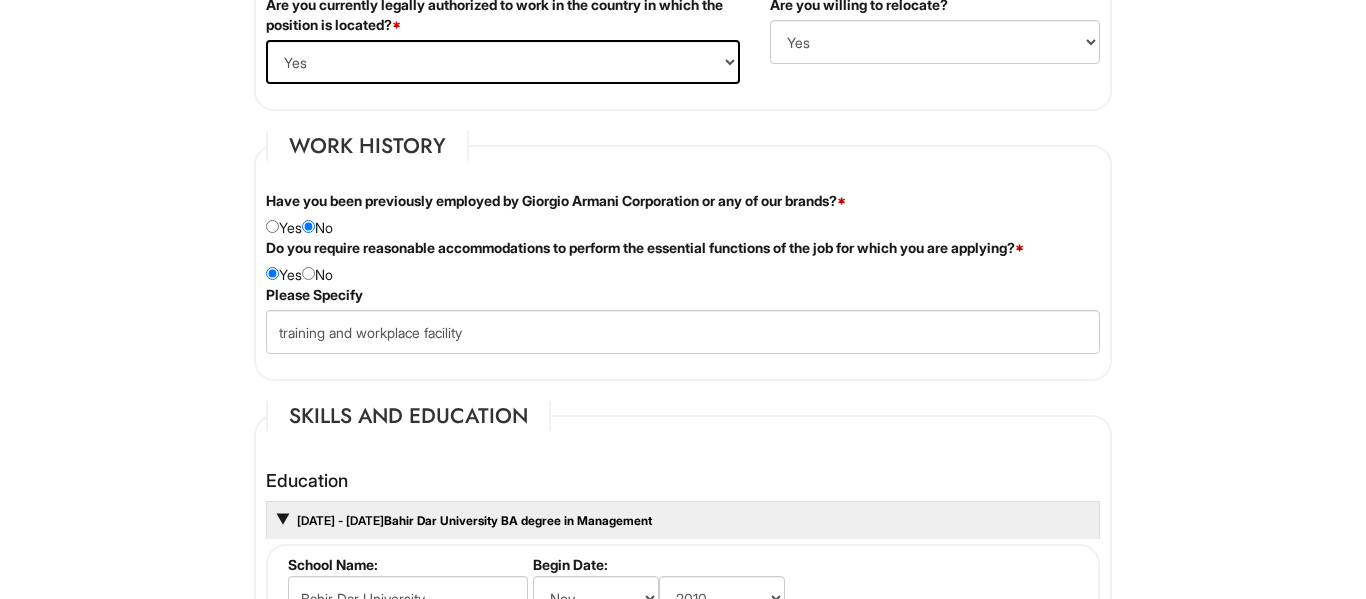 scroll, scrollTop: 1589, scrollLeft: 0, axis: vertical 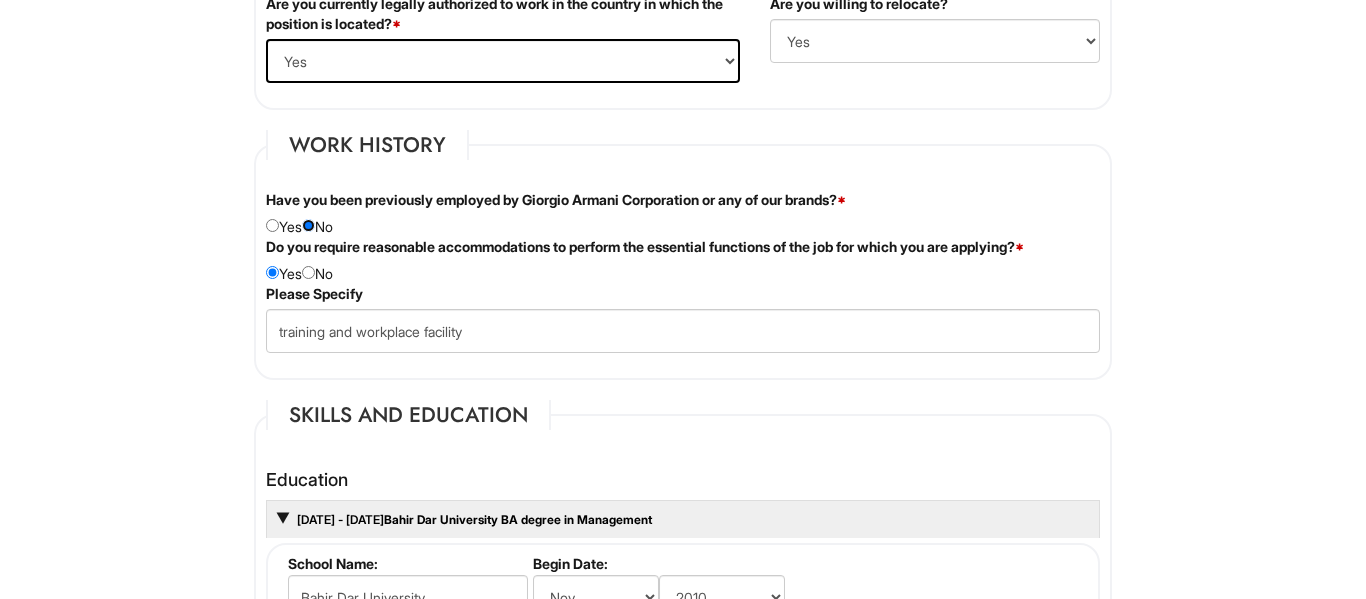 click at bounding box center (308, 225) 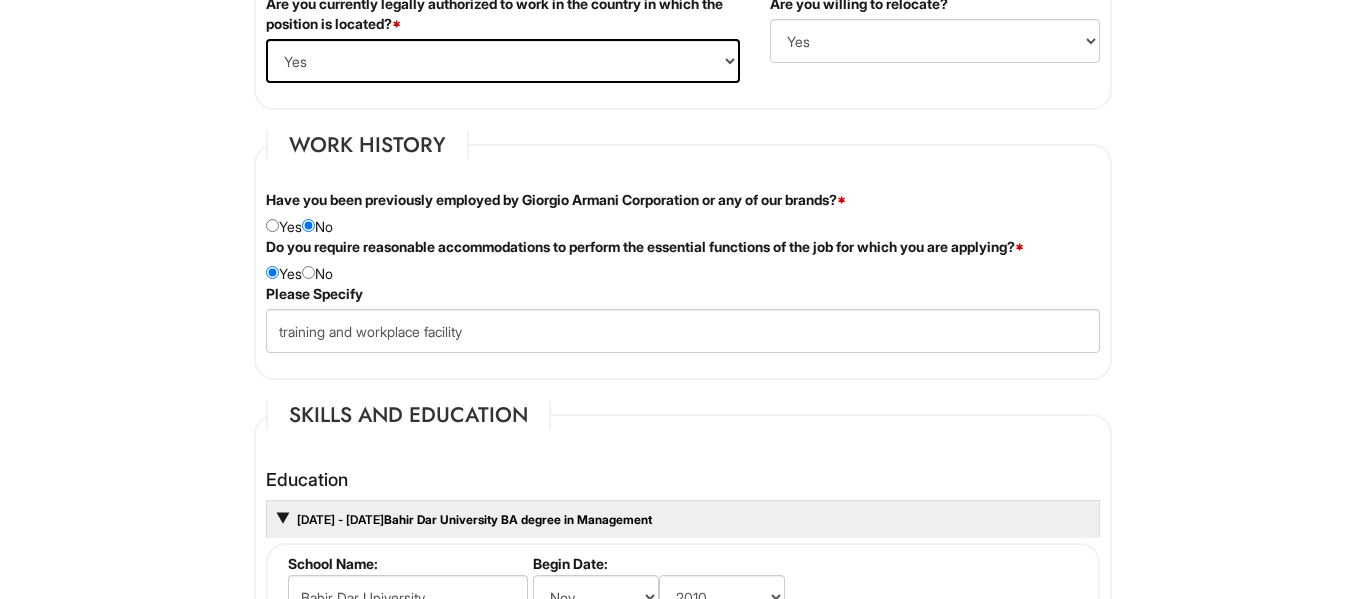 click on "Work History
Have you been previously employed by Giorgio Armani Corporation or any of our brands? *    Yes   No
Please state where, when, final position, and reason for leaving.
Do you require reasonable accommodations to perform the essential functions of the job for which you are applying? *    Yes   No
Please Specify   training and workplace facility" at bounding box center (683, 255) 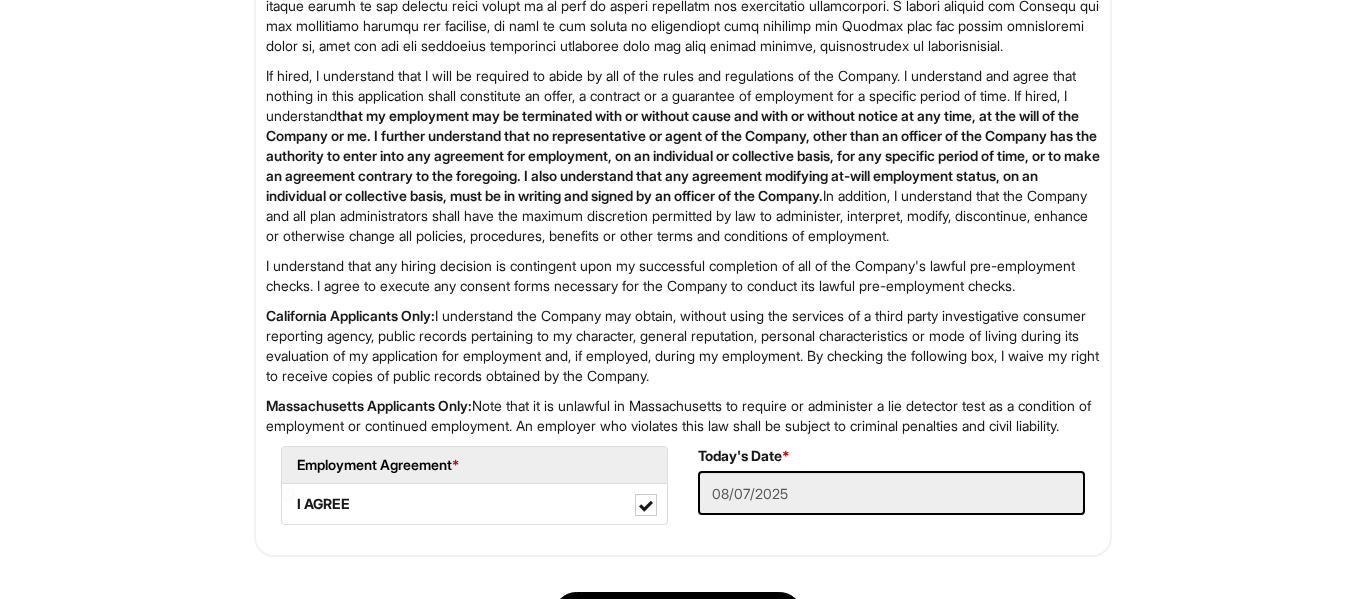 scroll, scrollTop: 3747, scrollLeft: 0, axis: vertical 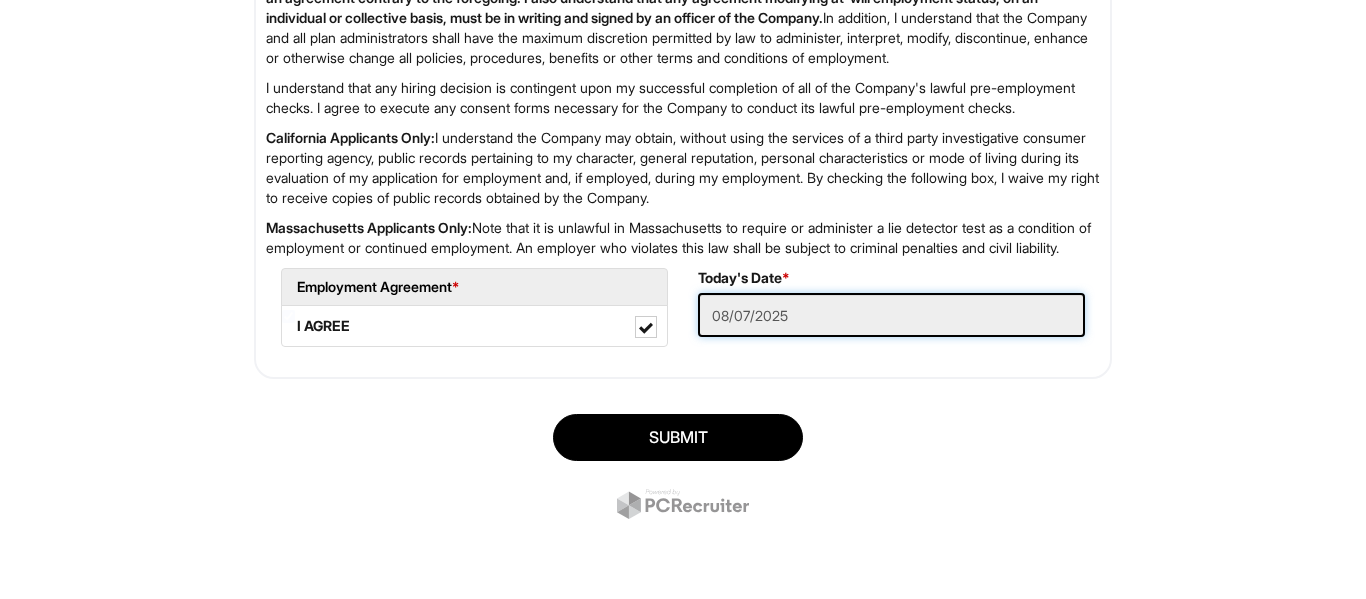 click on "08/07/2025" at bounding box center (891, 315) 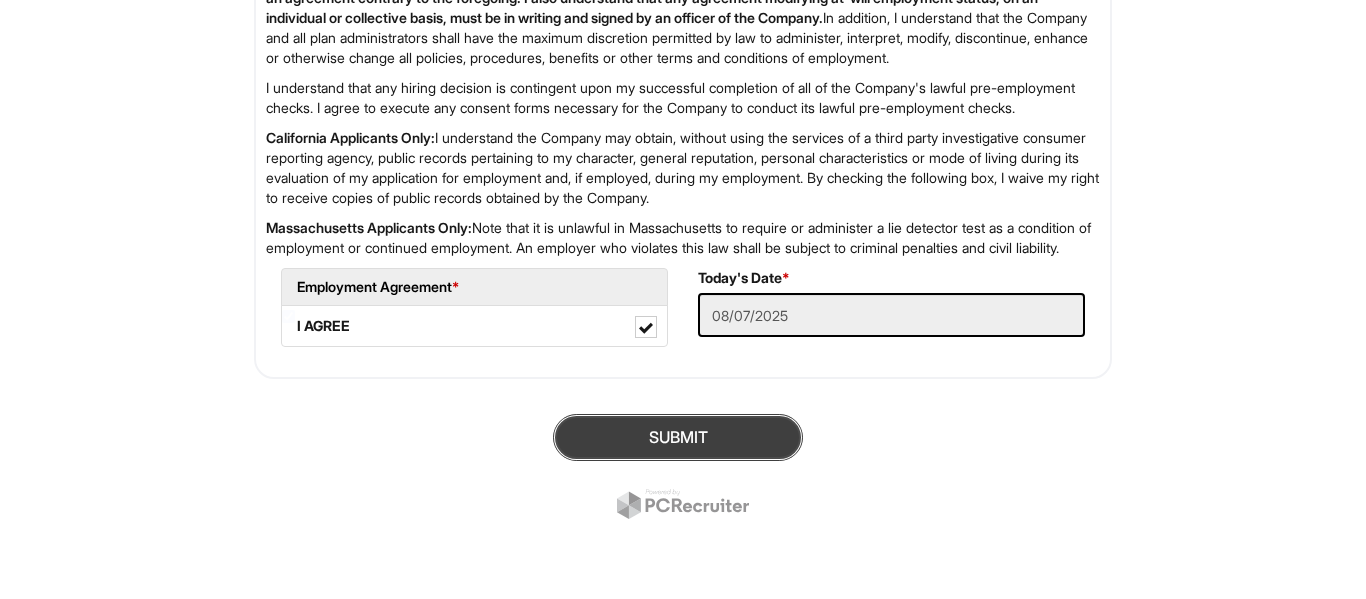 click on "SUBMIT" at bounding box center (678, 437) 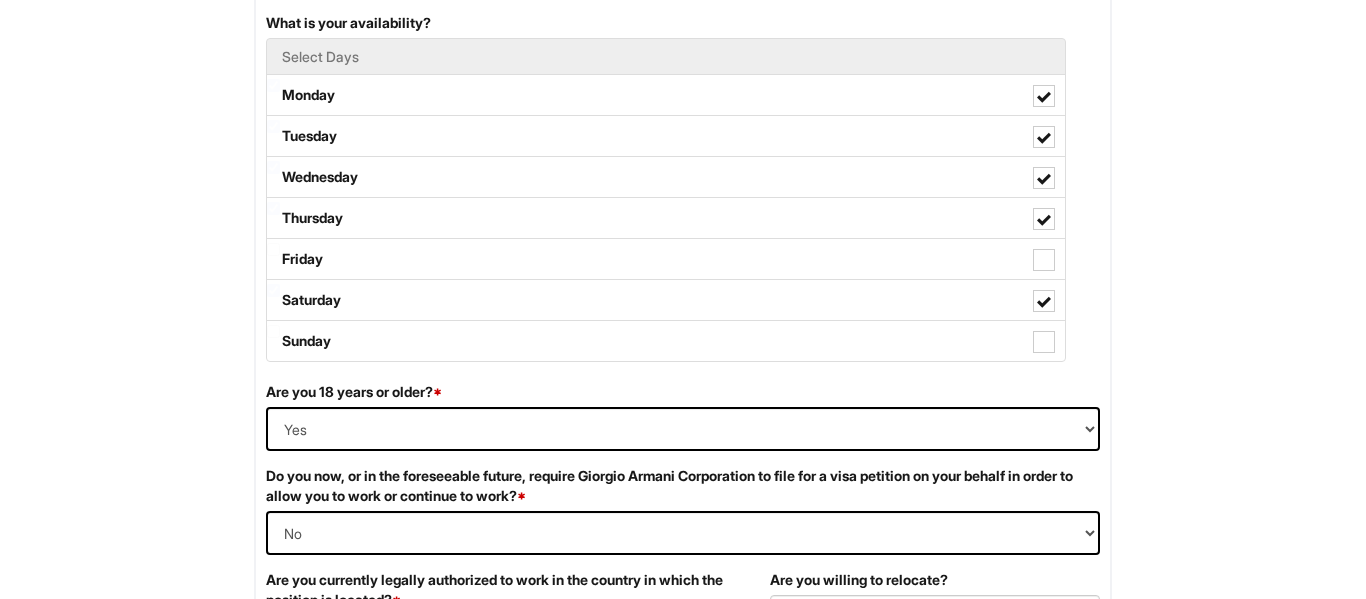 scroll, scrollTop: 3747, scrollLeft: 0, axis: vertical 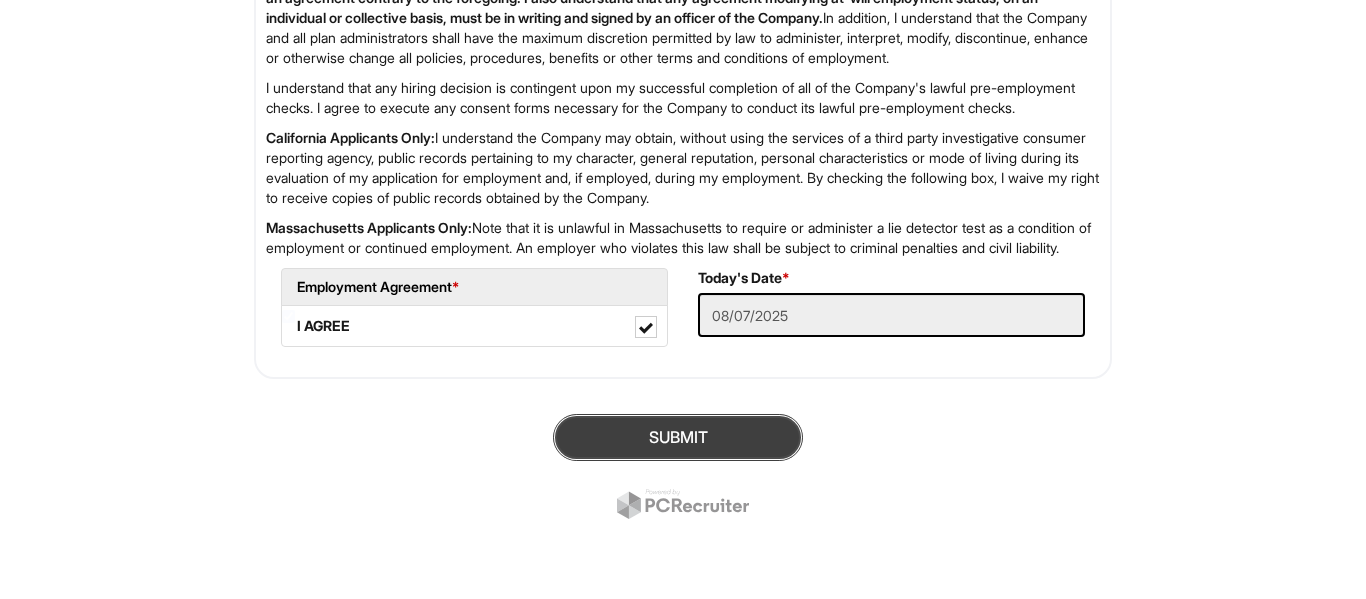 click on "SUBMIT" at bounding box center (678, 437) 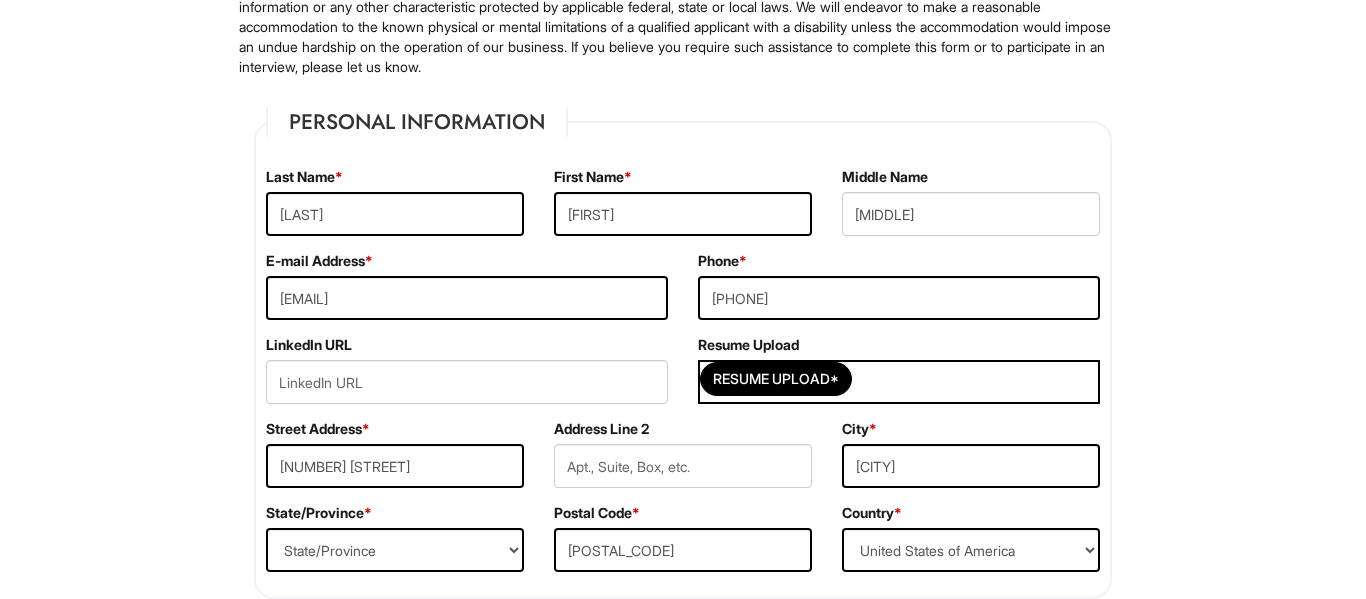 scroll, scrollTop: 270, scrollLeft: 0, axis: vertical 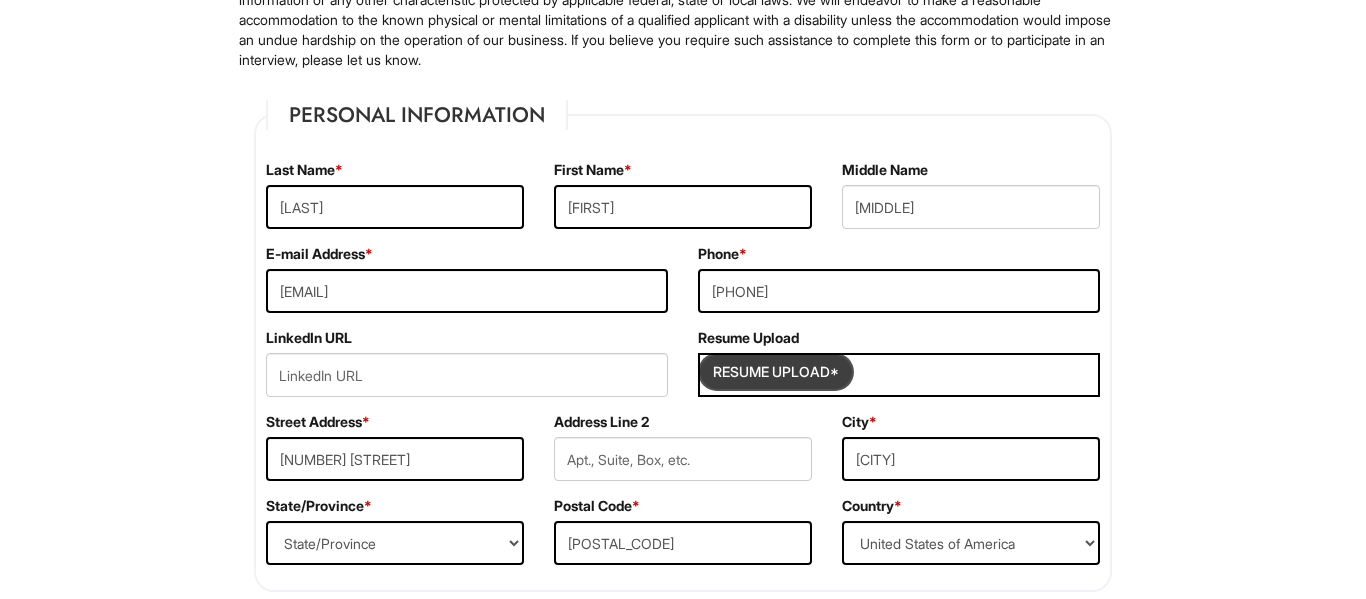 click at bounding box center [776, 372] 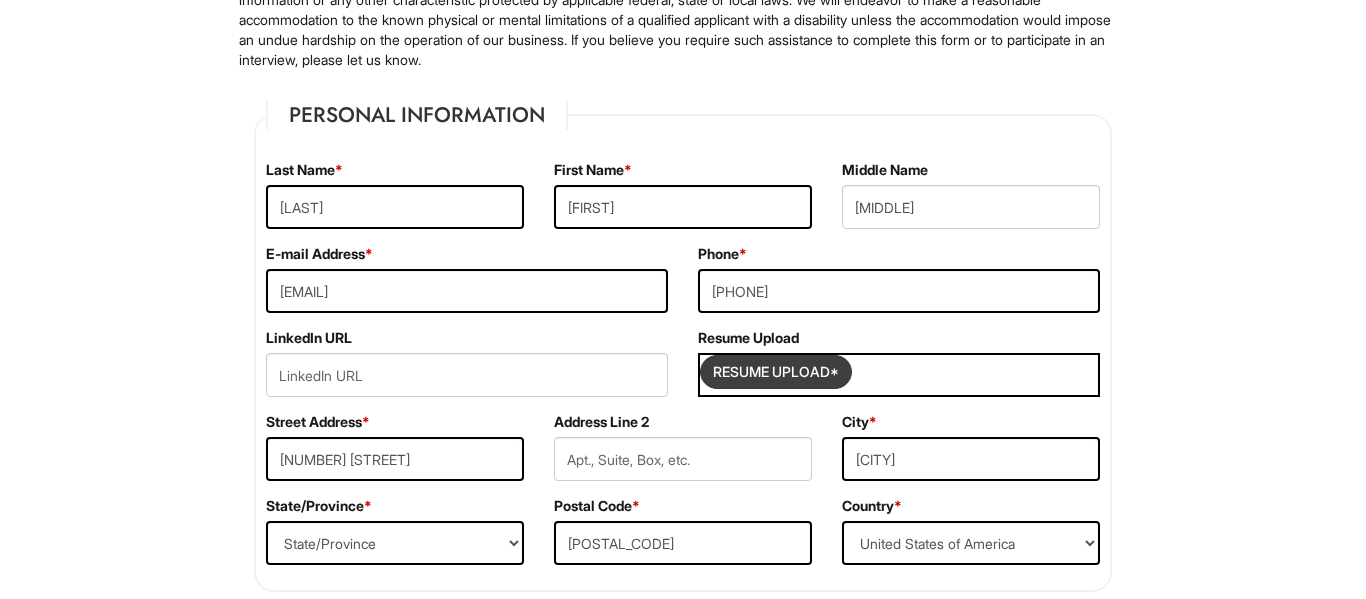 type on "C:\fakepath\2025 Ceve [FIRST] (1).pdf" 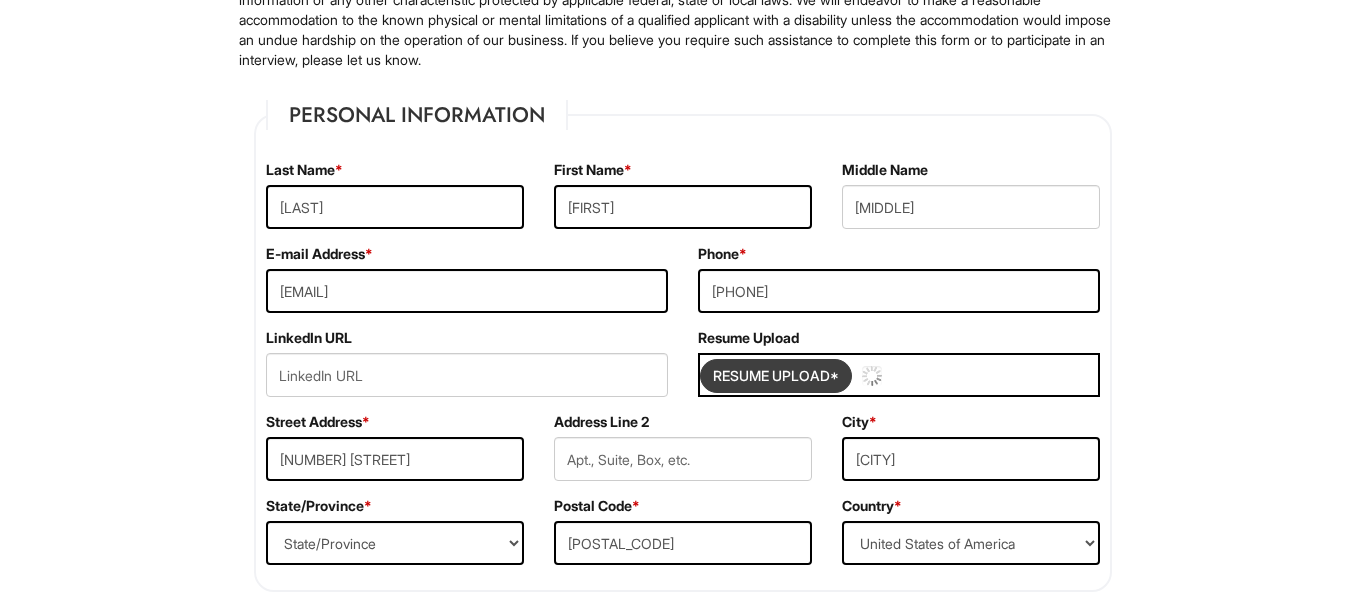 type 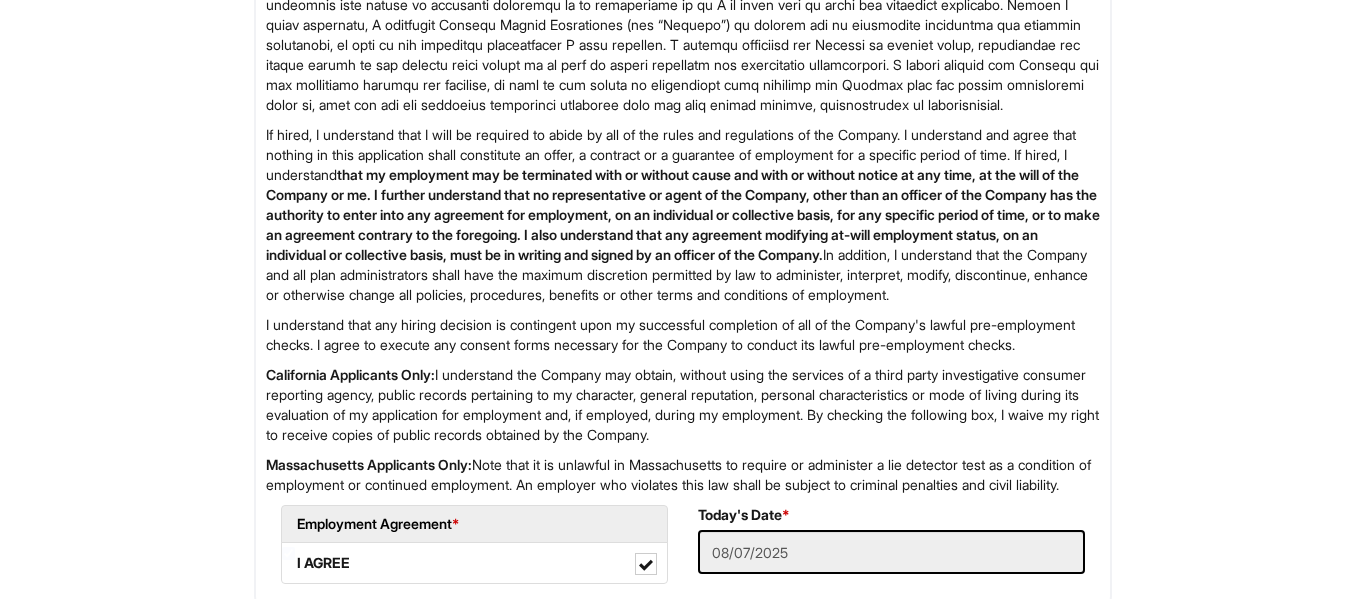 scroll, scrollTop: 3747, scrollLeft: 0, axis: vertical 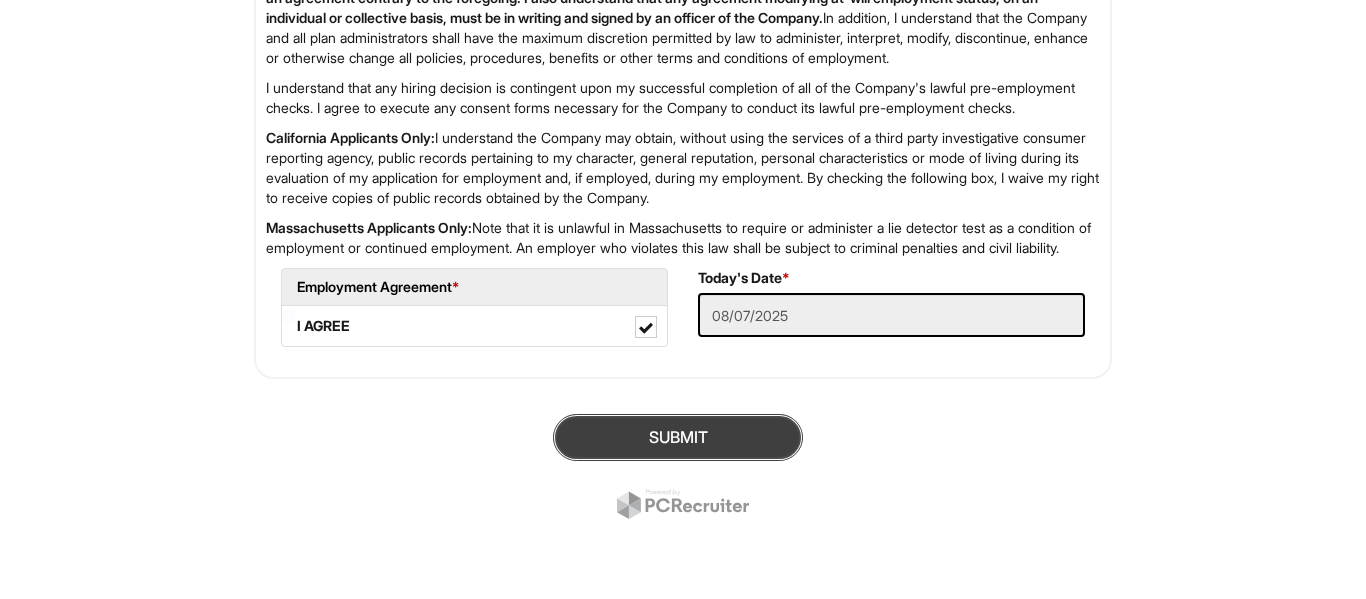 click on "SUBMIT" at bounding box center (678, 437) 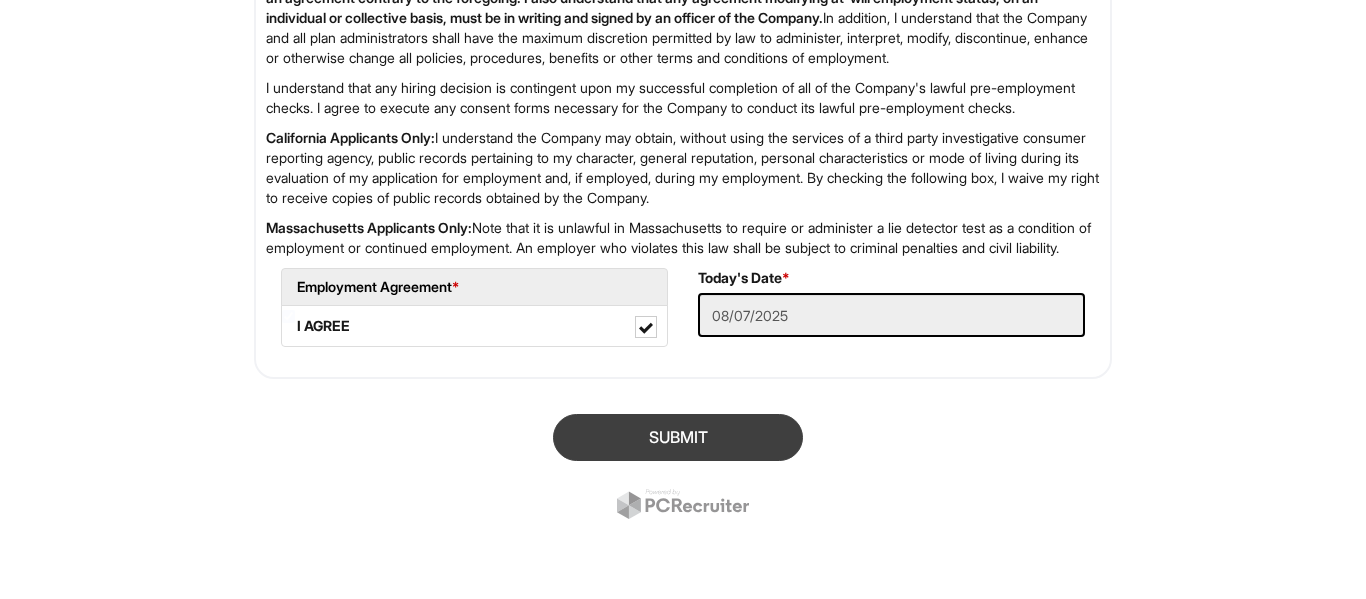 scroll, scrollTop: 122, scrollLeft: 0, axis: vertical 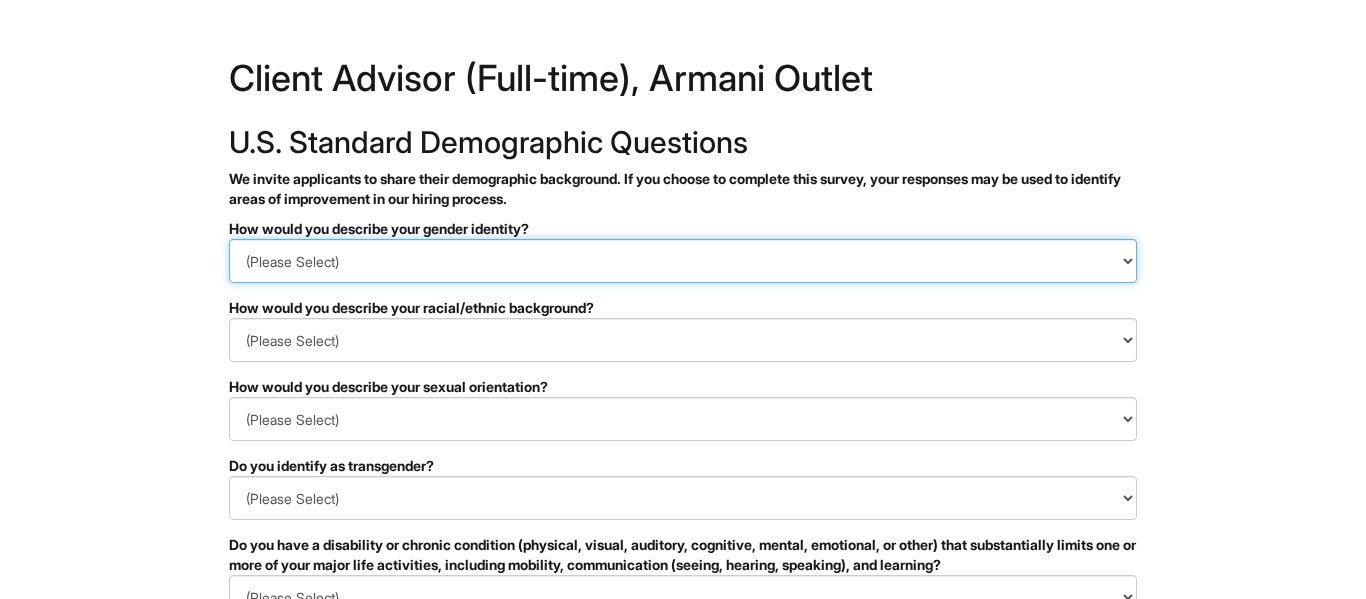 click on "(Please Select) Man Woman Non-binary I prefer to self-describe I don't wish to answer" at bounding box center (683, 261) 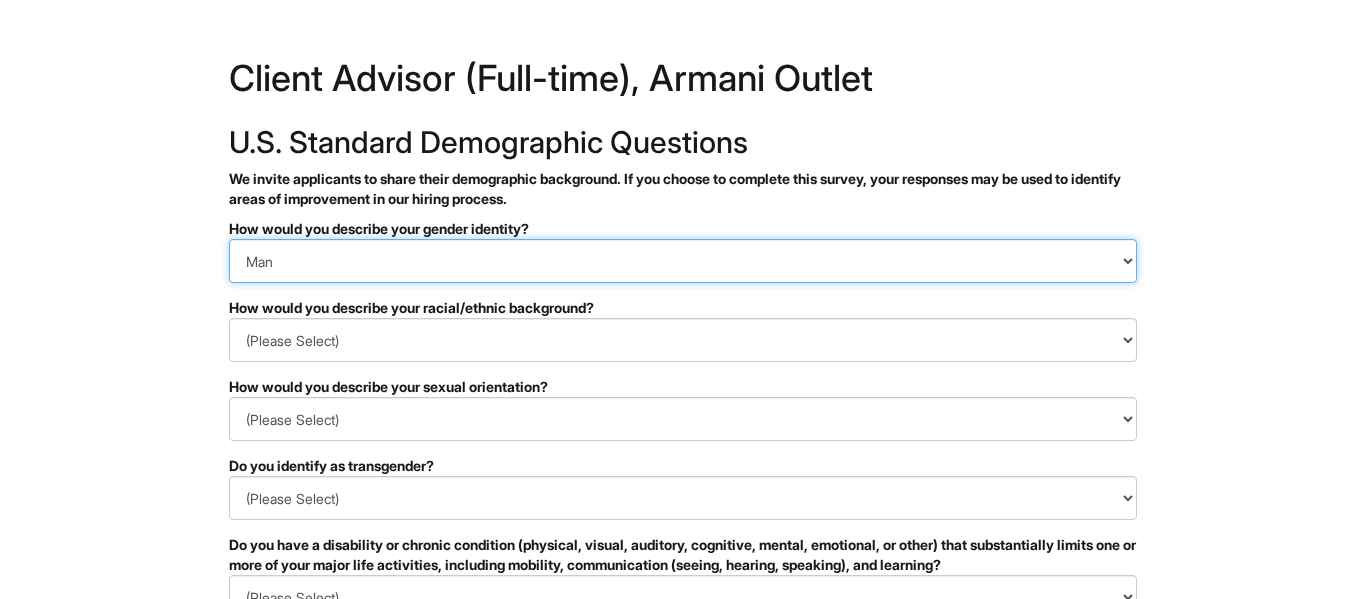 click on "(Please Select) Man Woman Non-binary I prefer to self-describe I don't wish to answer" at bounding box center [683, 261] 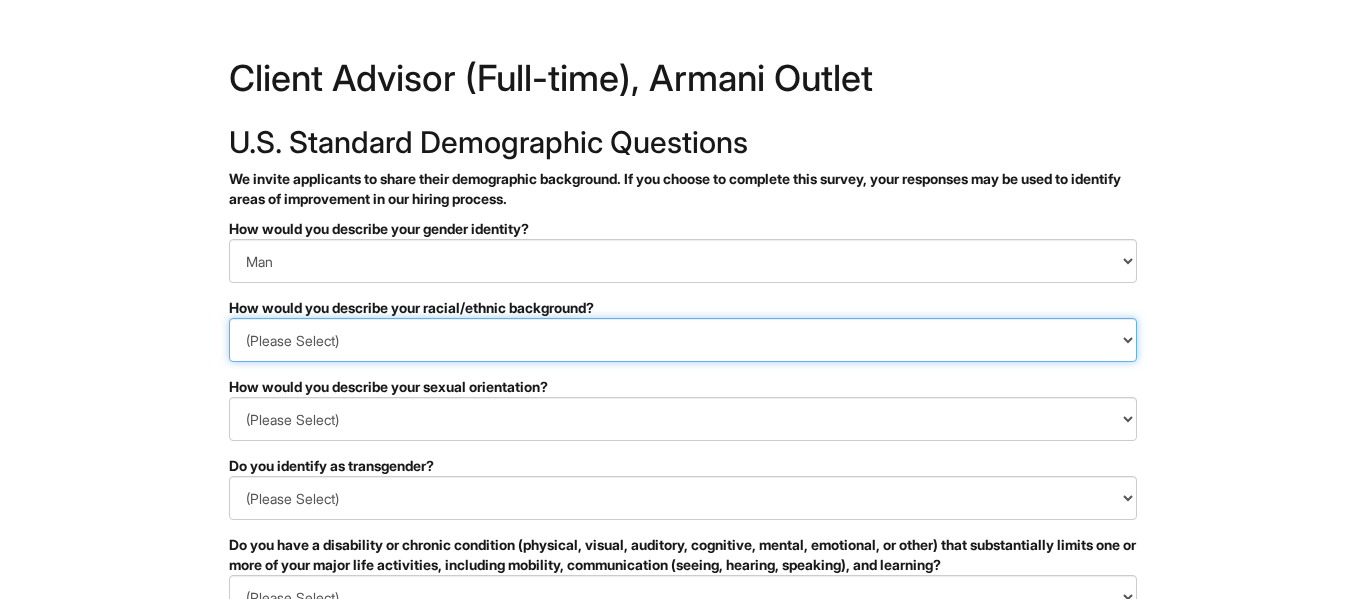 click on "(Please Select) Black or of African descent    East Asian    Hispanic, Latinx or of Spanish Origin    Indigenous, American Indian or Alaska Native    Middle Eastern or North African    Native Hawaiian or Pacific Islander    South Asian    Southeast Asian    White or European    I prefer to self-describe    I don't wish to answer" at bounding box center (683, 340) 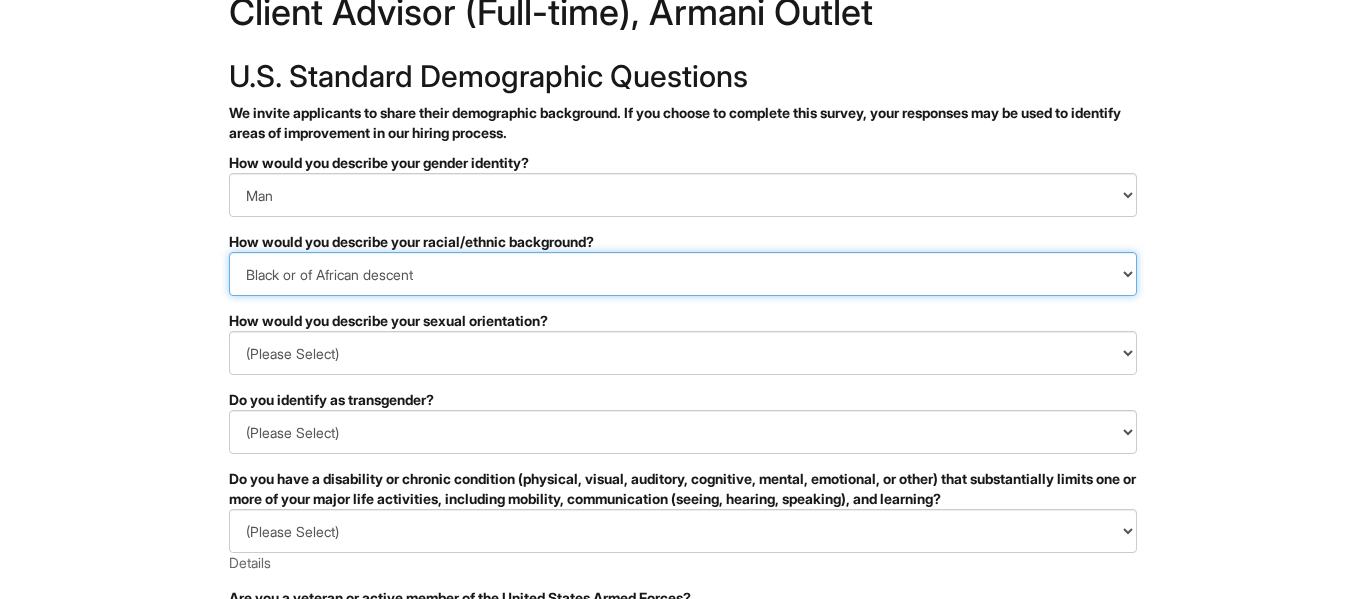 scroll, scrollTop: 67, scrollLeft: 0, axis: vertical 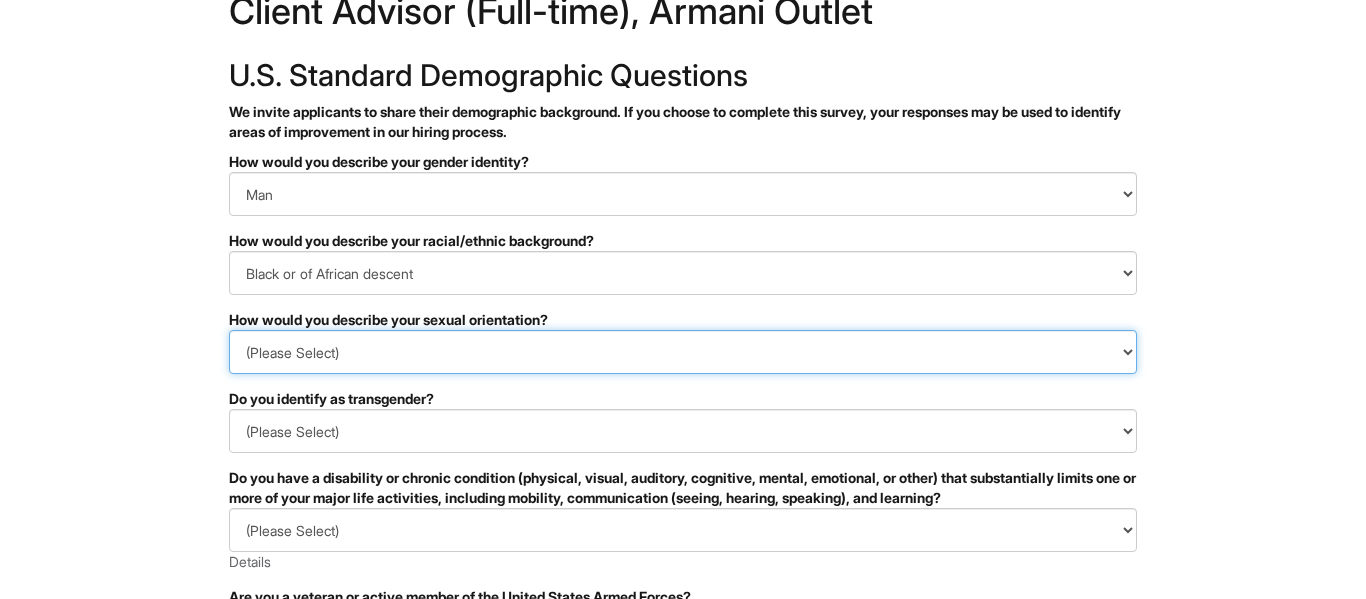 click on "(Please Select) Asexual Bisexual and/or pansexual Gay Heterosexual Lesbian Queer I prefer to self-describe I don't wish to answer" at bounding box center [683, 352] 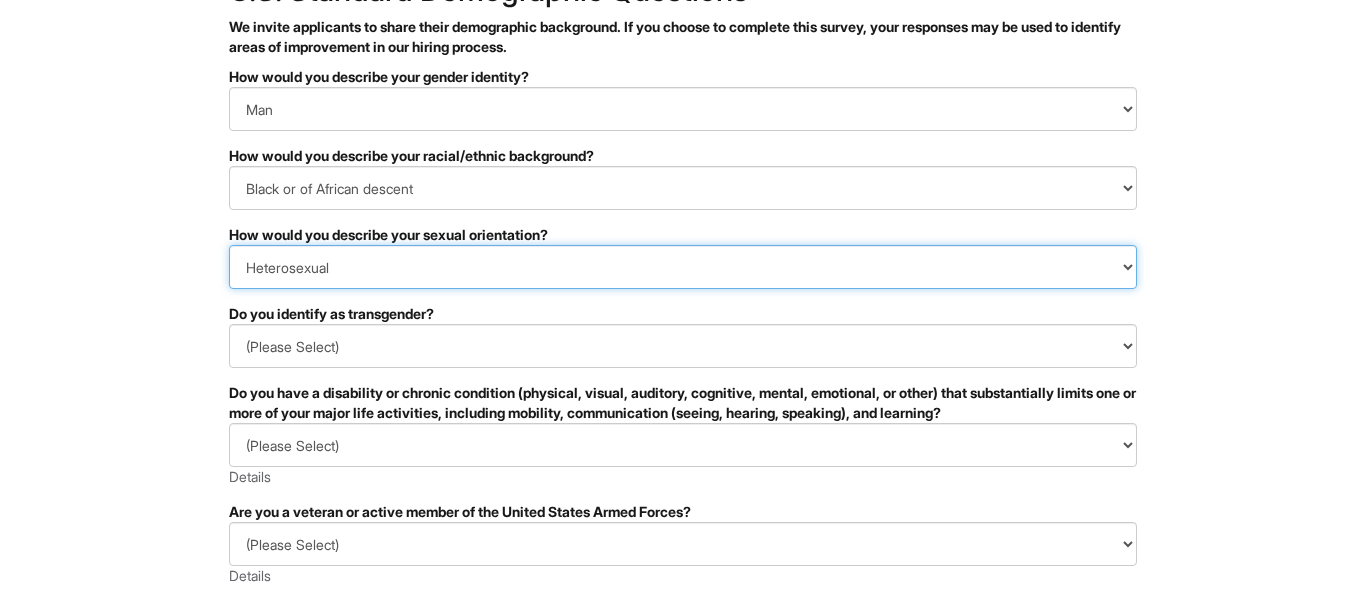 scroll, scrollTop: 156, scrollLeft: 0, axis: vertical 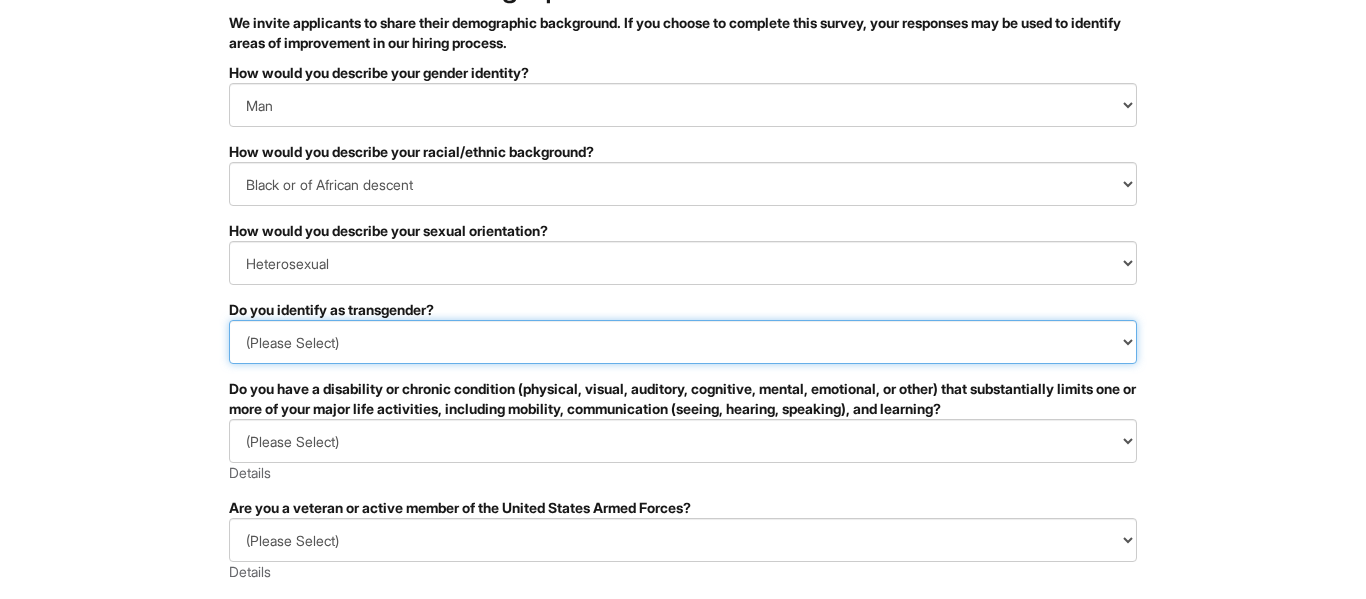 click on "(Please Select) Yes No I prefer to self-describe I don't wish to answer" at bounding box center [683, 342] 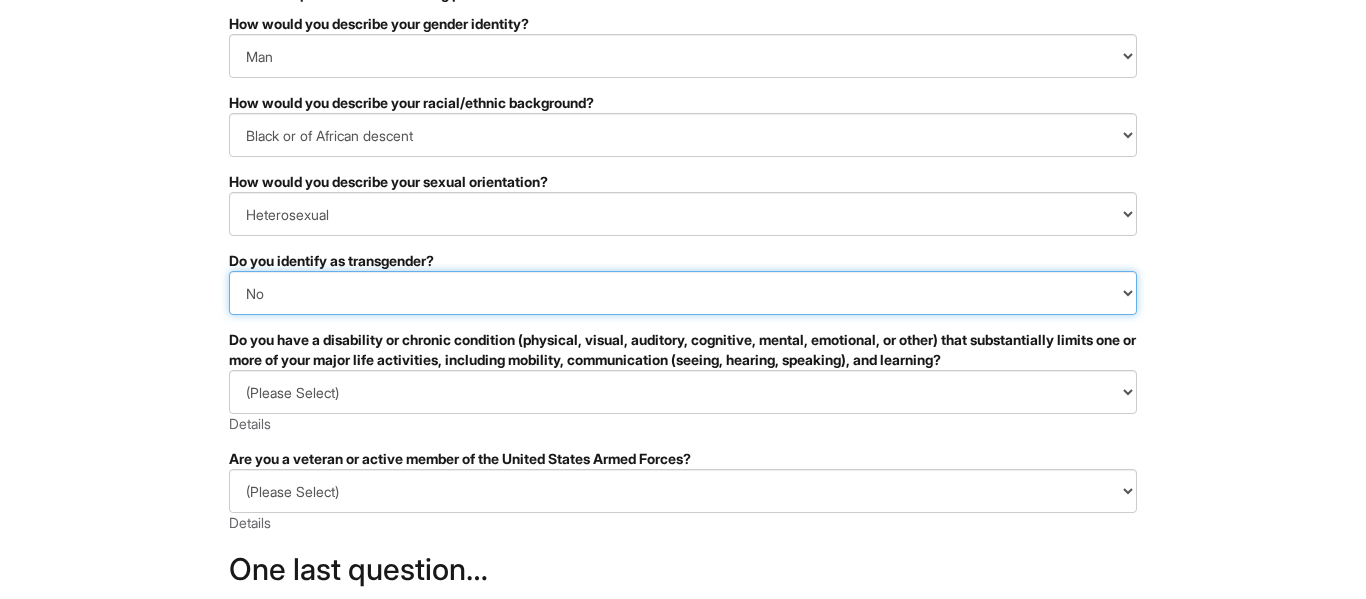 scroll, scrollTop: 206, scrollLeft: 0, axis: vertical 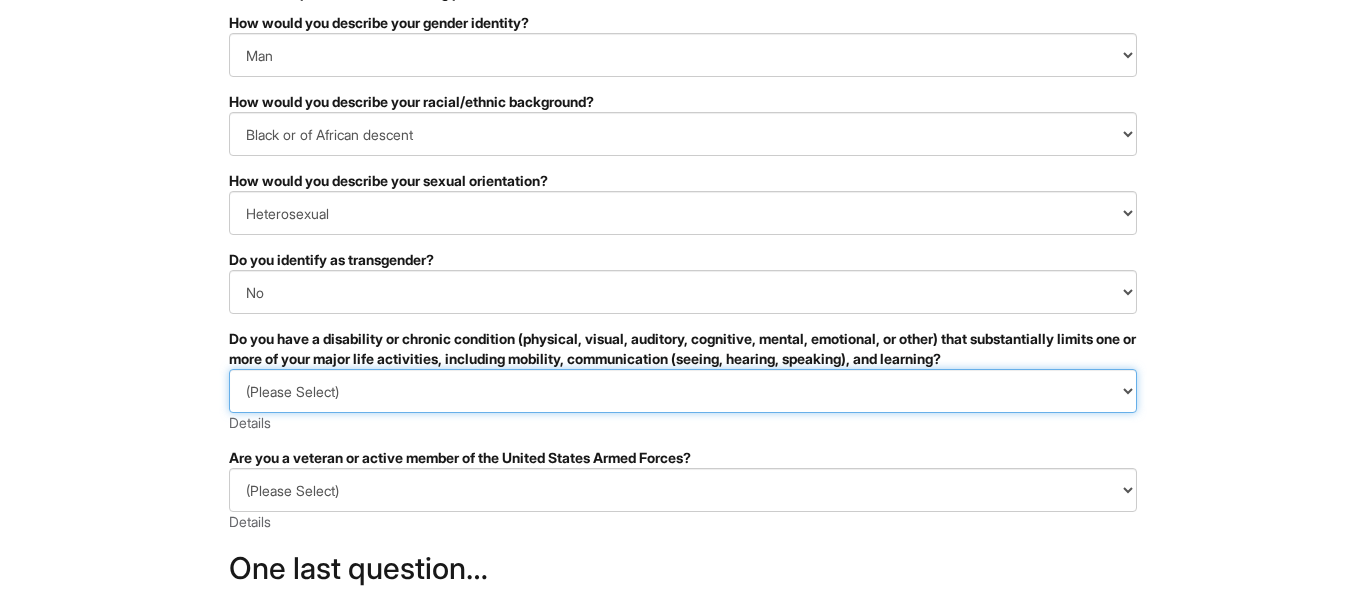 click on "(Please Select) YES, I HAVE A DISABILITY (or previously had a disability) NO, I DON'T HAVE A DISABILITY I DON'T WISH TO ANSWER" at bounding box center [683, 391] 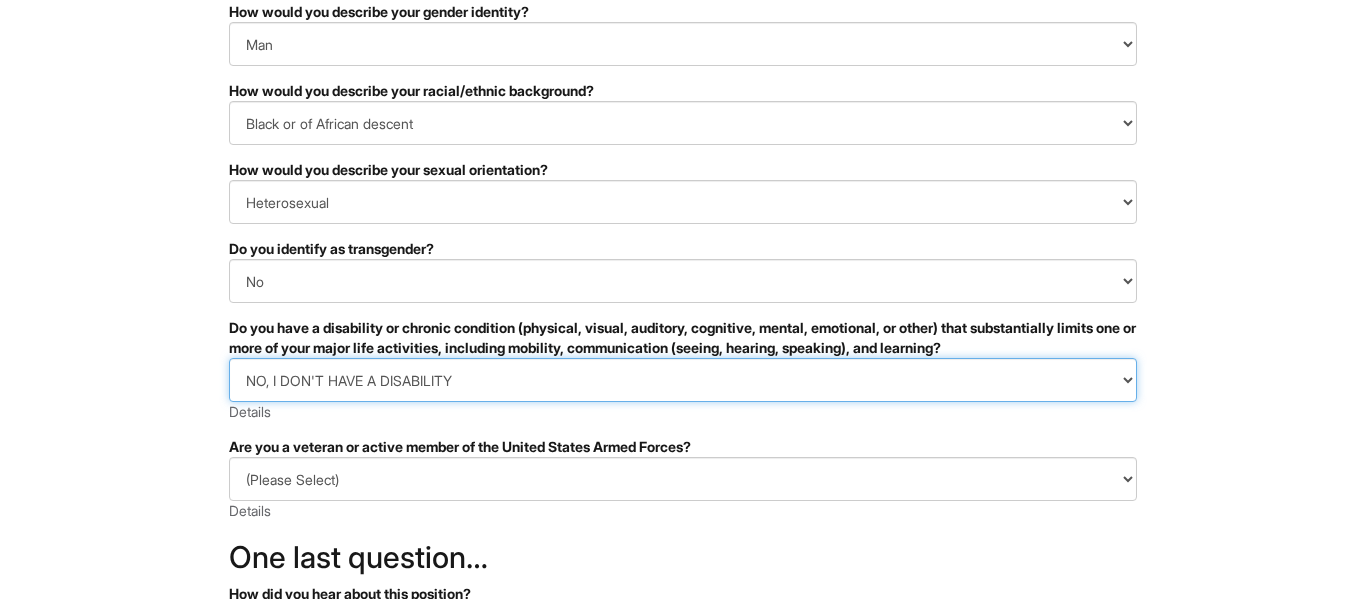 scroll, scrollTop: 226, scrollLeft: 0, axis: vertical 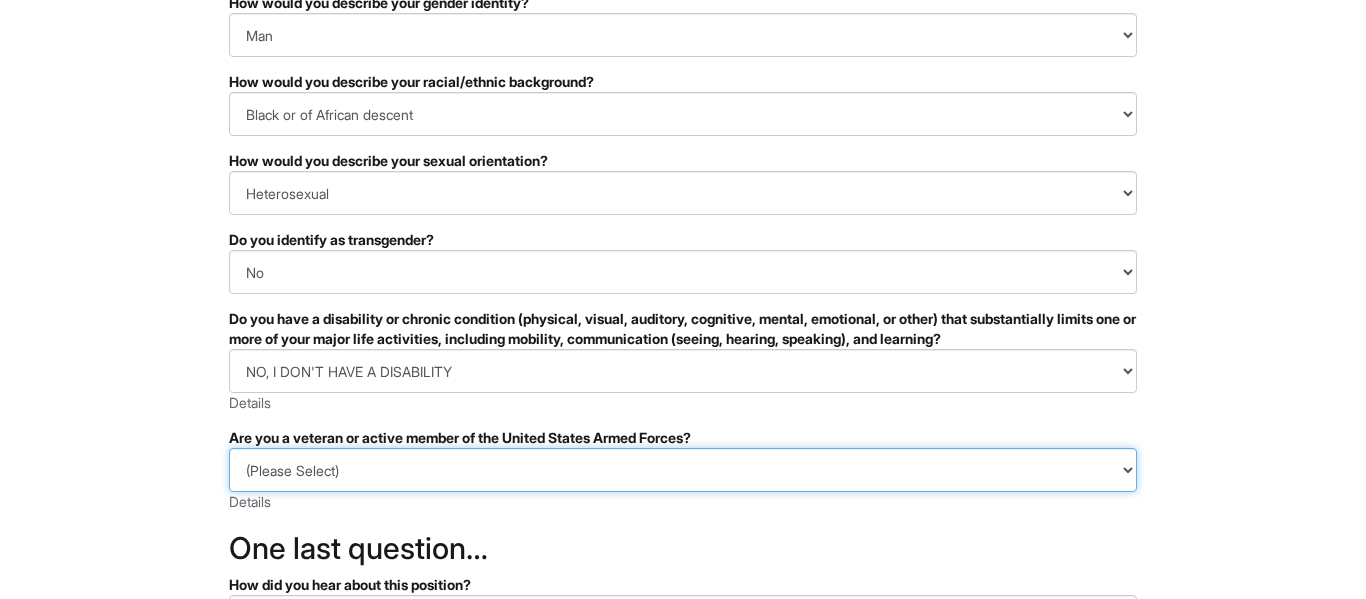 click on "(Please Select) I IDENTIFY AS ONE OR MORE OF THE CLASSIFICATIONS OF PROTECTED VETERANS LISTED I AM NOT A PROTECTED VETERAN I PREFER NOT TO ANSWER" at bounding box center (683, 470) 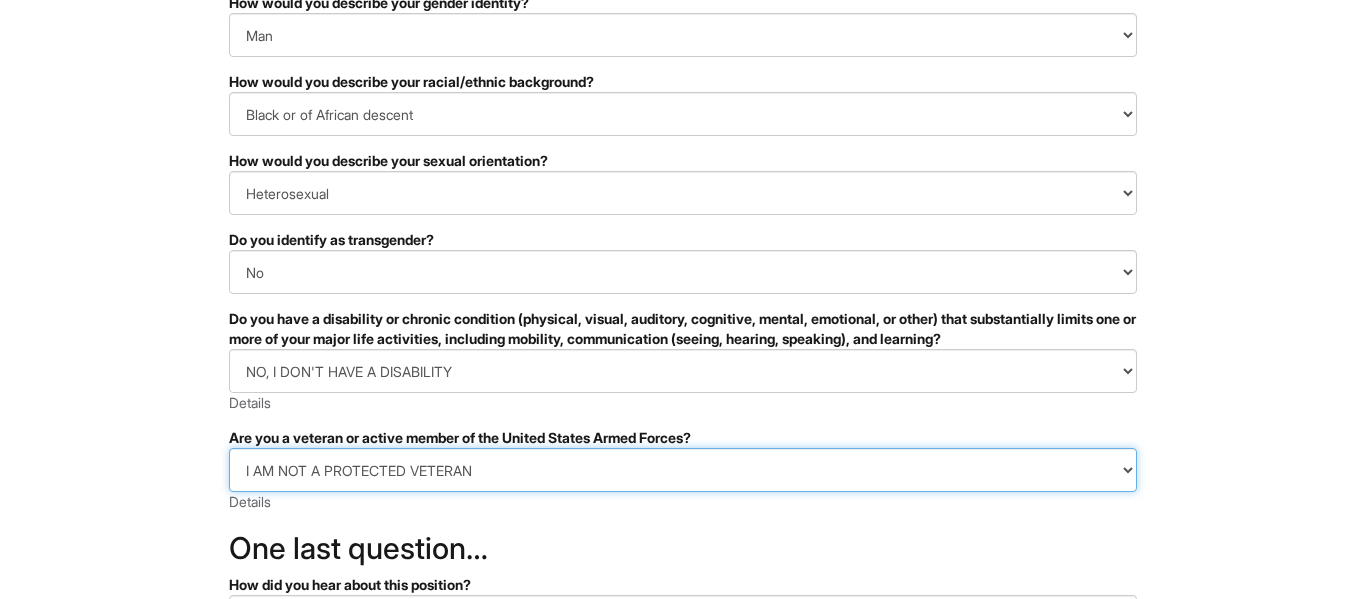 click on "(Please Select) I IDENTIFY AS ONE OR MORE OF THE CLASSIFICATIONS OF PROTECTED VETERANS LISTED I AM NOT A PROTECTED VETERAN I PREFER NOT TO ANSWER" at bounding box center [683, 470] 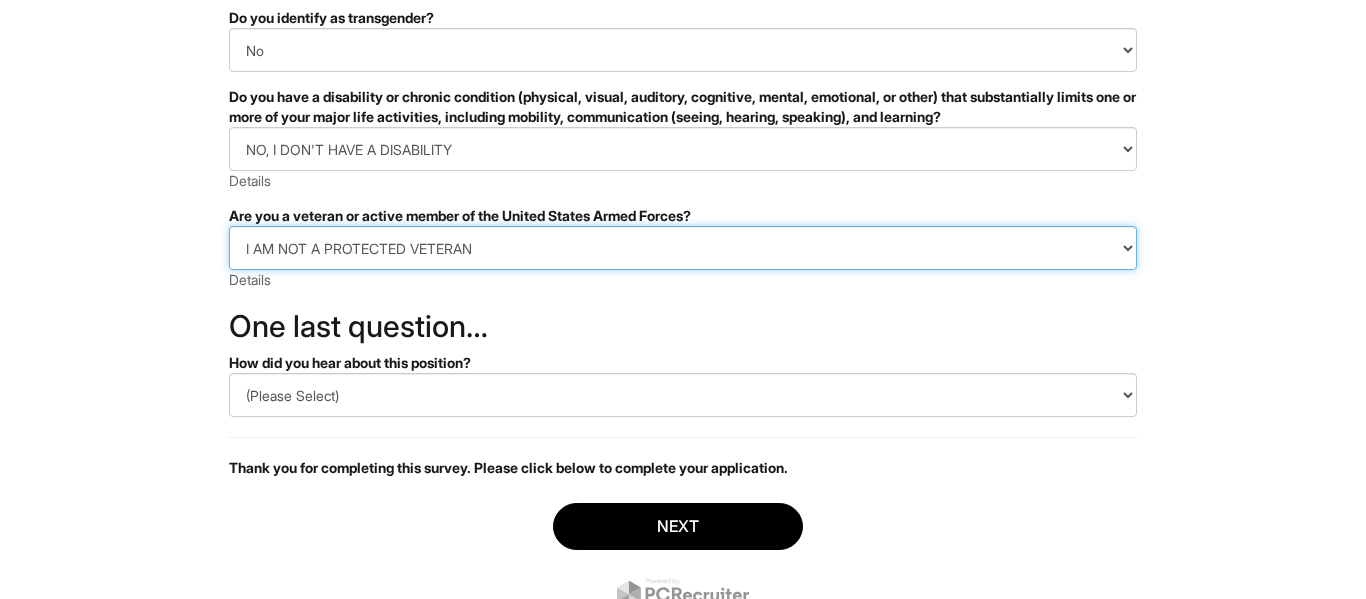 scroll, scrollTop: 460, scrollLeft: 0, axis: vertical 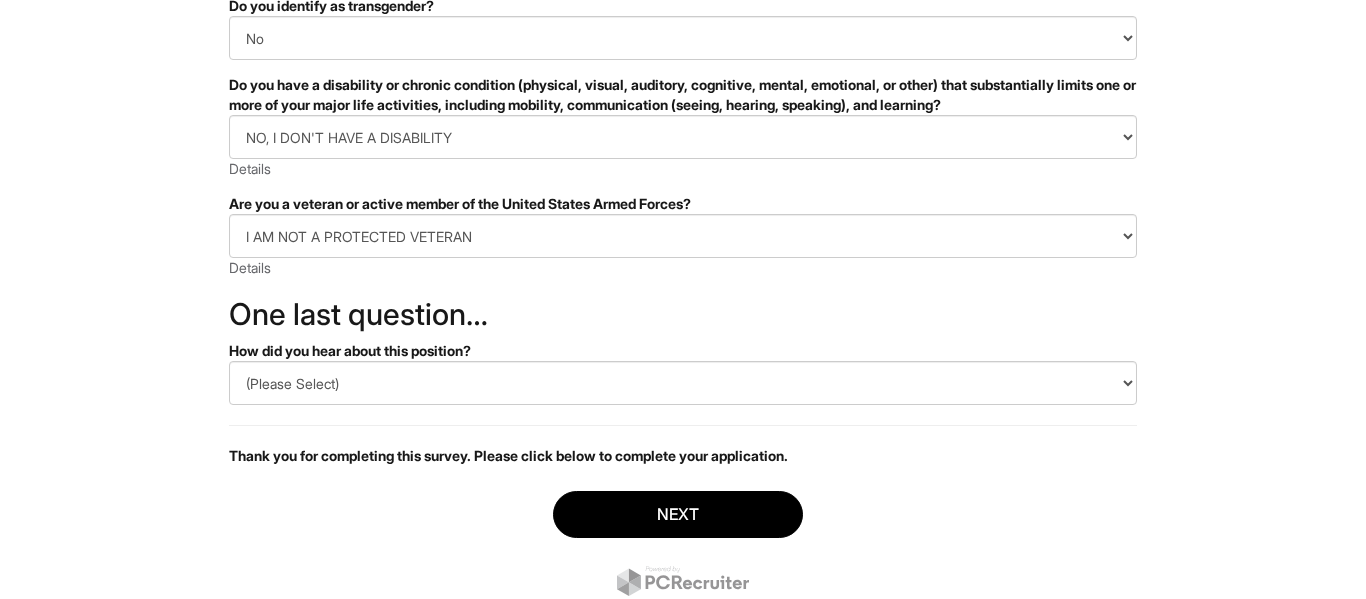 click on "PLEASE COMPLETE ALL REQUIRED FIELDS How would you describe your gender identity? (Please Select) Man Woman Non-binary I prefer to self-describe I don't wish to answer How would you describe your racial/ethnic background? (Please Select) Black or of African descent    East Asian    Hispanic, Latinx or of Spanish Origin    Indigenous, American Indian or Alaska Native    Middle Eastern or North African    Native Hawaiian or Pacific Islander    South Asian    Southeast Asian    White or European    I prefer to self-describe    I don't wish to answer How would you describe your sexual orientation? (Please Select) Asexual Bisexual and/or pansexual Gay Heterosexual Lesbian Queer I prefer to self-describe I don't wish to answer Do you identify as transgender? (Please Select) Yes No I prefer to self-describe I don't wish to answer (Please Select) YES, I HAVE A DISABILITY (or previously had a disability) NO, I DON'T HAVE A DISABILITY I DON'T WISH TO ANSWER Details (Please Select) I AM NOT A PROTECTED VETERAN Details" at bounding box center (683, 187) 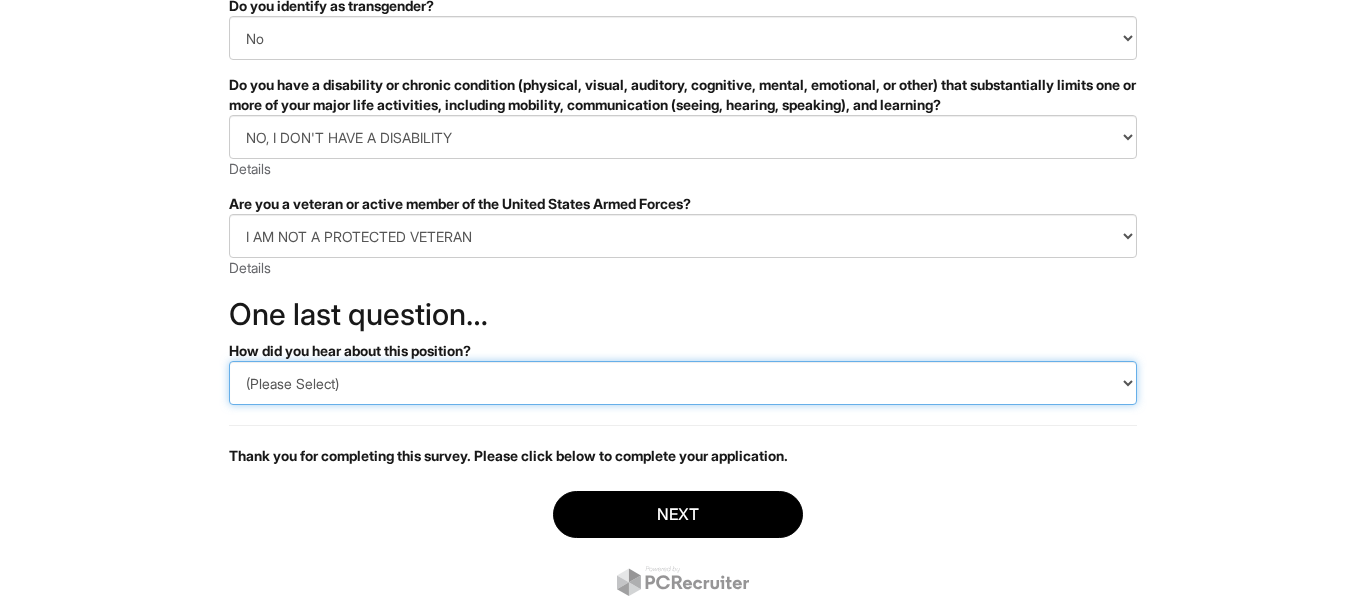 click on "(Please Select) CareerBuilder Indeed LinkedIn Monster Referral Other" at bounding box center [683, 383] 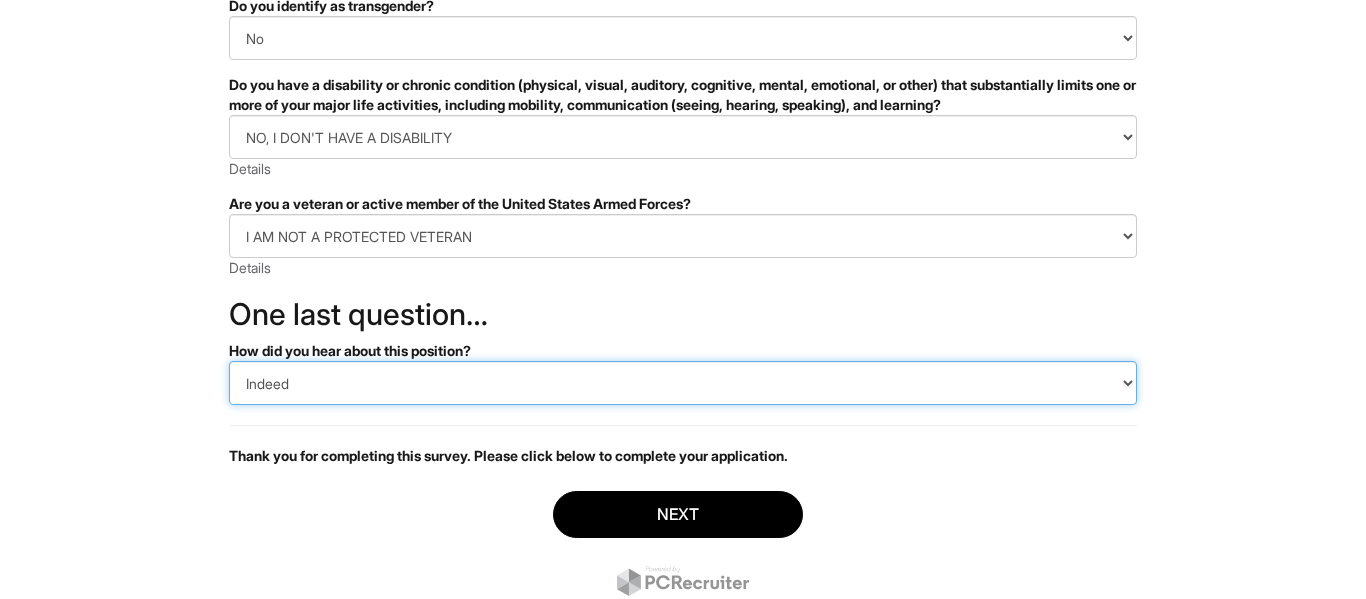 click on "(Please Select) CareerBuilder Indeed LinkedIn Monster Referral Other" at bounding box center (683, 383) 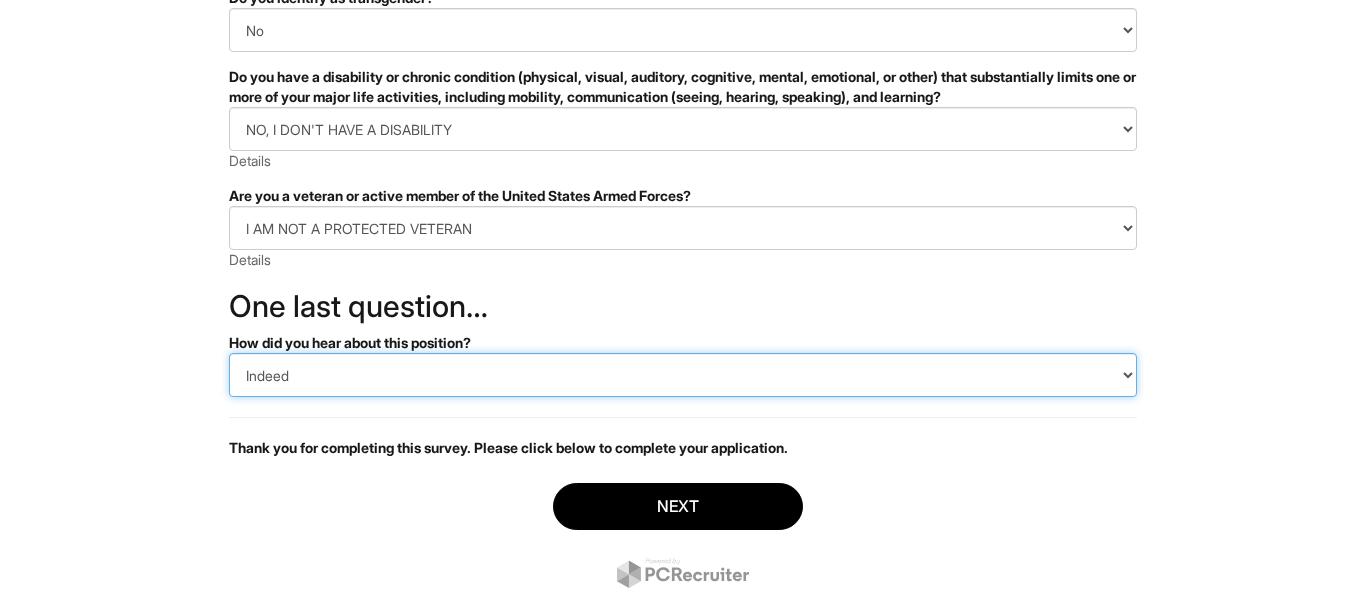 scroll, scrollTop: 470, scrollLeft: 0, axis: vertical 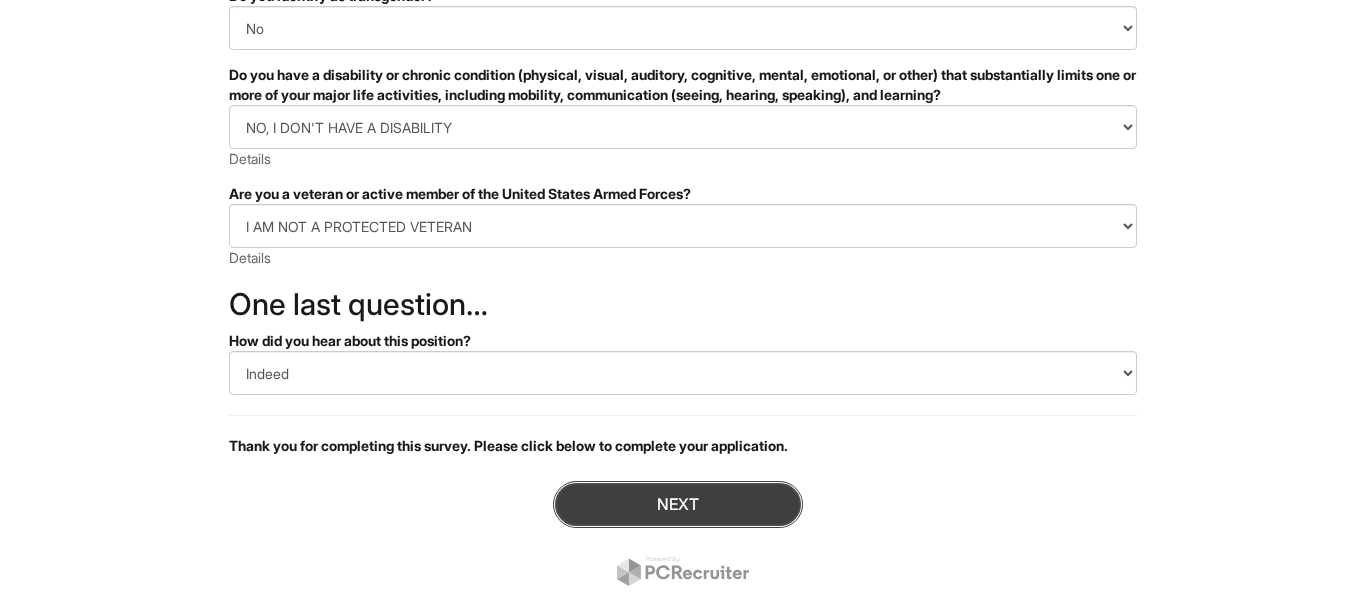click on "Next" at bounding box center (678, 504) 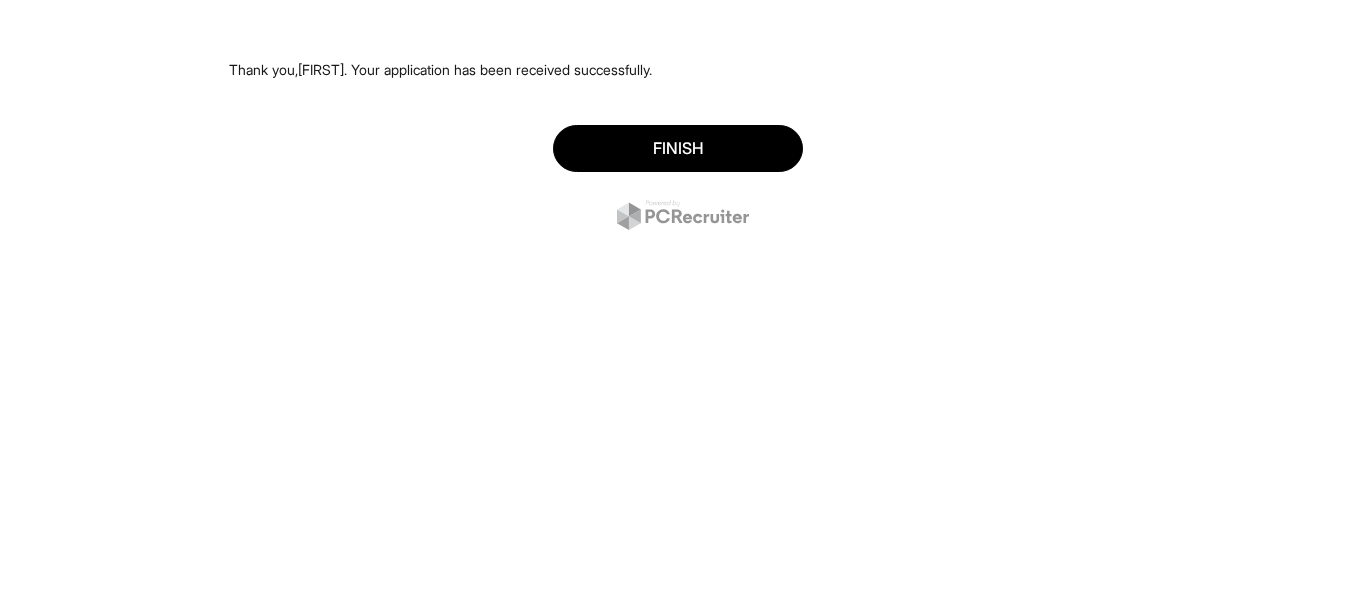scroll, scrollTop: 0, scrollLeft: 0, axis: both 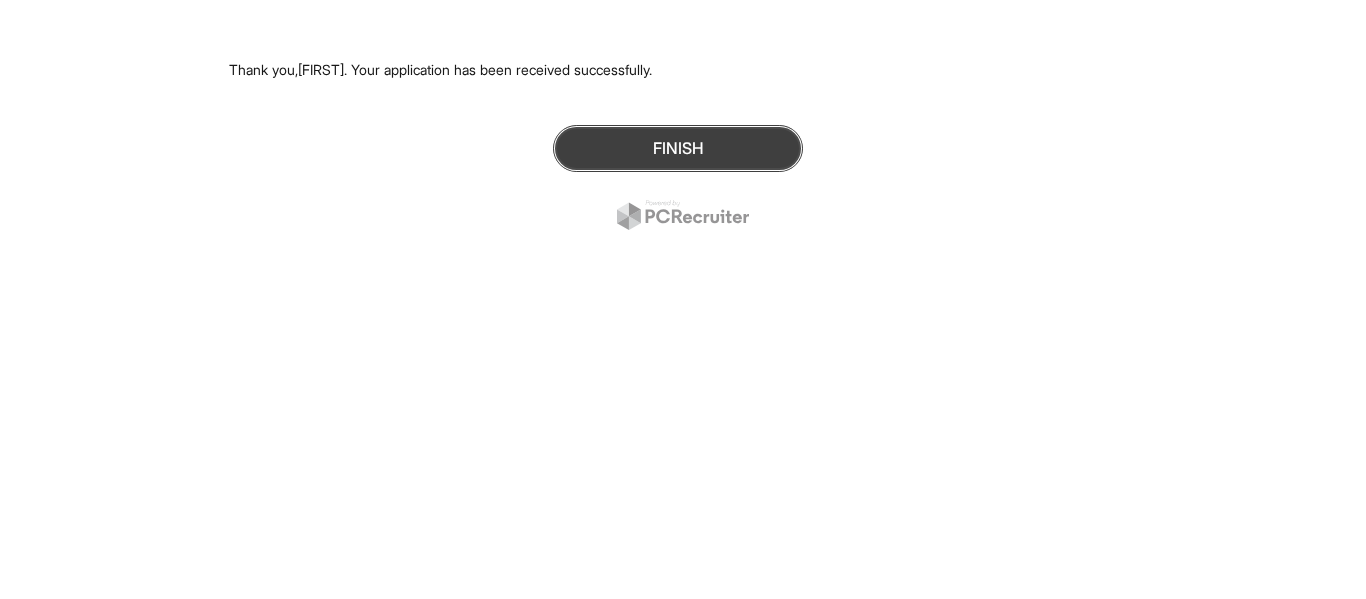 click on "Finish" at bounding box center (678, 148) 